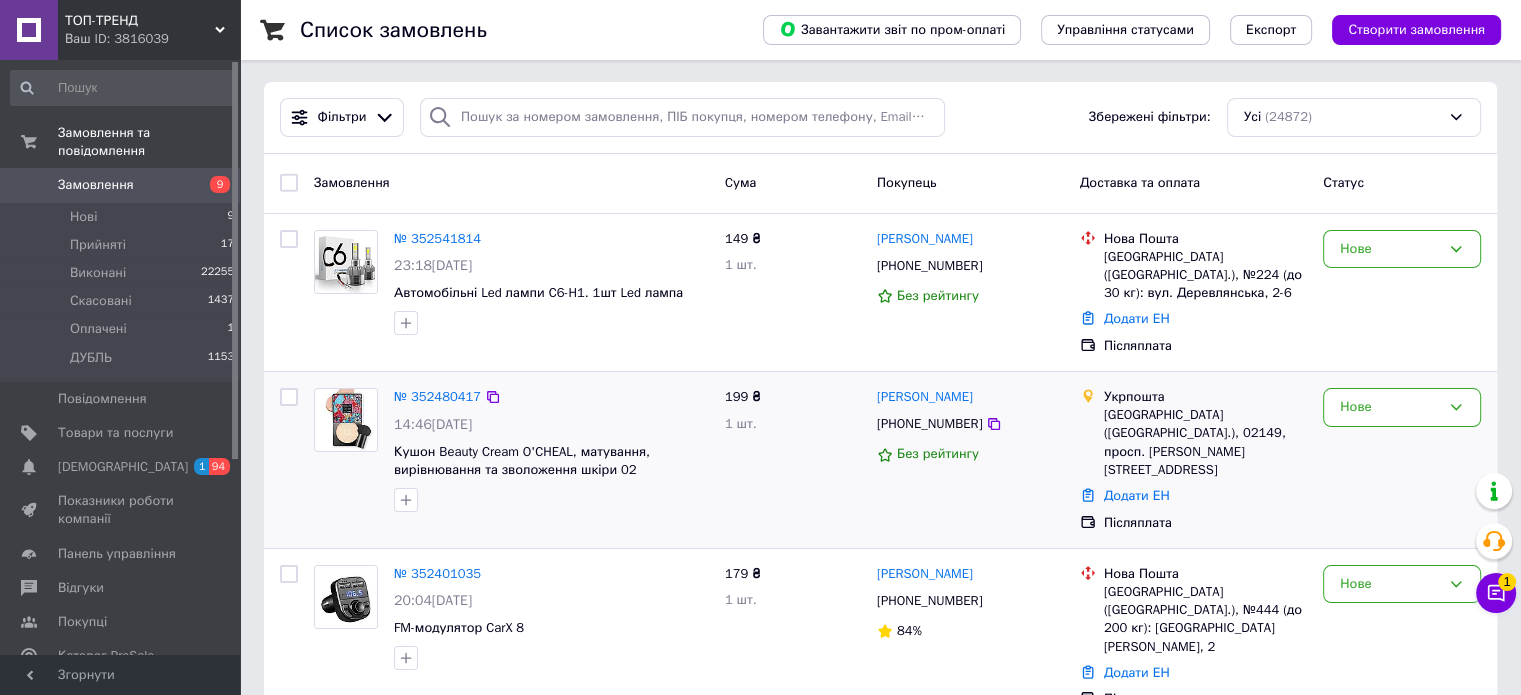 scroll, scrollTop: 0, scrollLeft: 0, axis: both 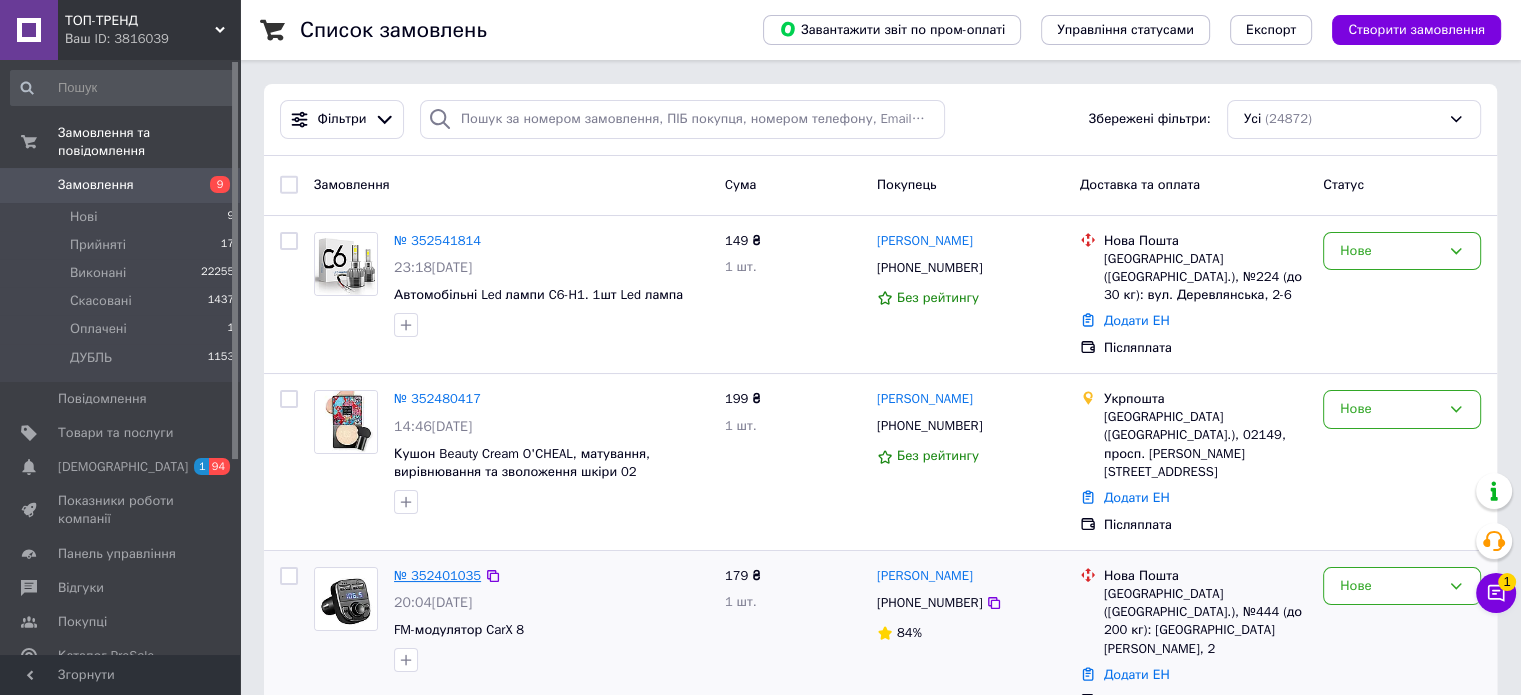 click on "№ 352401035" at bounding box center (437, 575) 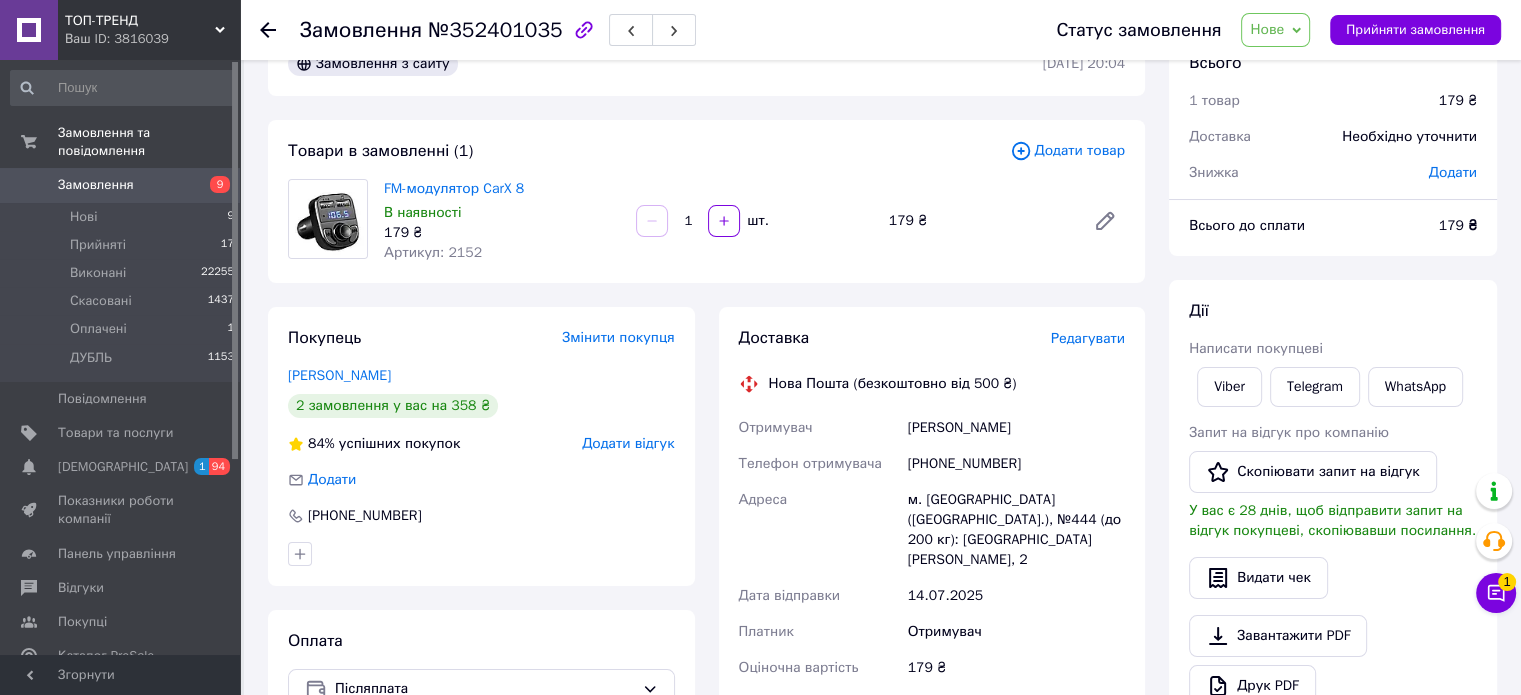 scroll, scrollTop: 200, scrollLeft: 0, axis: vertical 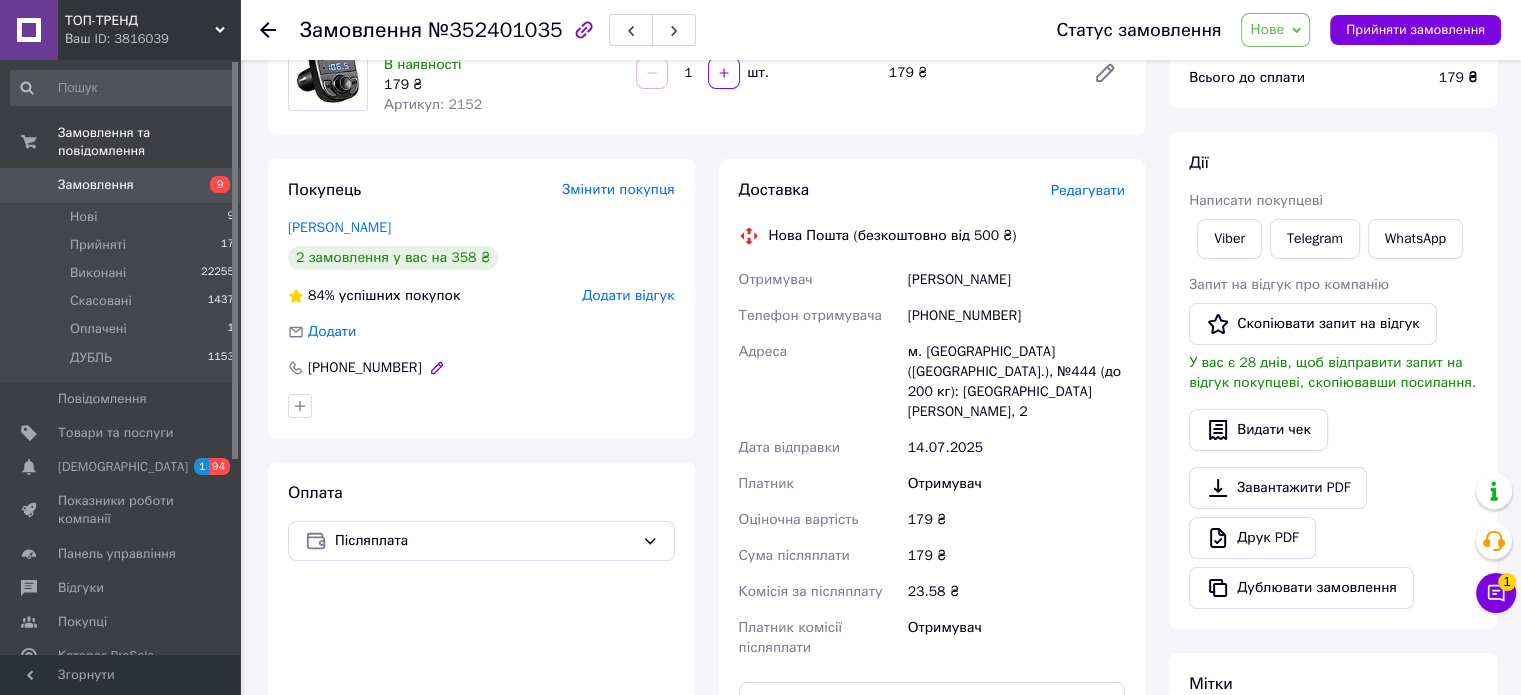 click on "[PHONE_NUMBER]" at bounding box center [365, 368] 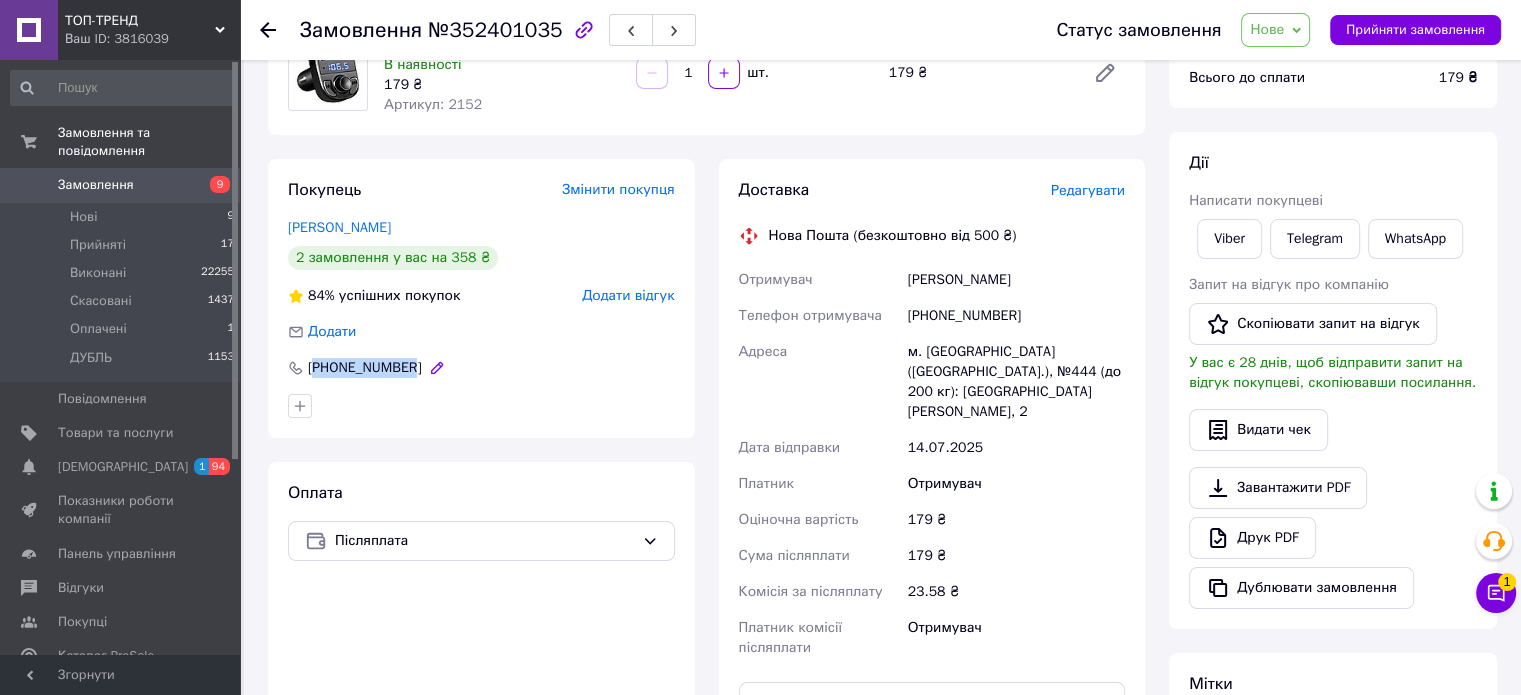 click on "[PHONE_NUMBER]" at bounding box center [365, 368] 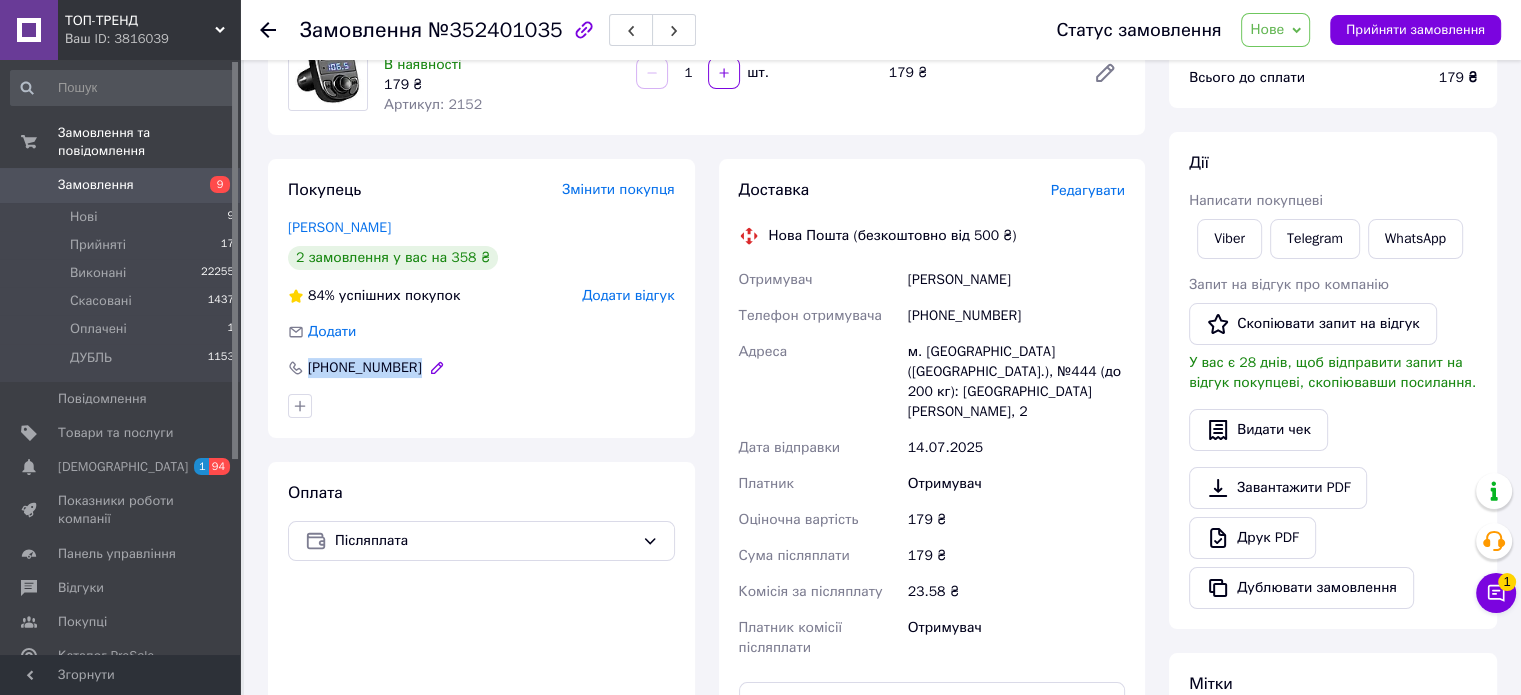 click on "[PHONE_NUMBER]" at bounding box center [365, 368] 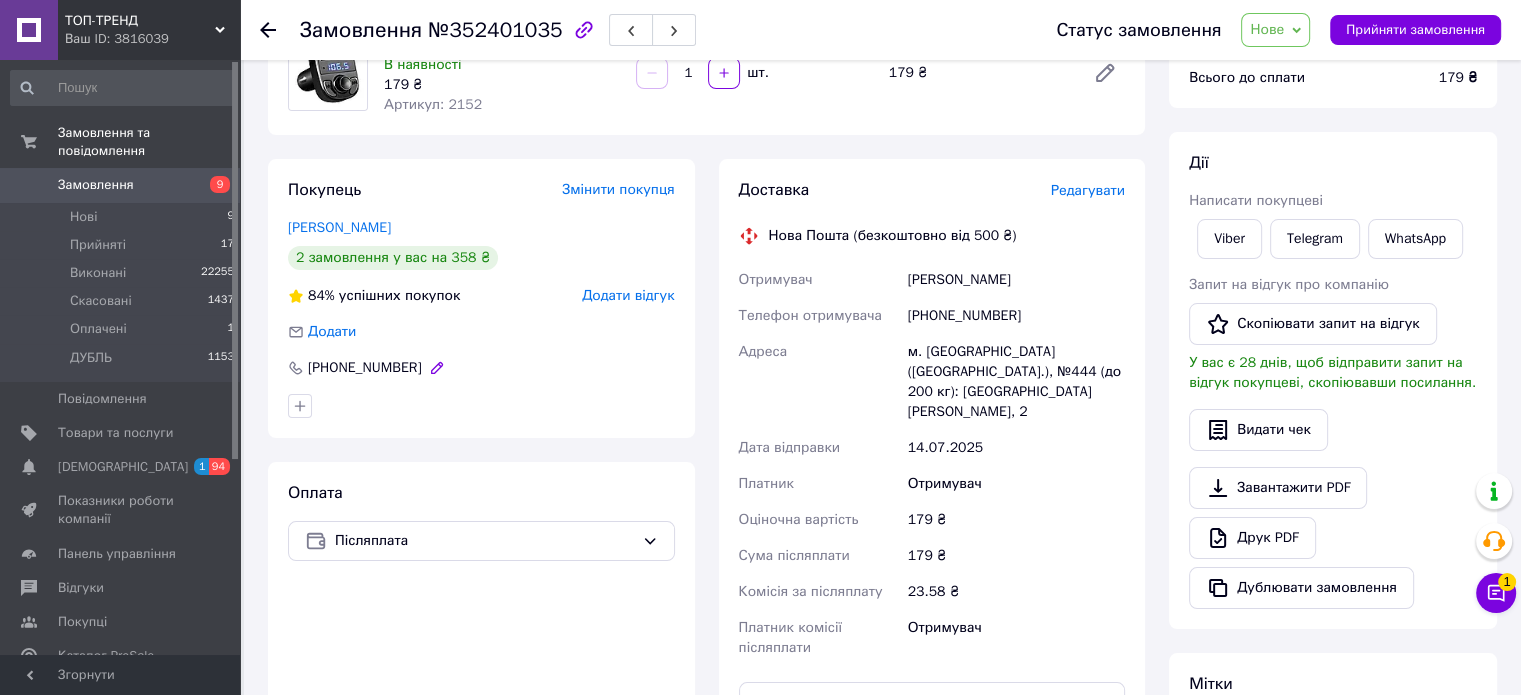 click on "[PHONE_NUMBER]" at bounding box center (365, 368) 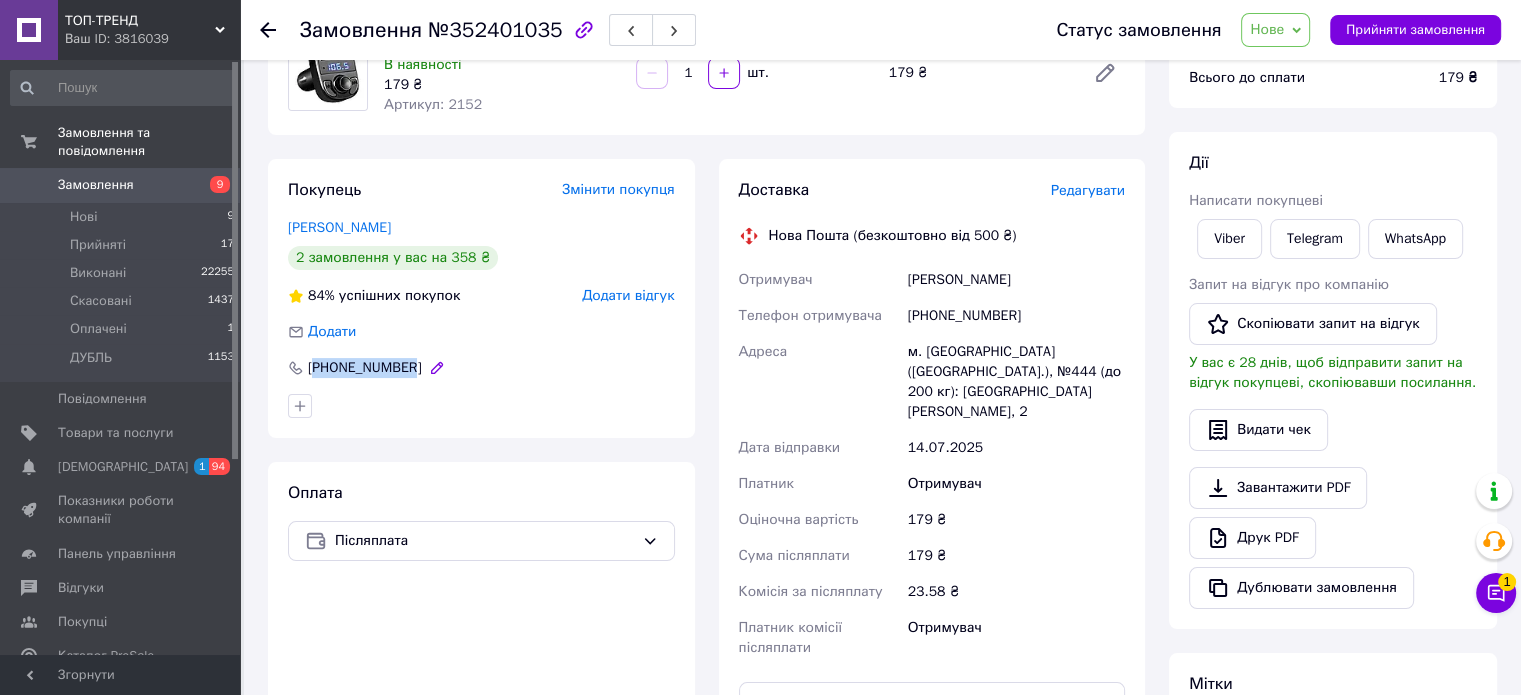 click on "[PHONE_NUMBER]" at bounding box center [365, 368] 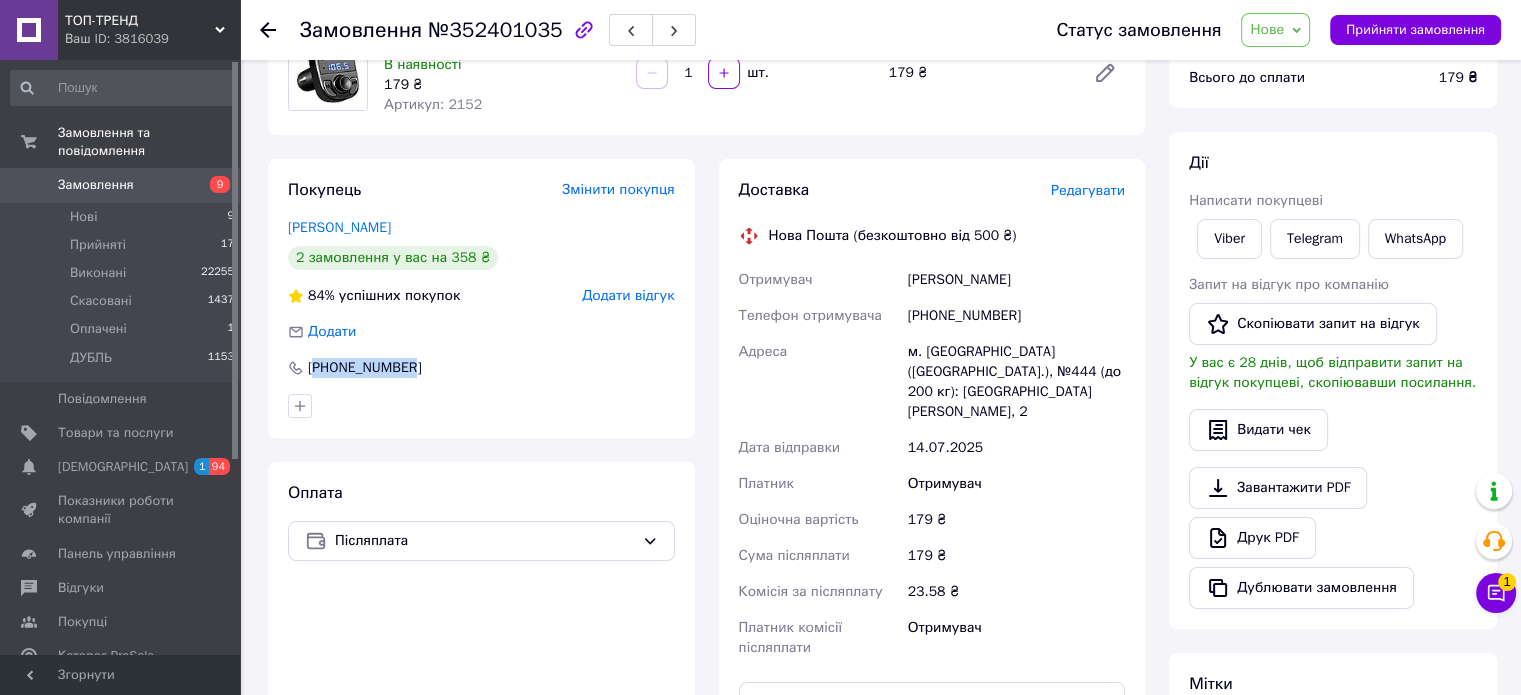 copy on "380987452326" 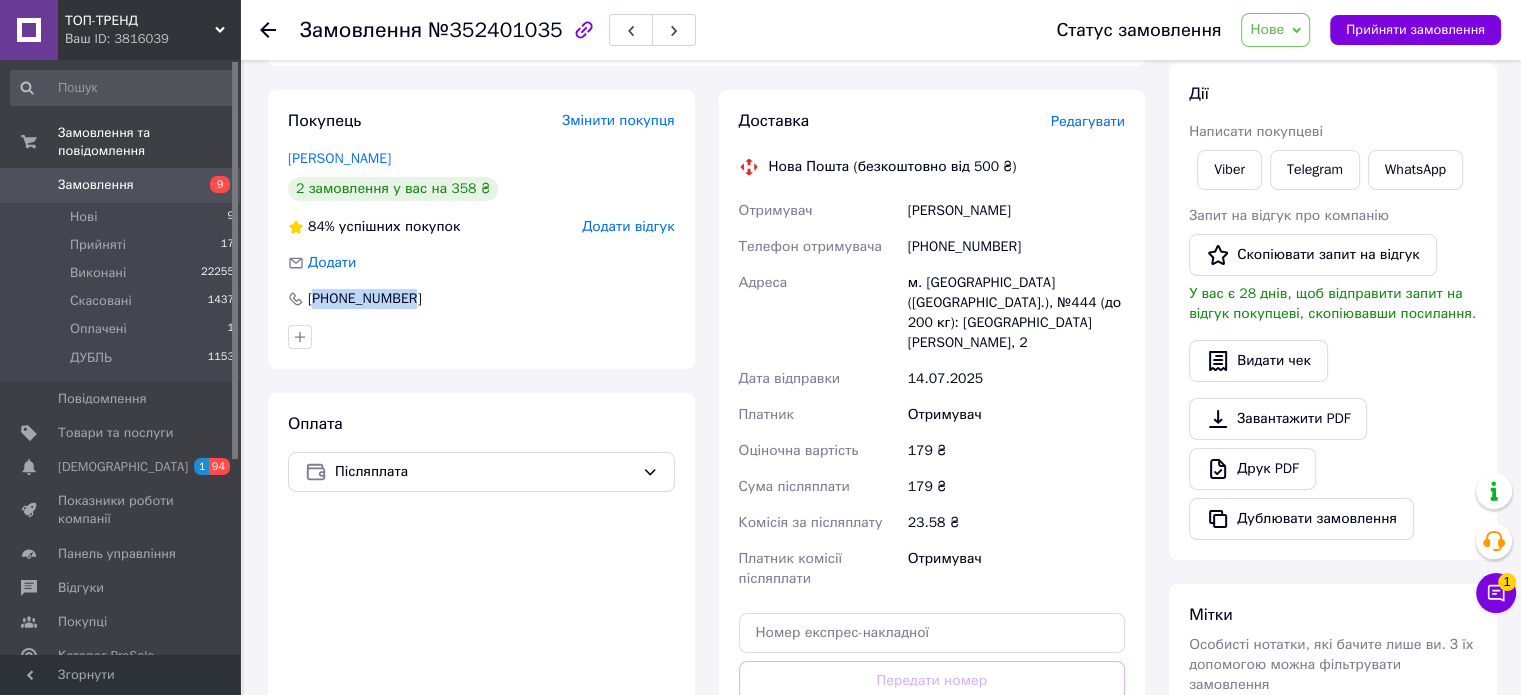 scroll, scrollTop: 300, scrollLeft: 0, axis: vertical 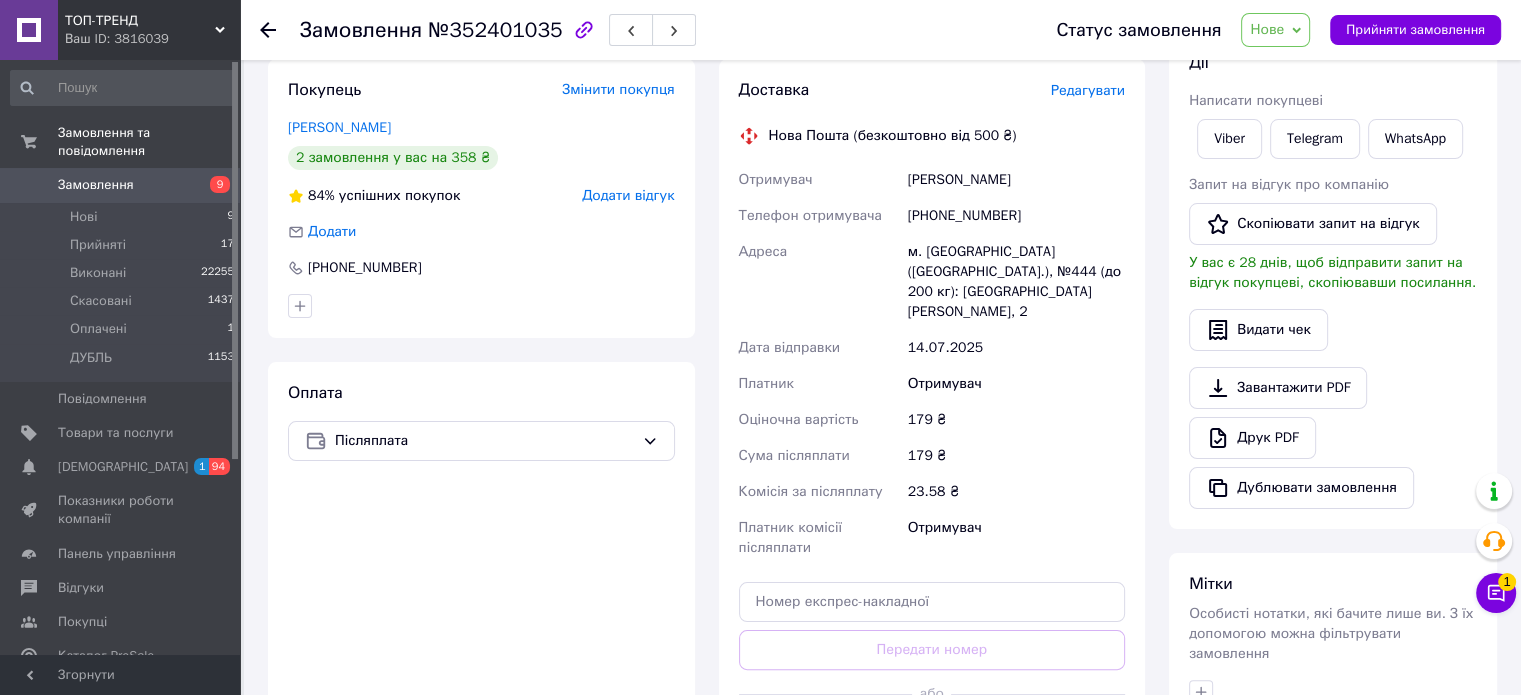 click on "[PERSON_NAME]" at bounding box center [1016, 180] 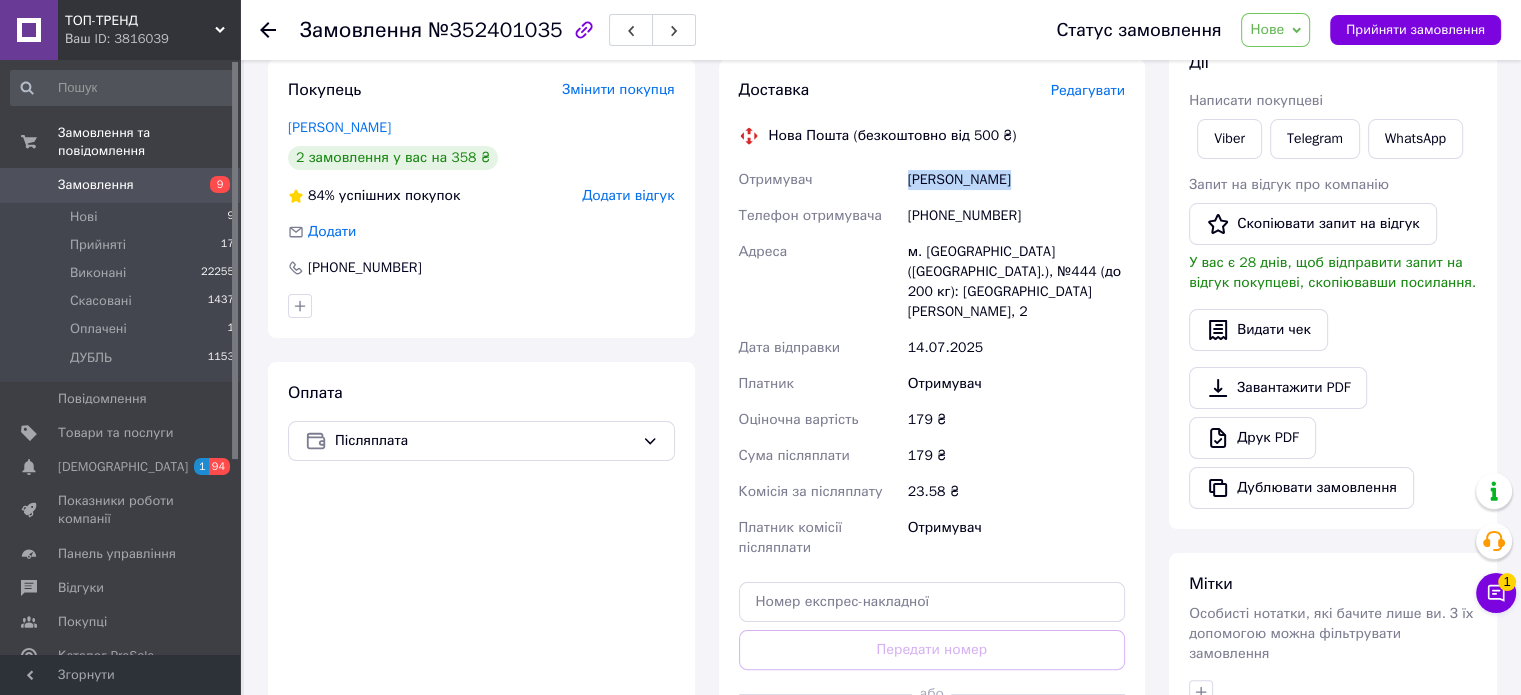 click on "[PERSON_NAME]" at bounding box center (1016, 180) 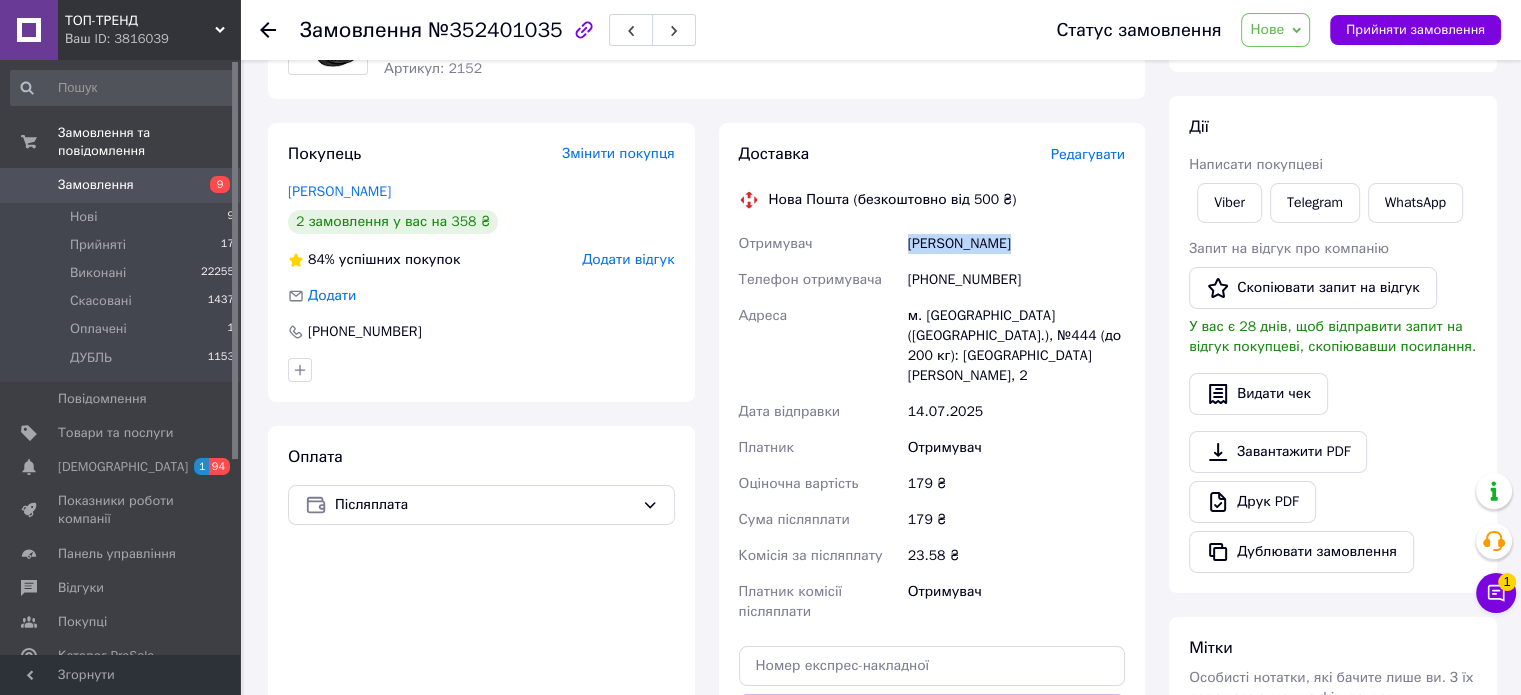 scroll, scrollTop: 0, scrollLeft: 0, axis: both 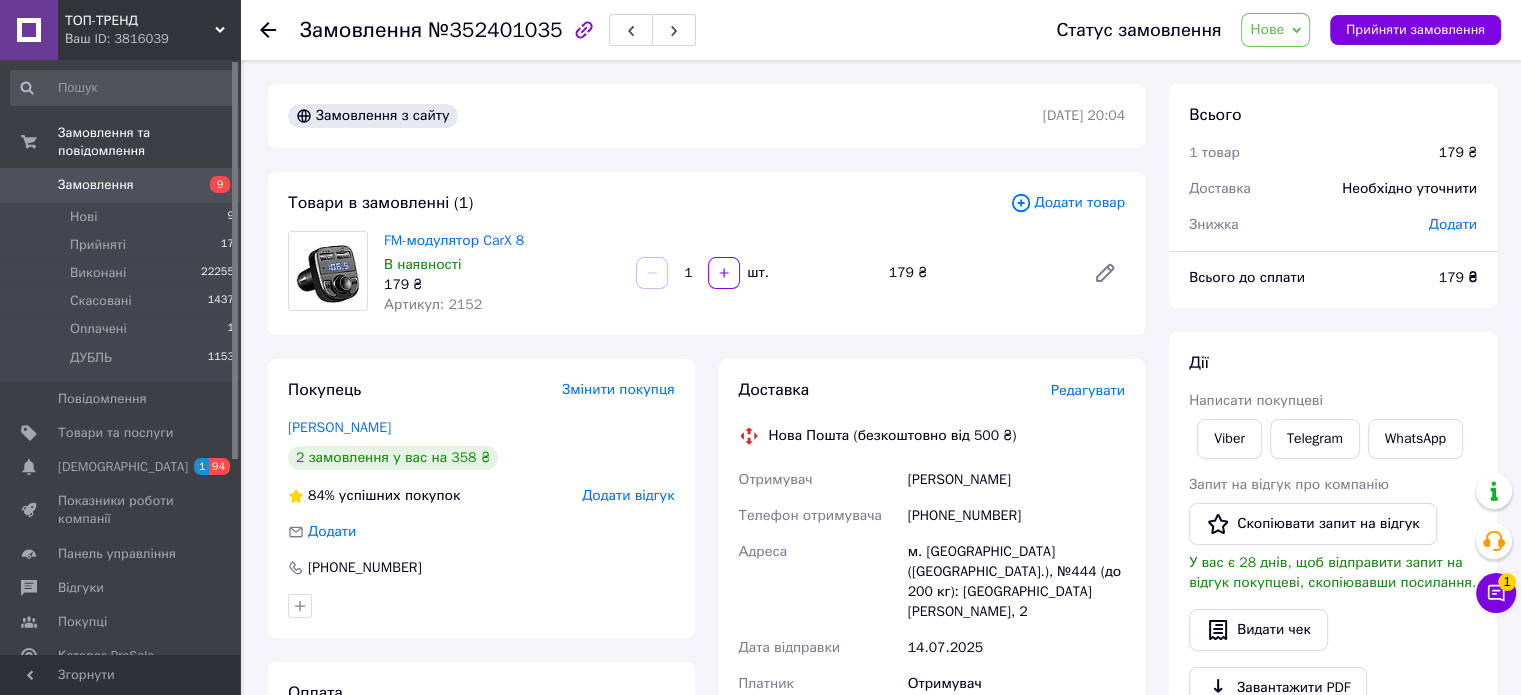 click on "Артикул: 2152" at bounding box center [433, 304] 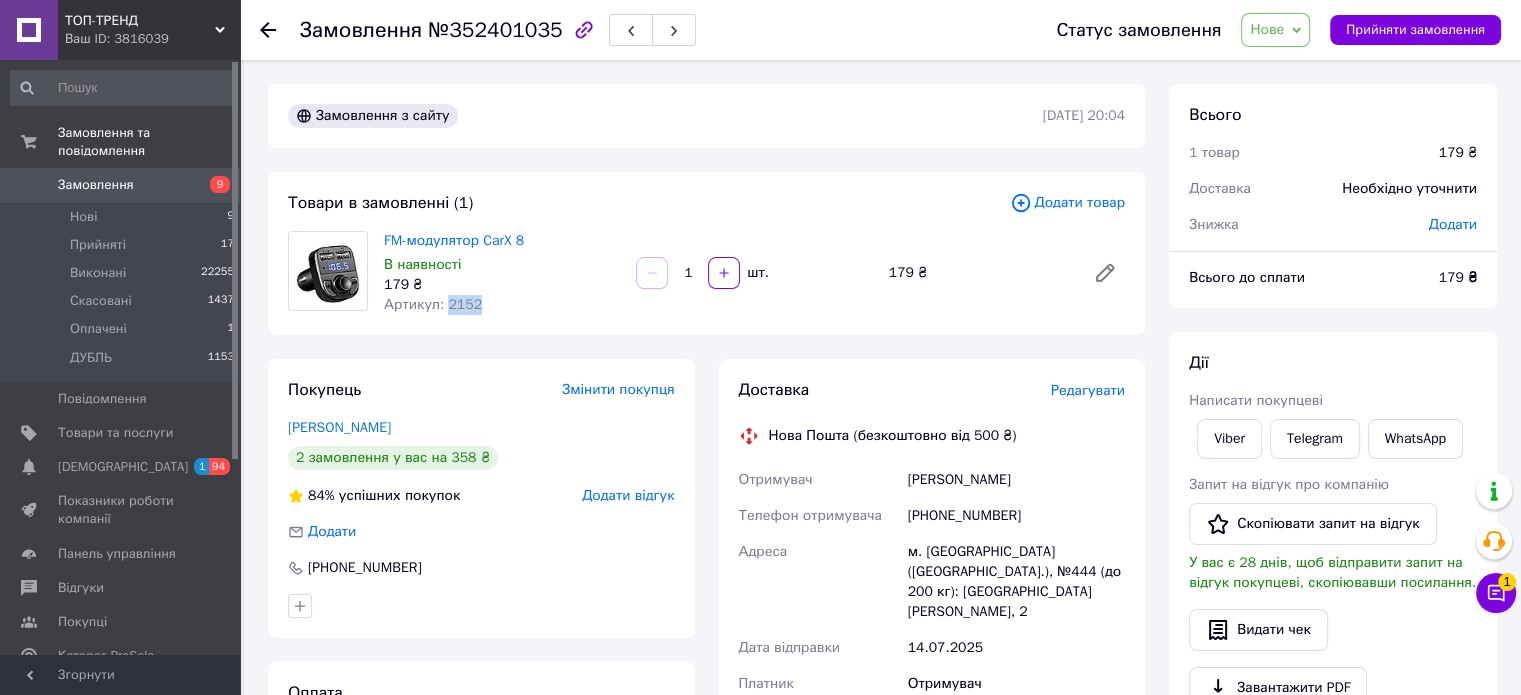 click on "Артикул: 2152" at bounding box center (433, 304) 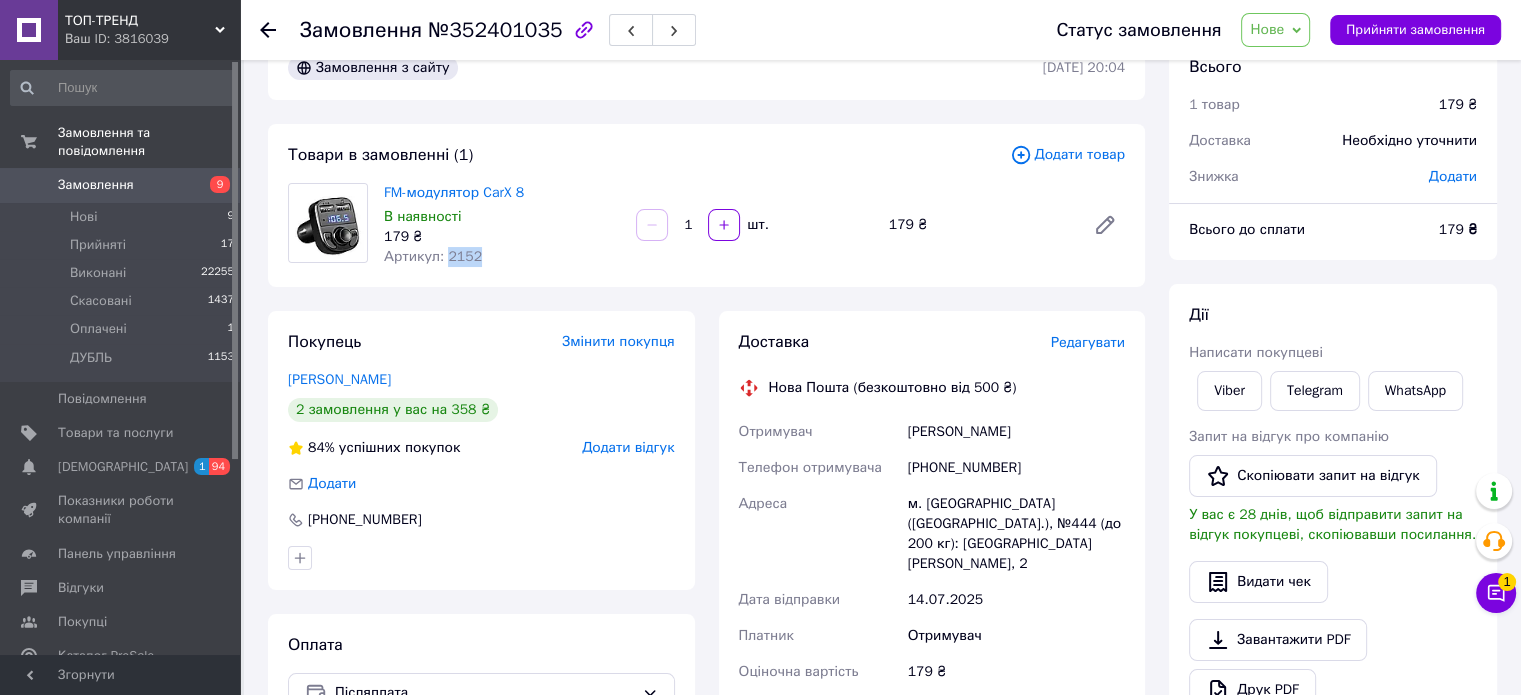 scroll, scrollTop: 0, scrollLeft: 0, axis: both 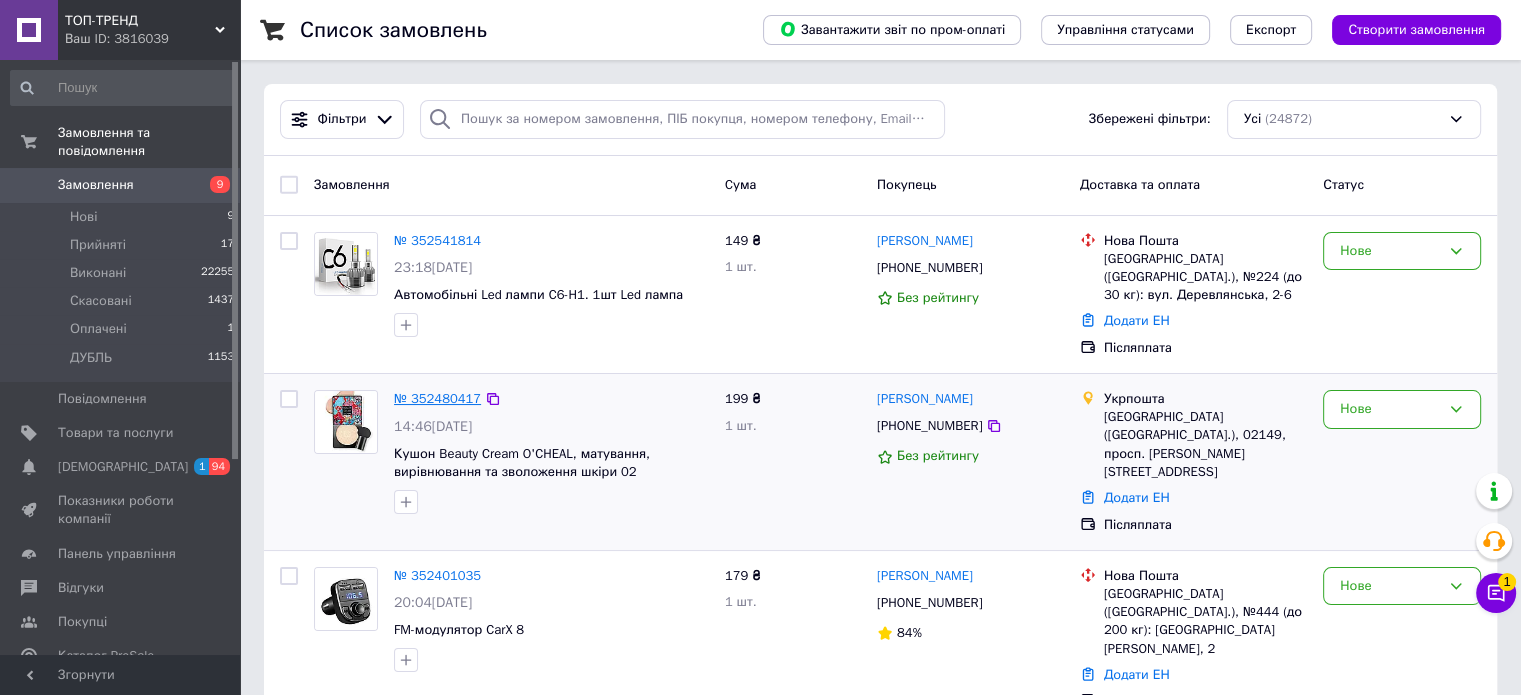 click on "№ 352480417" at bounding box center [437, 398] 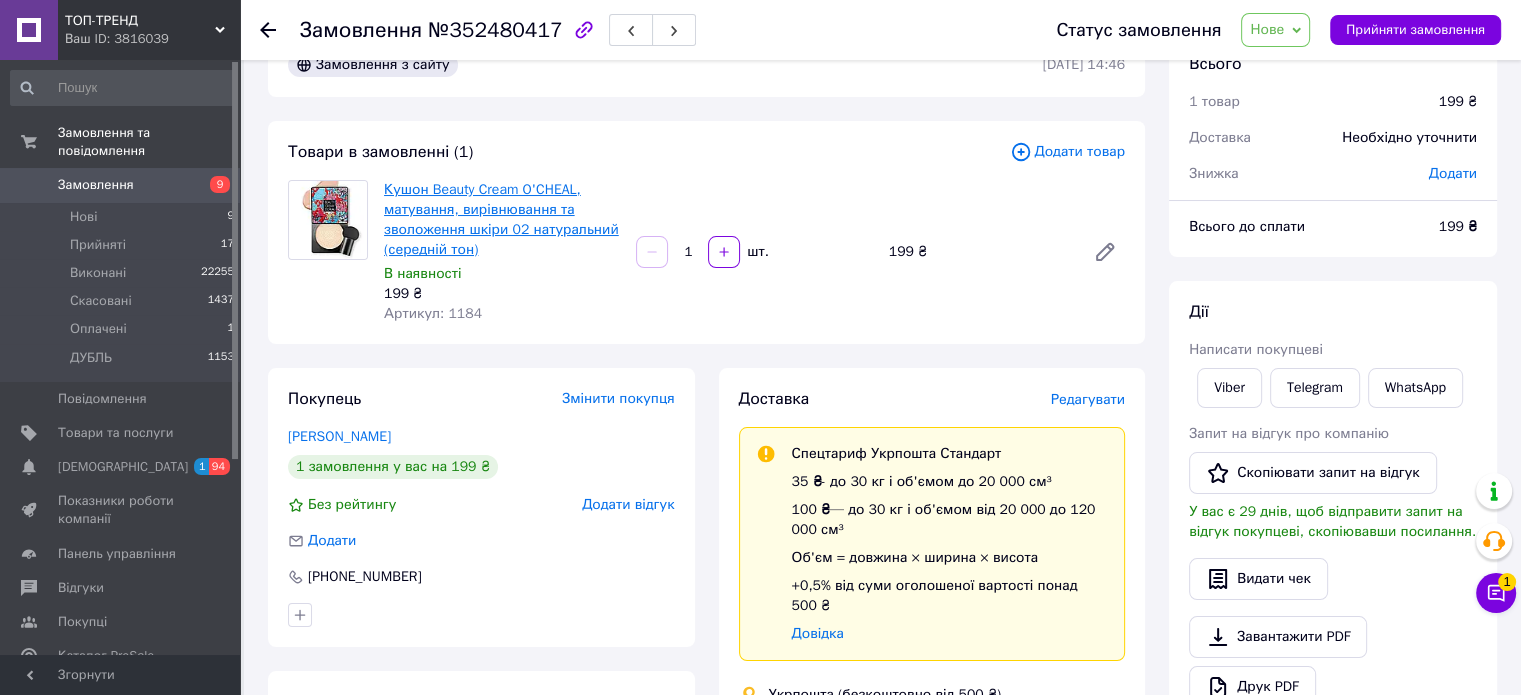 scroll, scrollTop: 100, scrollLeft: 0, axis: vertical 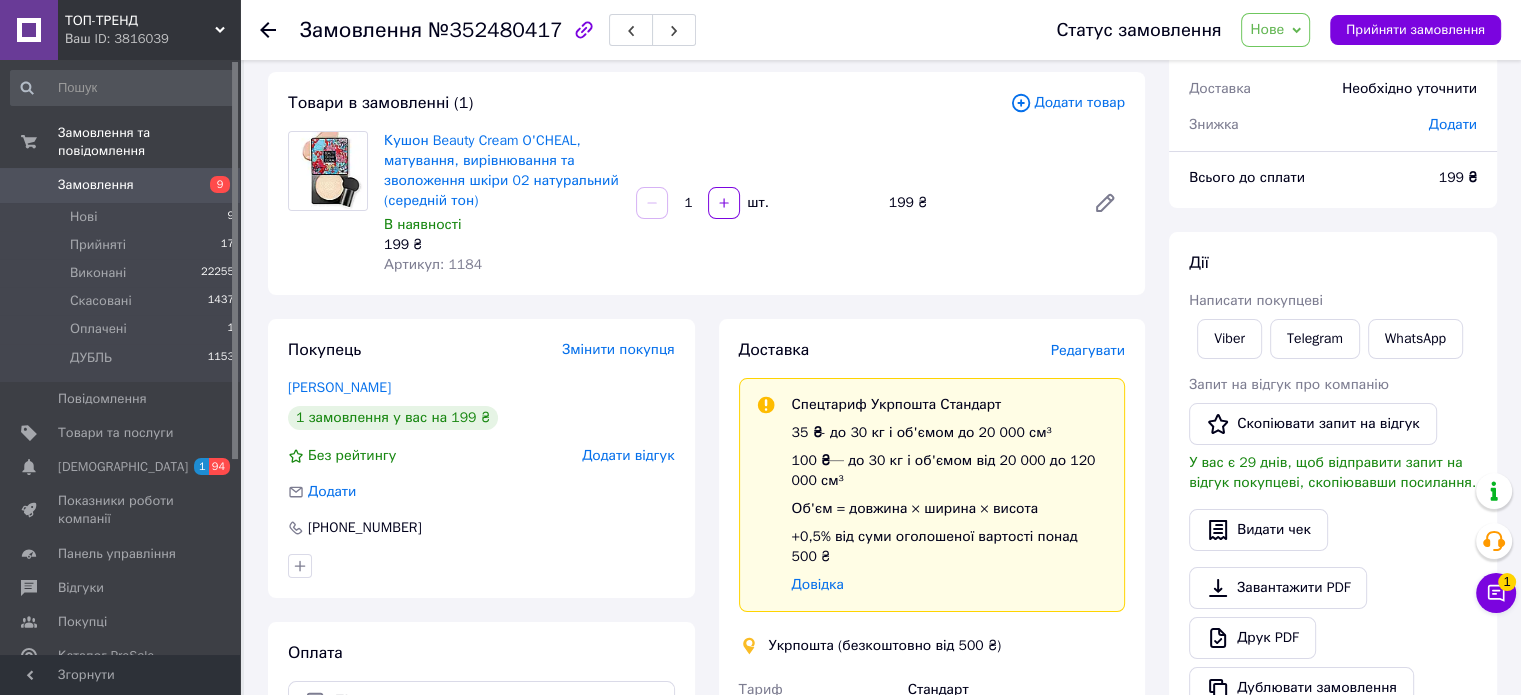 click on "Артикул: 1184" at bounding box center [433, 264] 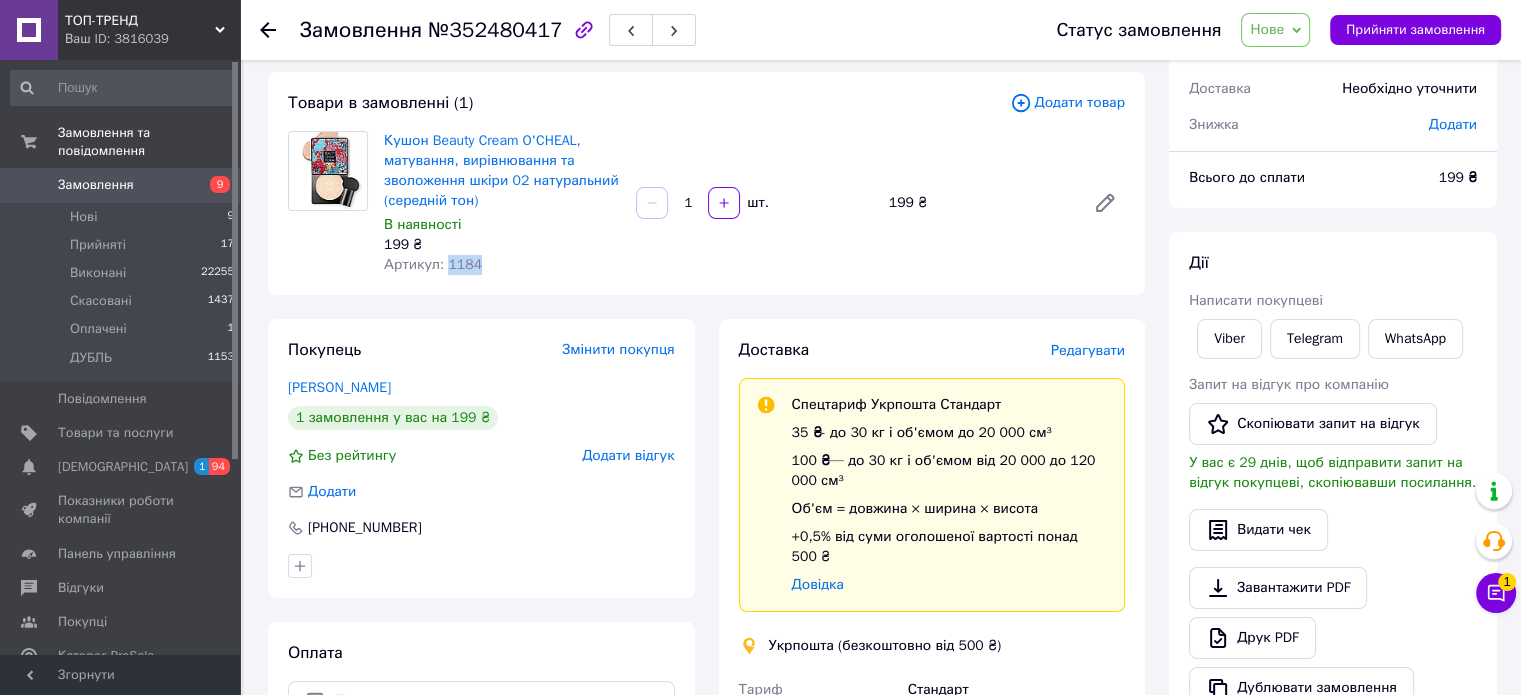 click on "Артикул: 1184" at bounding box center (433, 264) 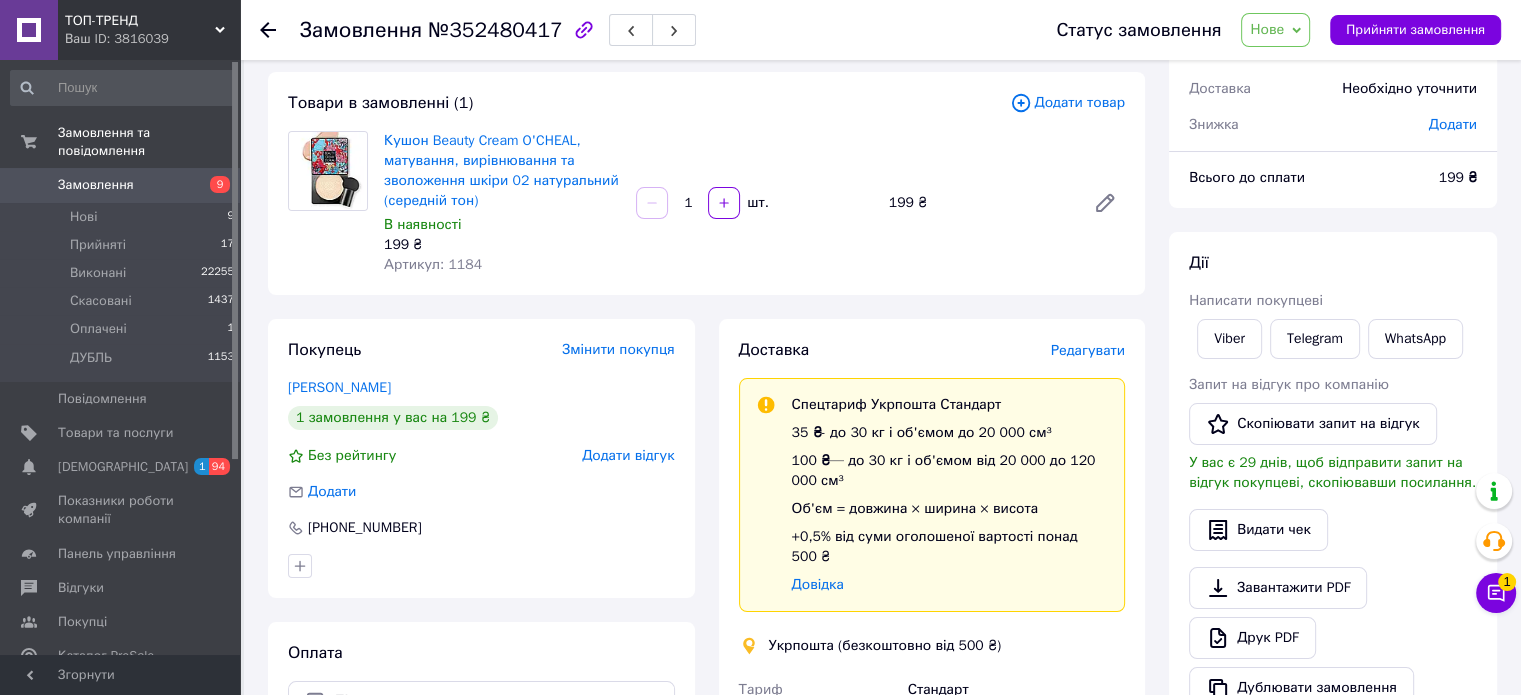 drag, startPoint x: 1008, startPoint y: 680, endPoint x: 1007, endPoint y: 694, distance: 14.035668 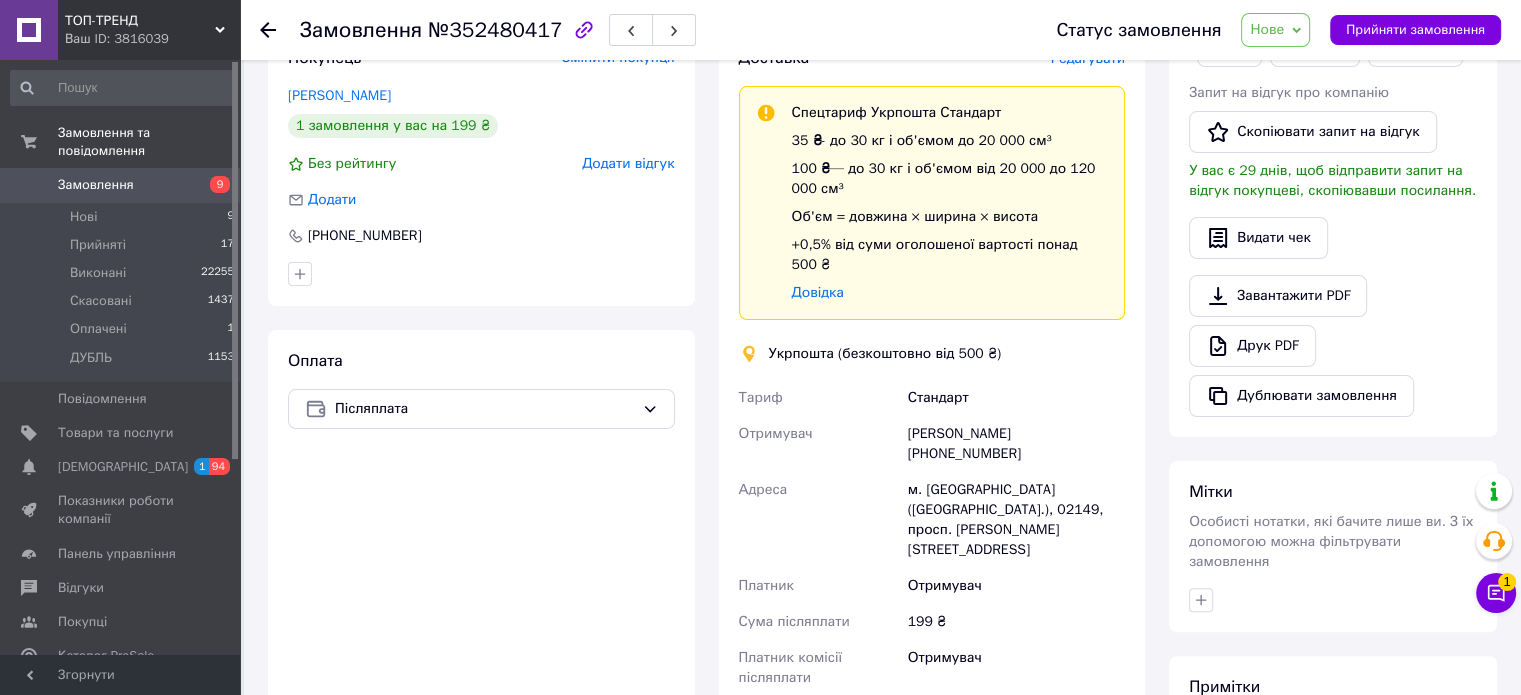 scroll, scrollTop: 400, scrollLeft: 0, axis: vertical 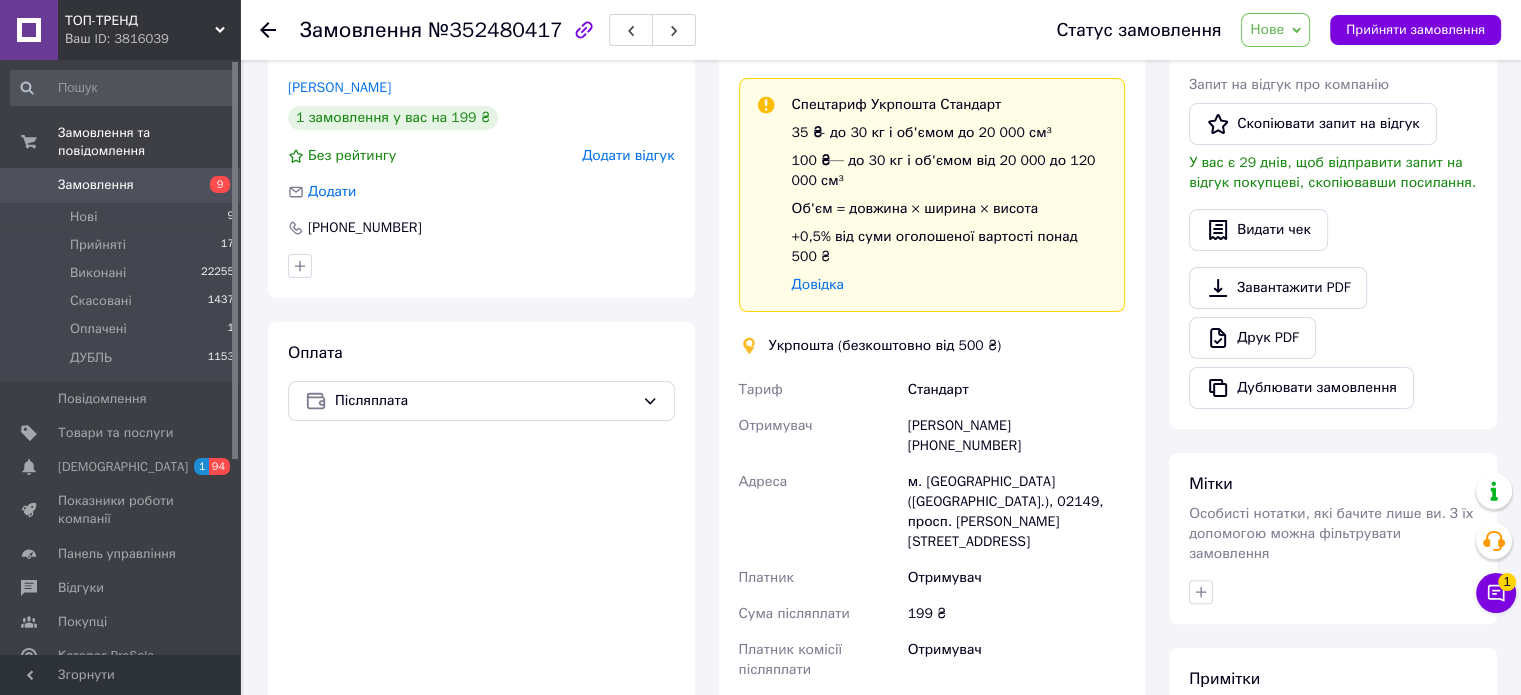 click on "Оксана Івженко +380969303587" at bounding box center (1016, 436) 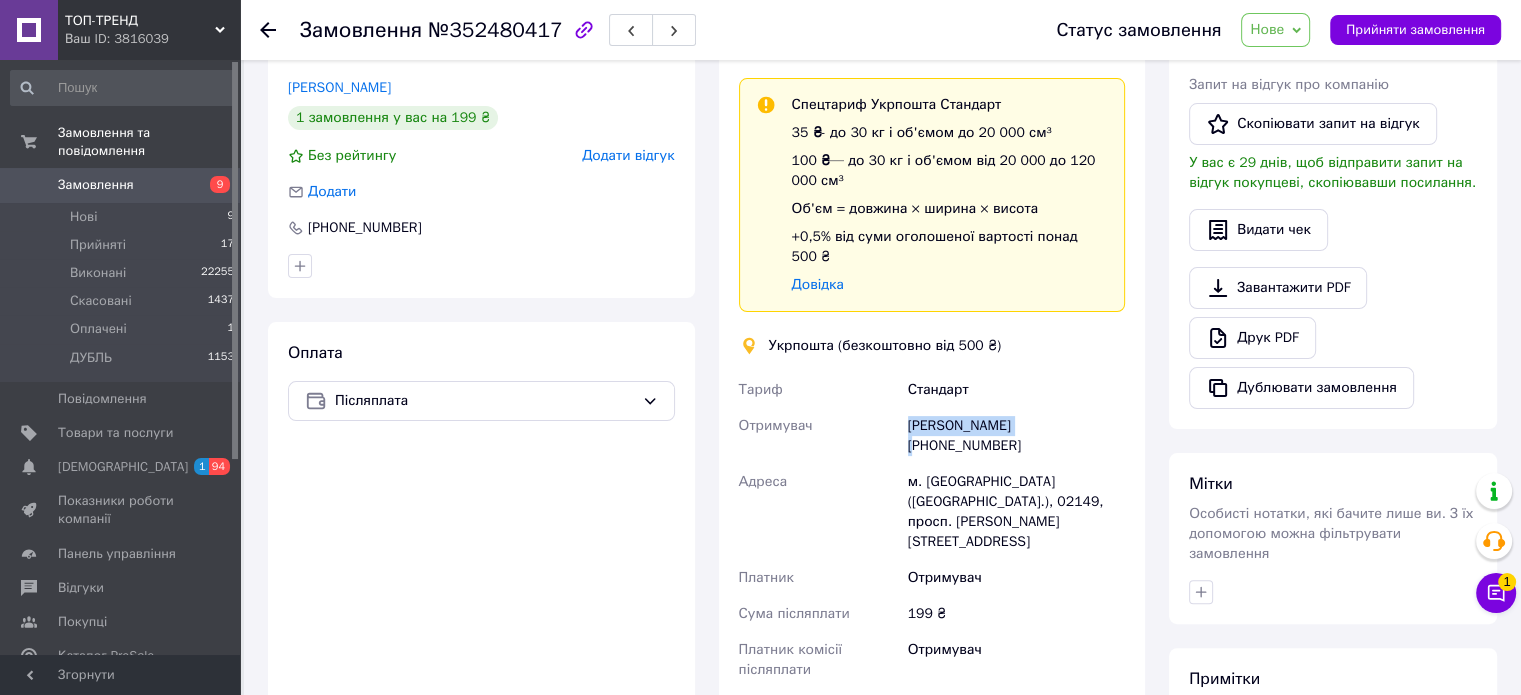 drag, startPoint x: 1012, startPoint y: 406, endPoint x: 897, endPoint y: 406, distance: 115 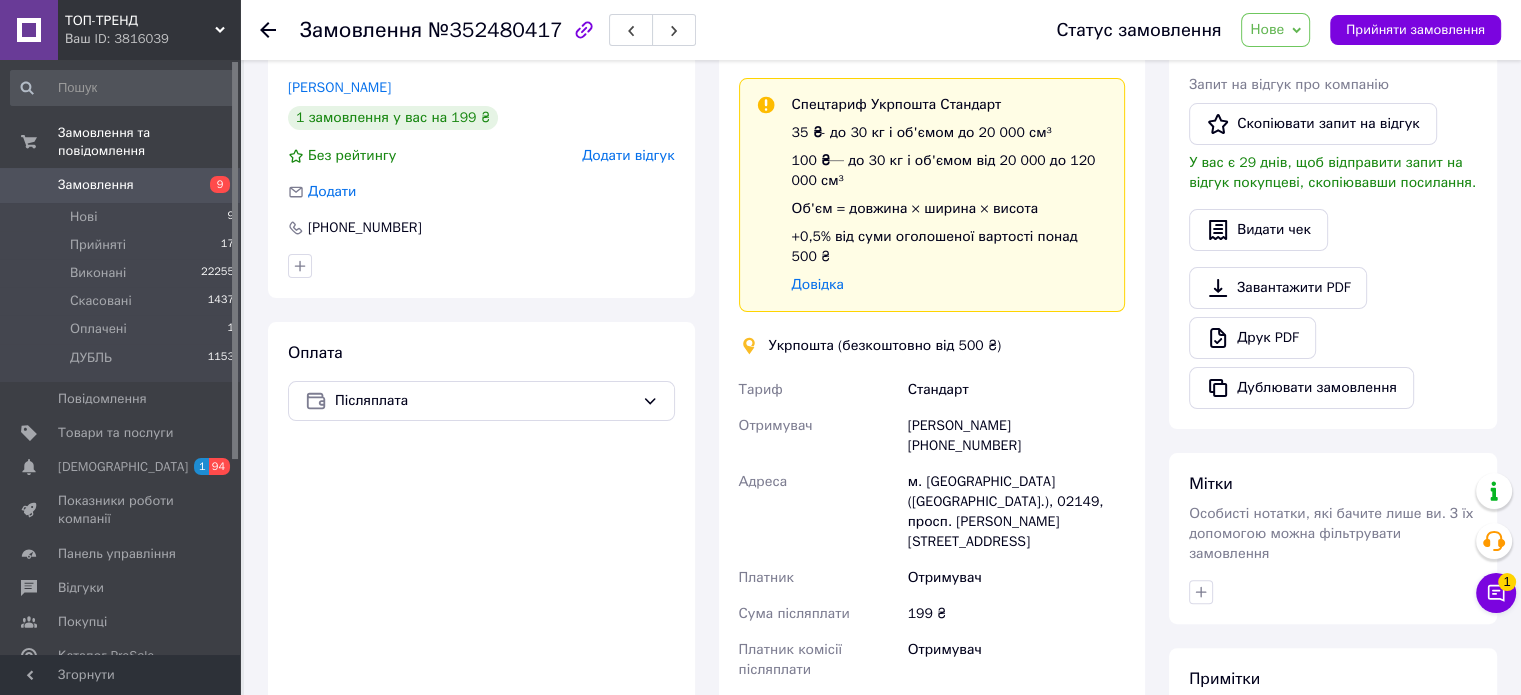 click on "Оксана Івженко +380969303587" at bounding box center (1016, 436) 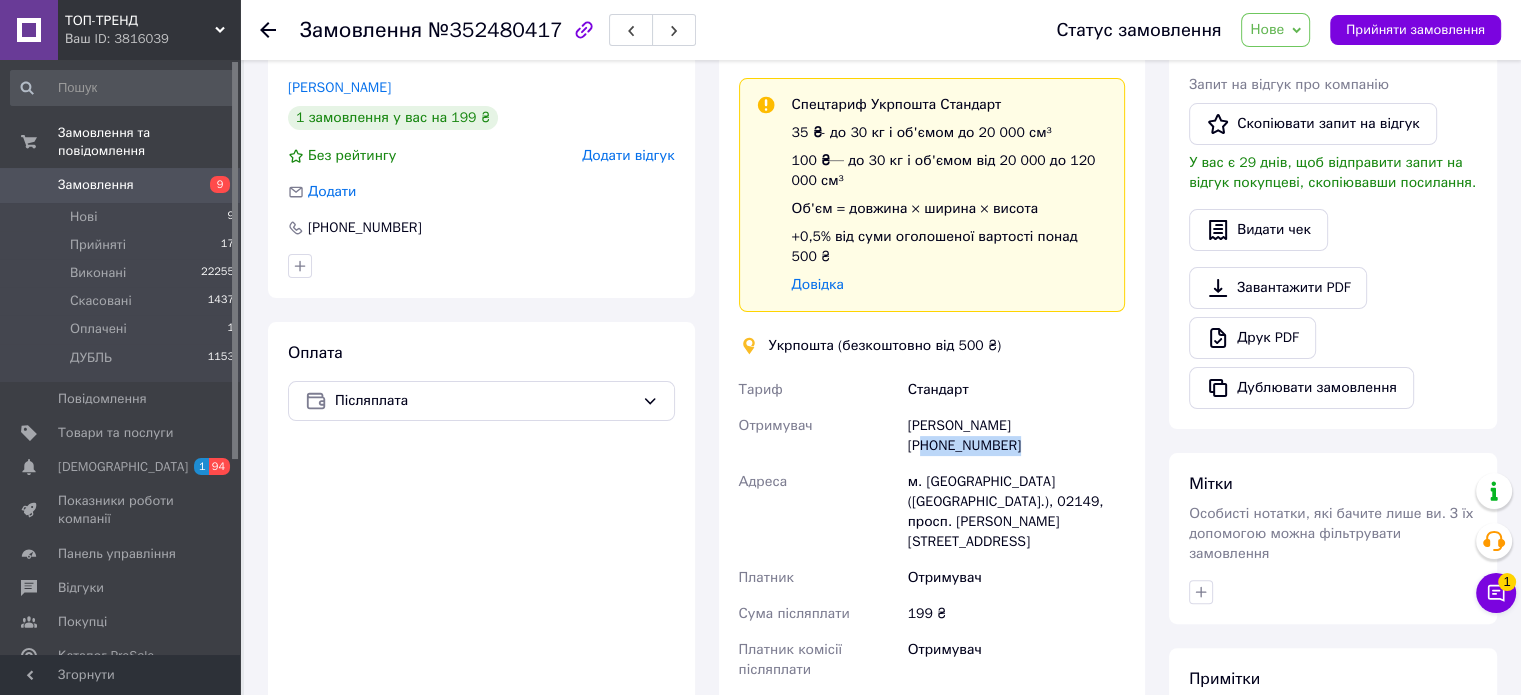 click on "Оксана Івженко +380969303587" at bounding box center (1016, 436) 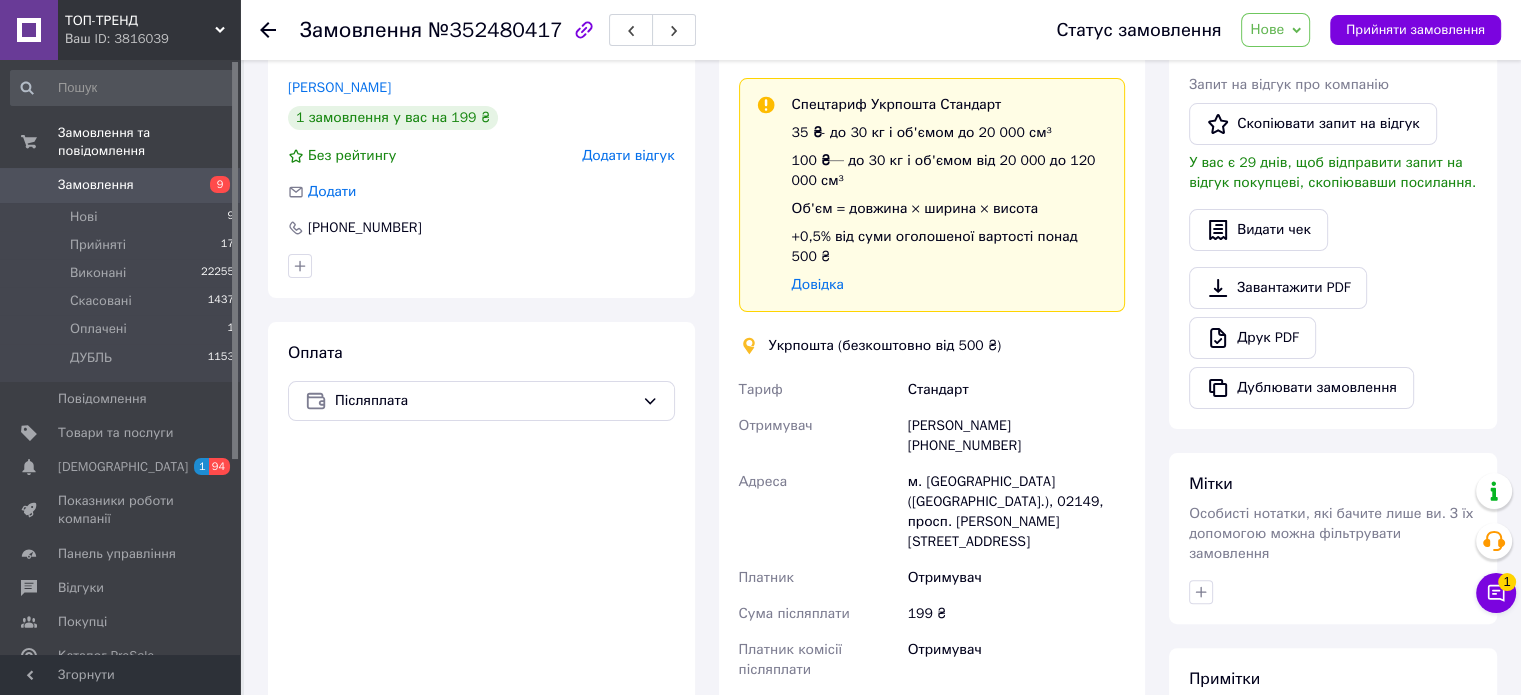 click on "м. Київ (Київська обл.), 02149, просп. Бажана Миколи, 26А" at bounding box center (1016, 512) 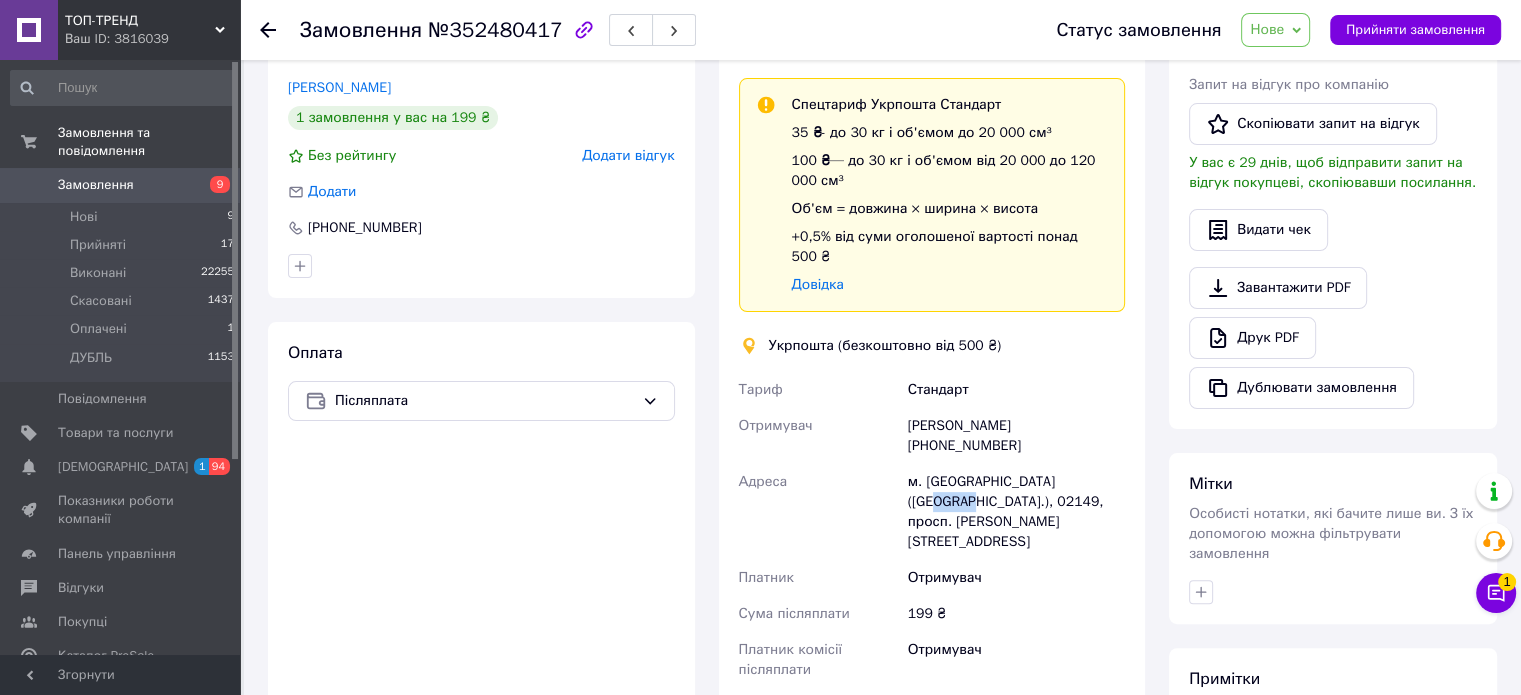 click on "м. Київ (Київська обл.), 02149, просп. Бажана Миколи, 26А" at bounding box center [1016, 512] 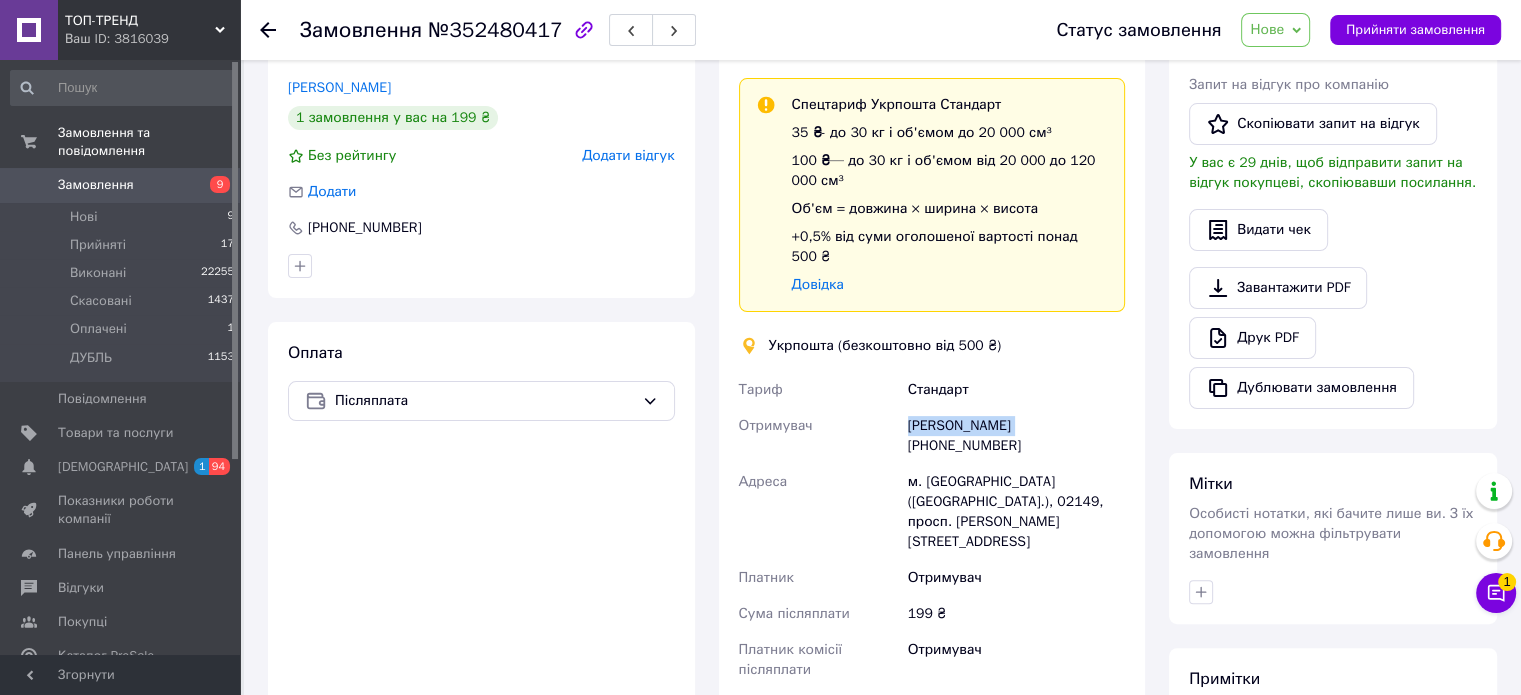 drag, startPoint x: 1008, startPoint y: 411, endPoint x: 892, endPoint y: 410, distance: 116.00431 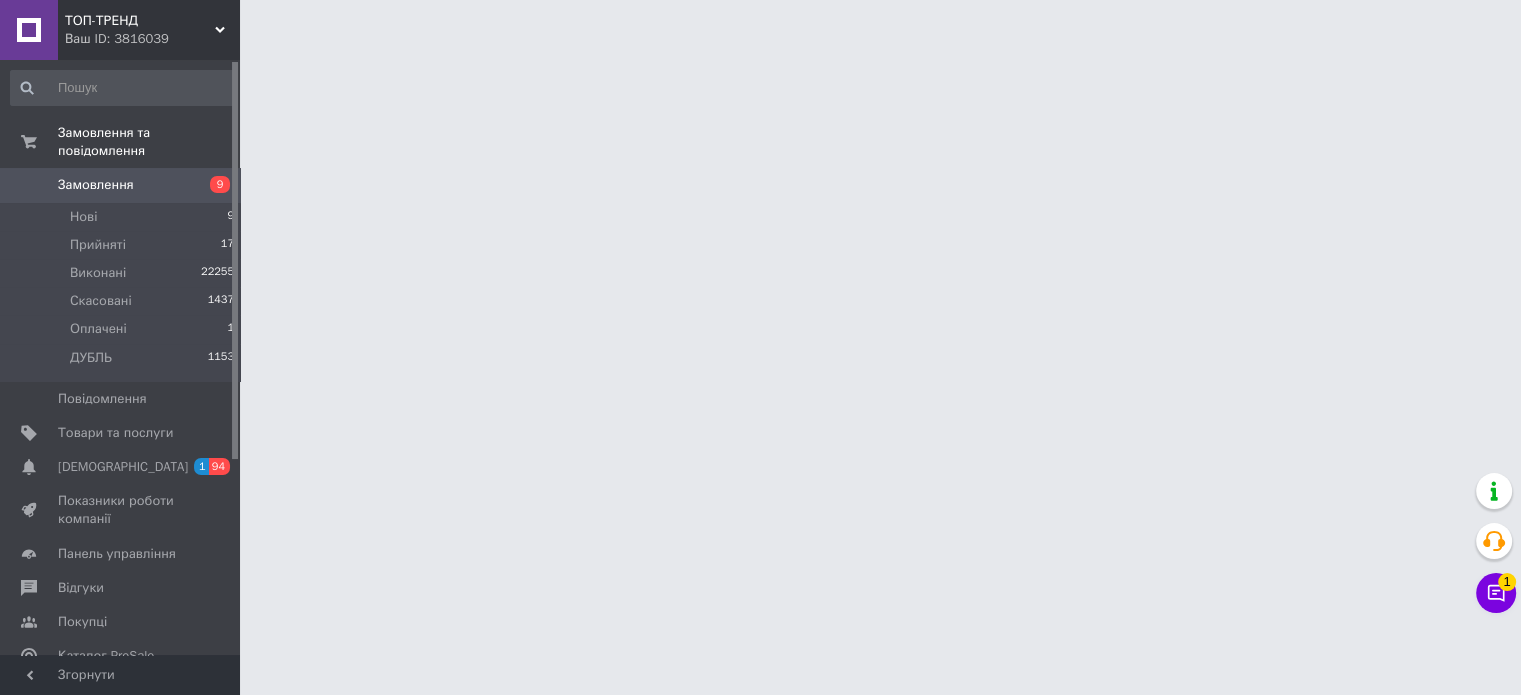 scroll, scrollTop: 0, scrollLeft: 0, axis: both 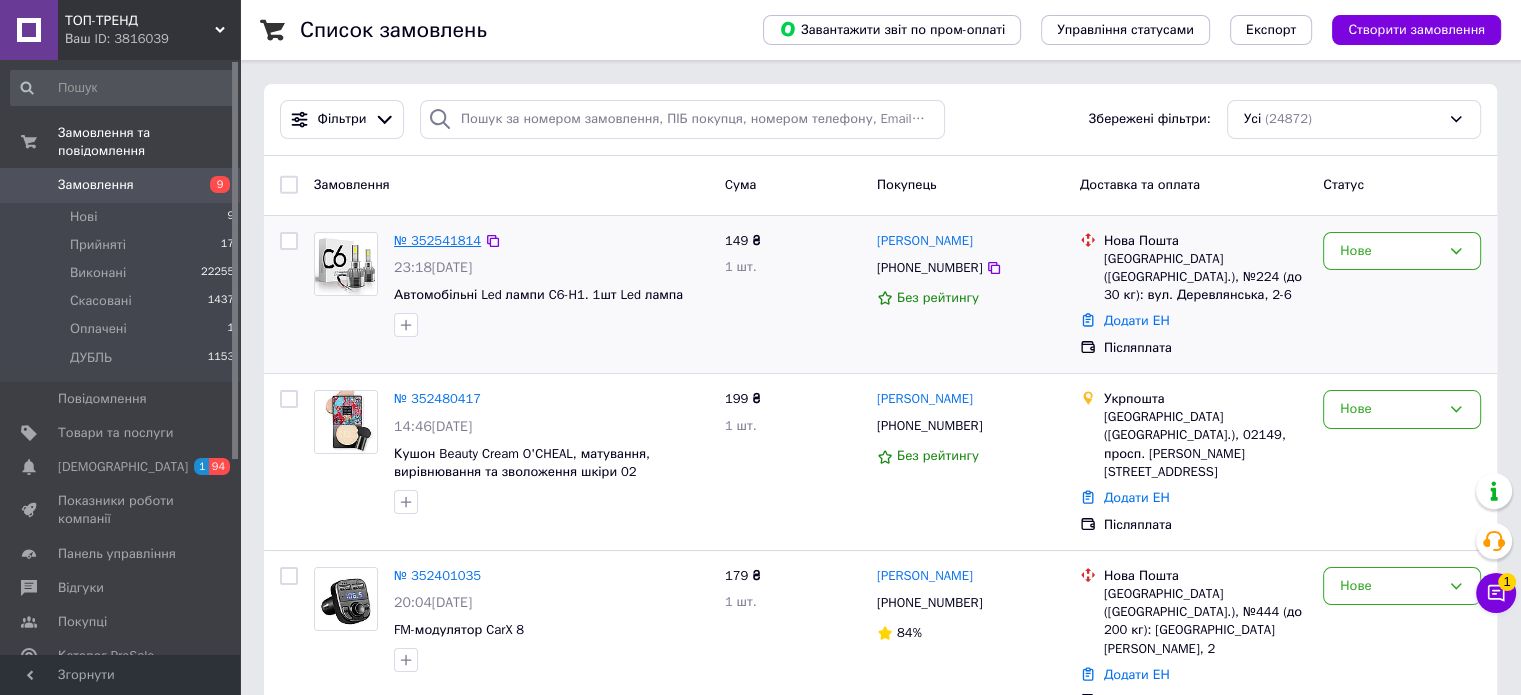 click on "№ 352541814" at bounding box center (437, 240) 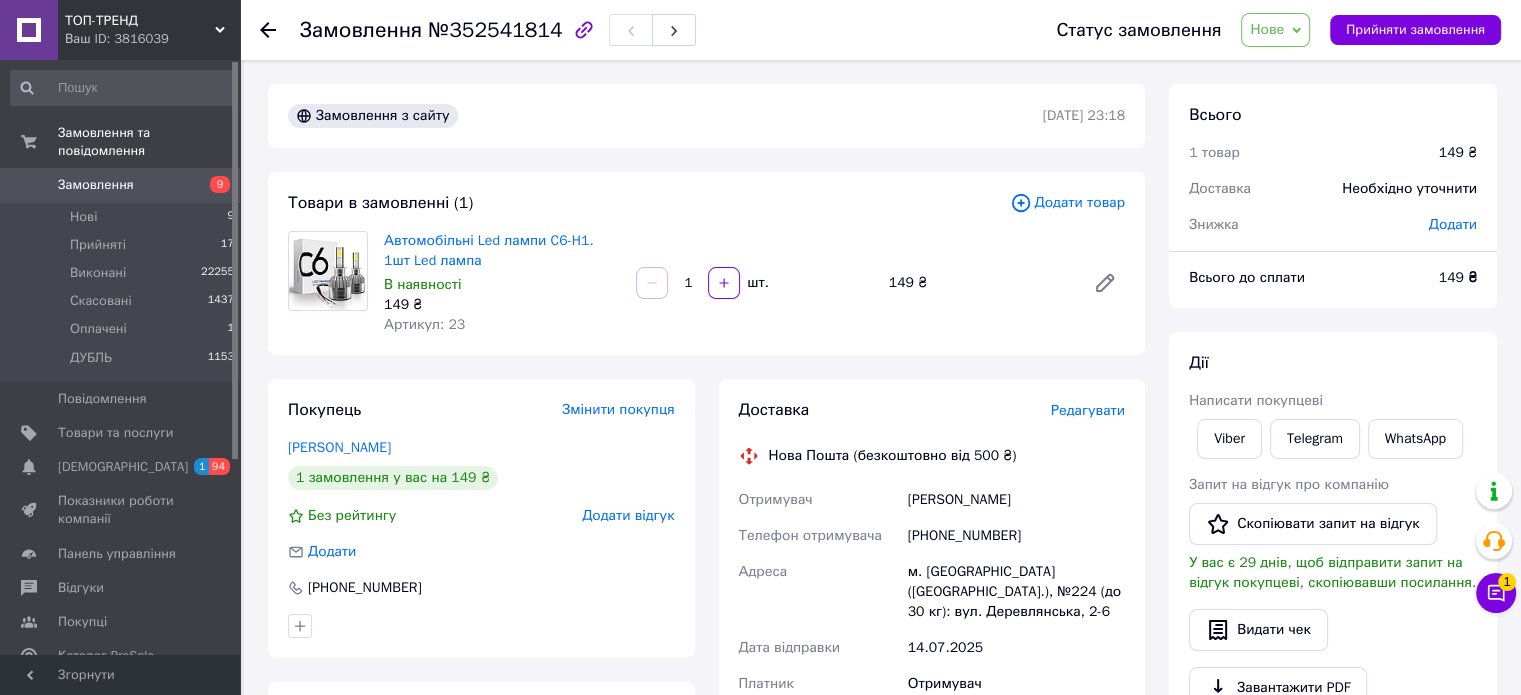 click on "Замовлення з сайту 13.07.2025 | 23:18 Товари в замовленні (1) Додати товар Автомобільні Led лампи C6-H1.  1шт Led лампа В наявності 149 ₴ Артикул: 23 1   шт. 149 ₴ Покупець Змінити покупця Фролов Сергій 1 замовлення у вас на 149 ₴ Без рейтингу   Додати відгук Додати +380997680624 Оплата Післяплата Доставка Редагувати Нова Пошта (безкоштовно від 500 ₴) Отримувач Фролов Сергій Телефон отримувача +380997680624 Адреса м. Київ (Київська обл.), №224 (до 30 кг): вул. Деревлянська, 2-6 Дата відправки 14.07.2025 Платник Отримувач Оціночна вартість 149 ₴ Сума післяплати 149 ₴ Комісія за післяплату 22.98 ₴ Отримувач" at bounding box center [706, 698] 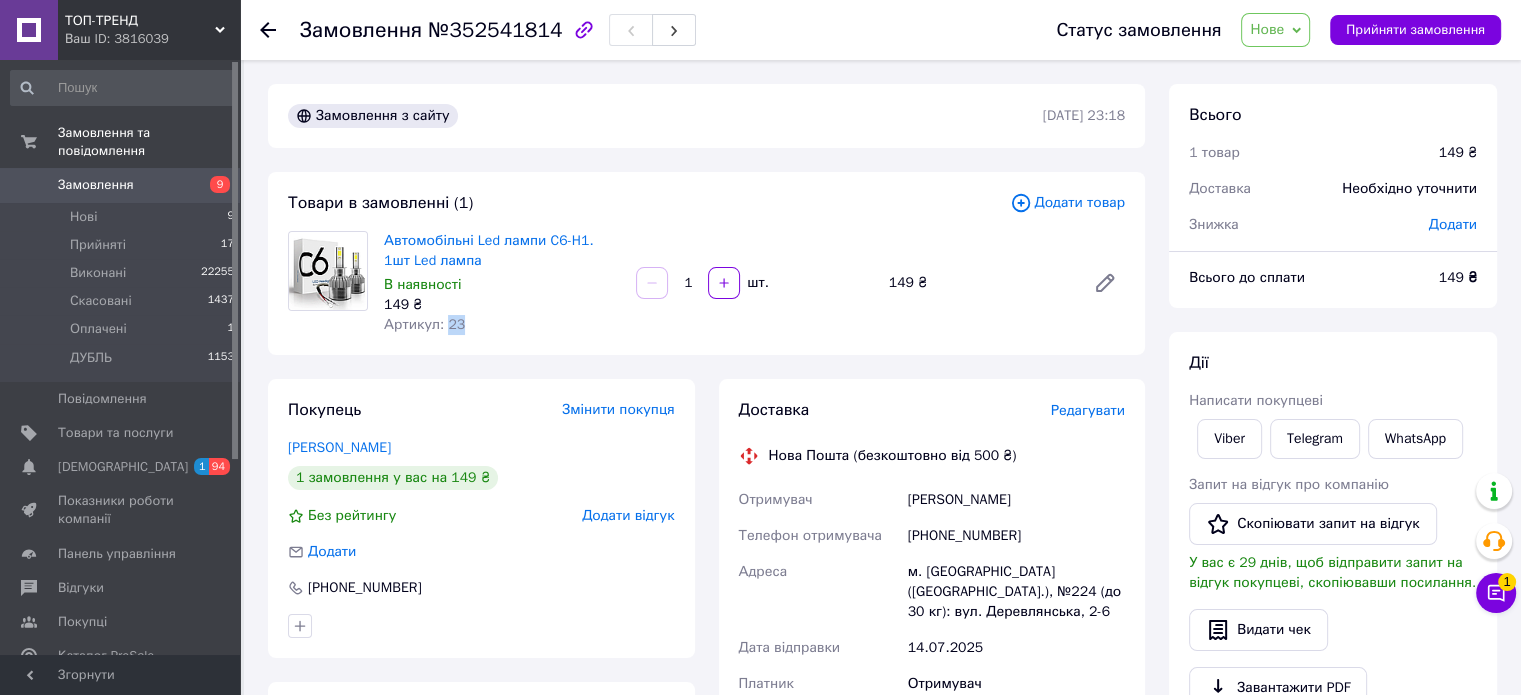 click on "Артикул: 23" at bounding box center [424, 324] 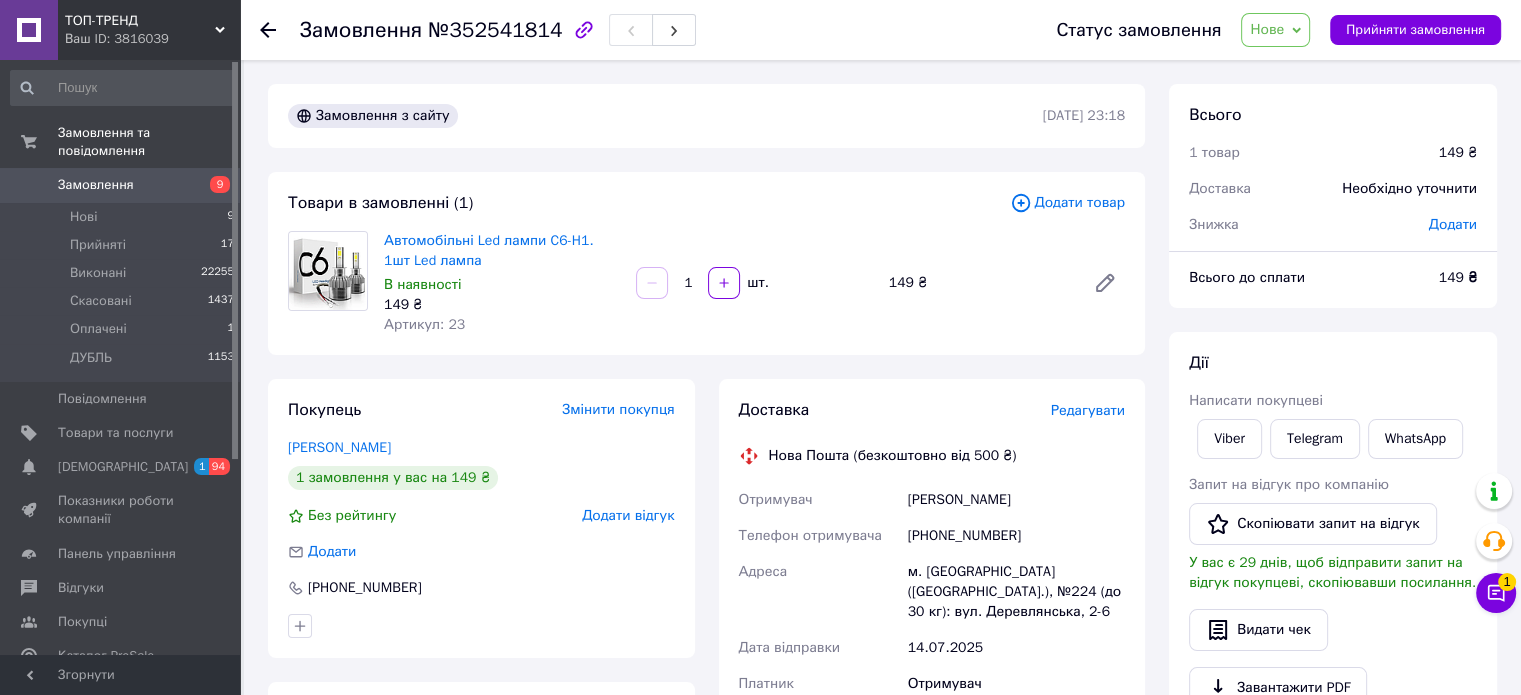 click on "[PHONE_NUMBER]" at bounding box center (1016, 536) 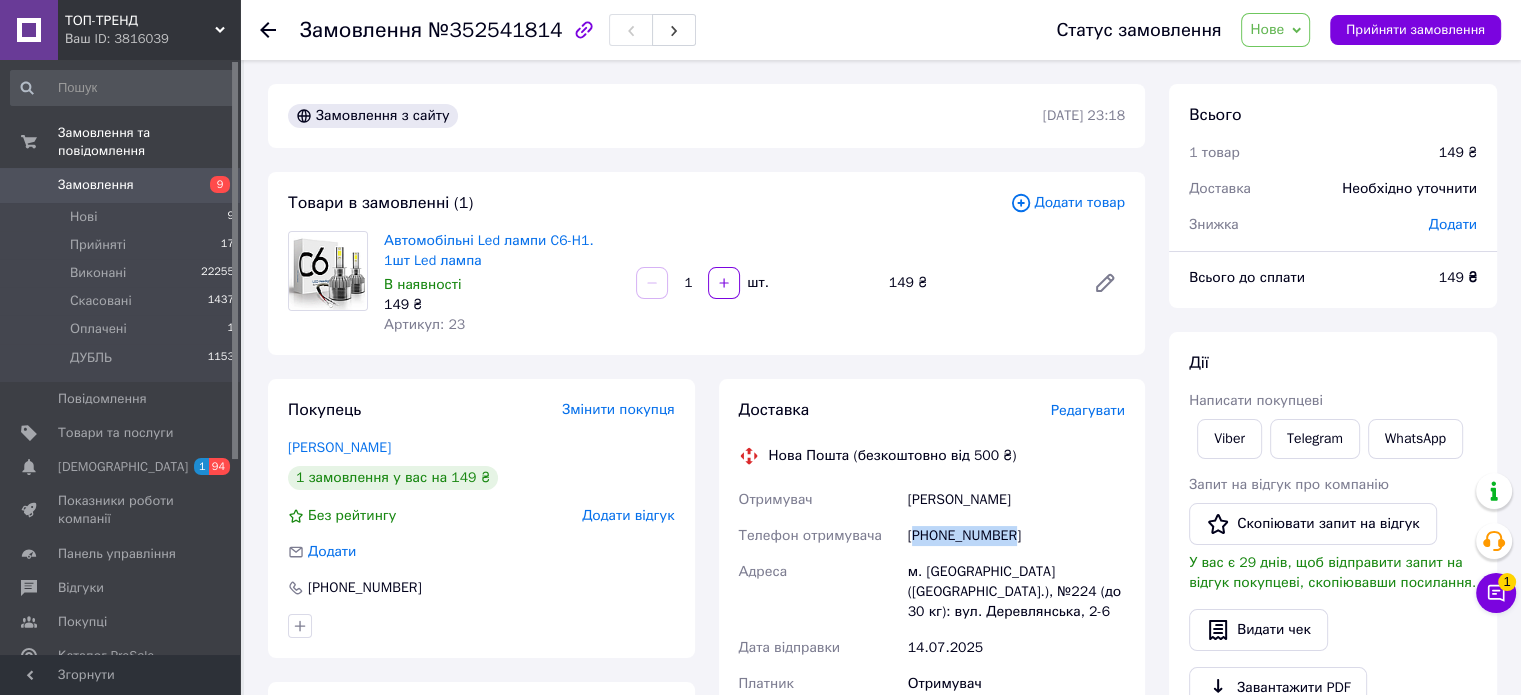 click on "[PHONE_NUMBER]" at bounding box center [1016, 536] 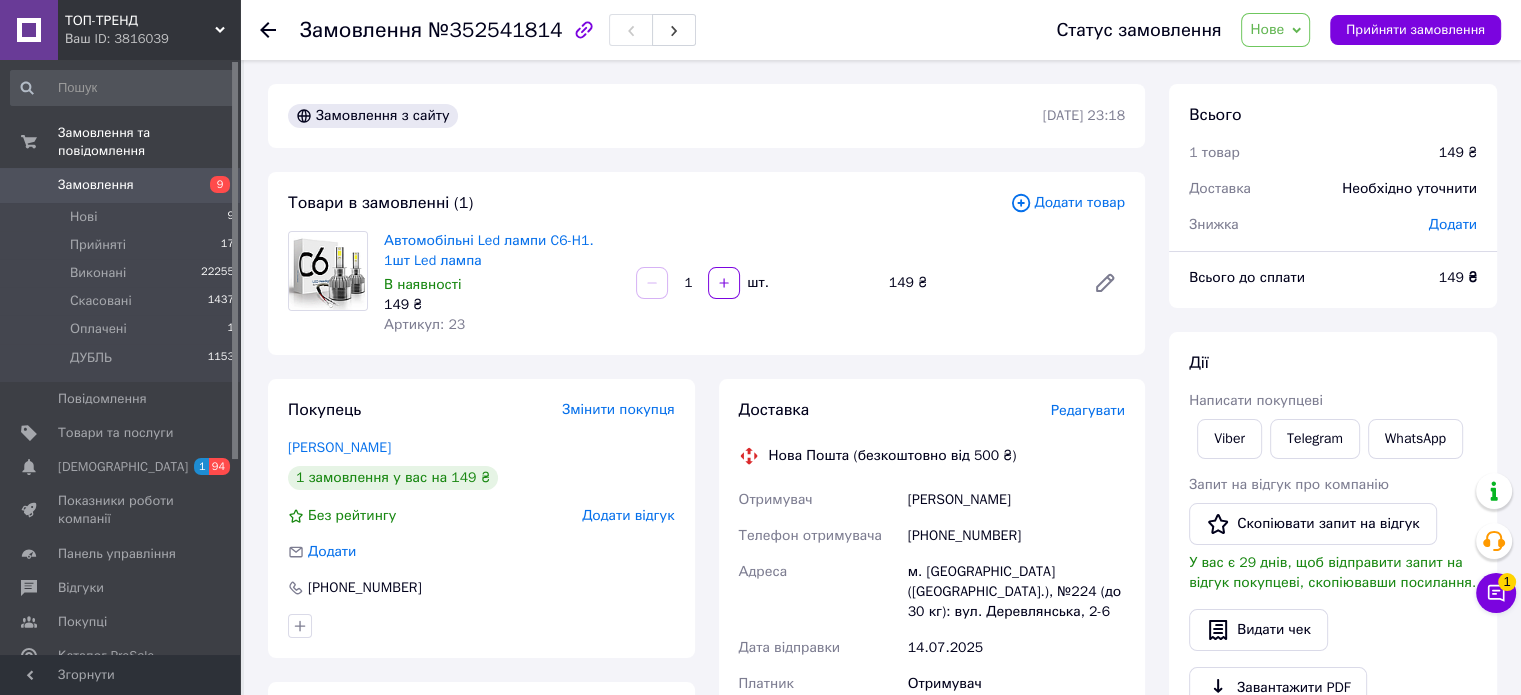 click on "Фролов Сергій" at bounding box center (1016, 500) 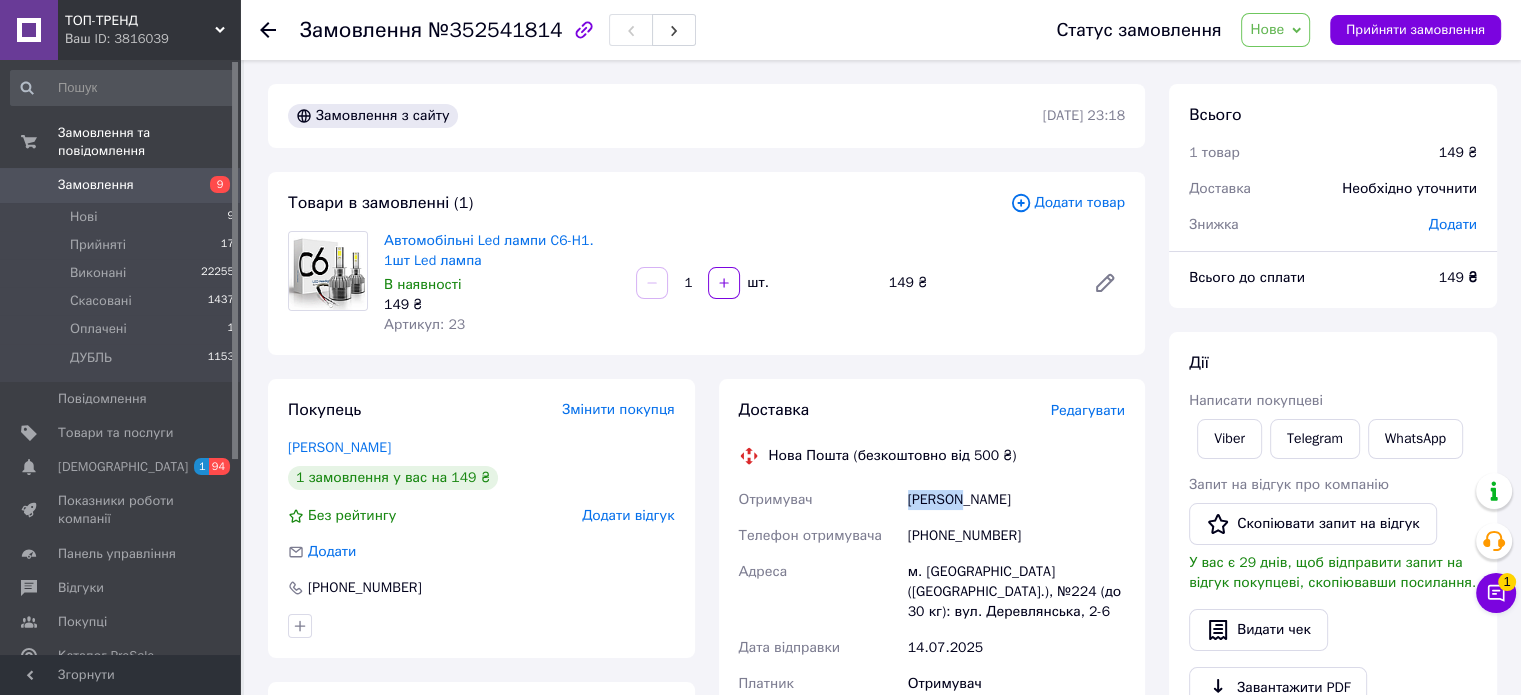 click on "Фролов Сергій" at bounding box center (1016, 500) 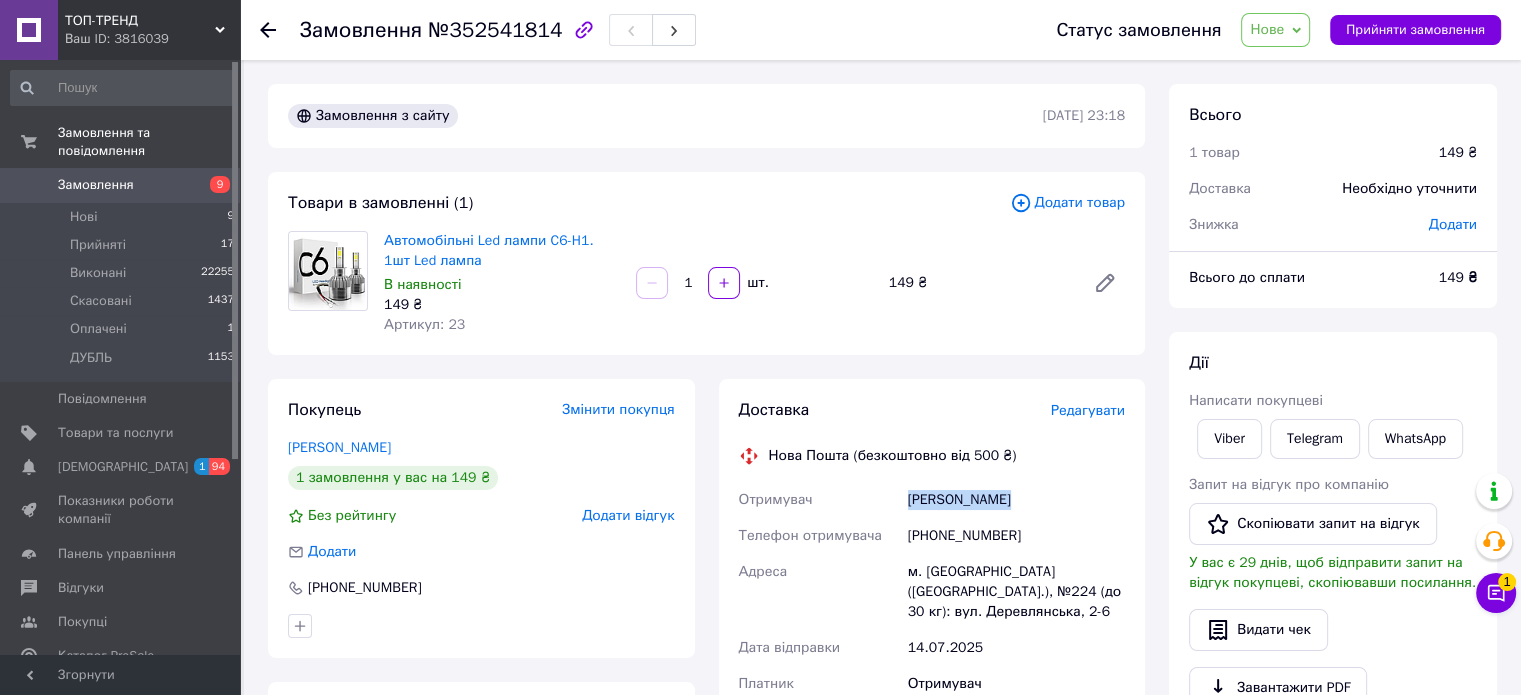 click on "Фролов Сергій" at bounding box center (1016, 500) 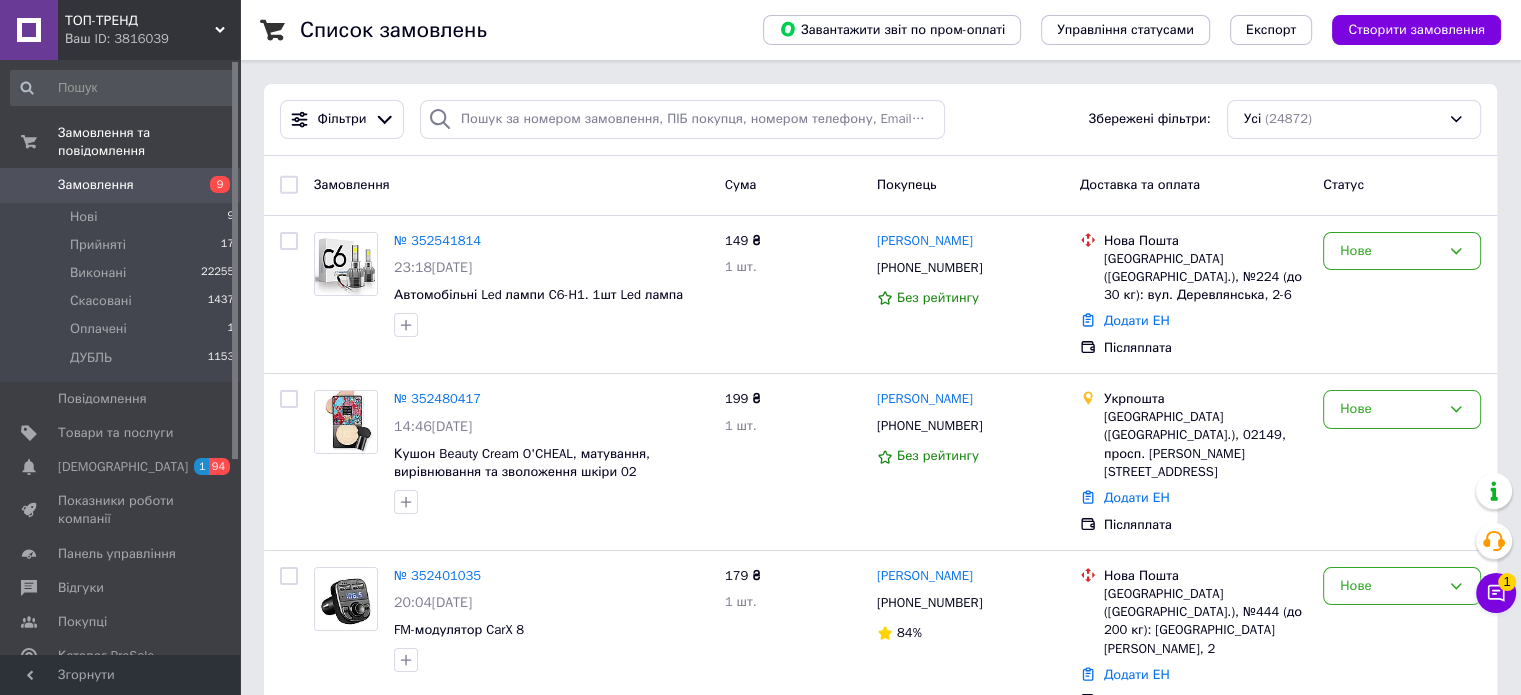 click on "ТОП-ТРЕНД Ваш ID: 3816039" at bounding box center (149, 30) 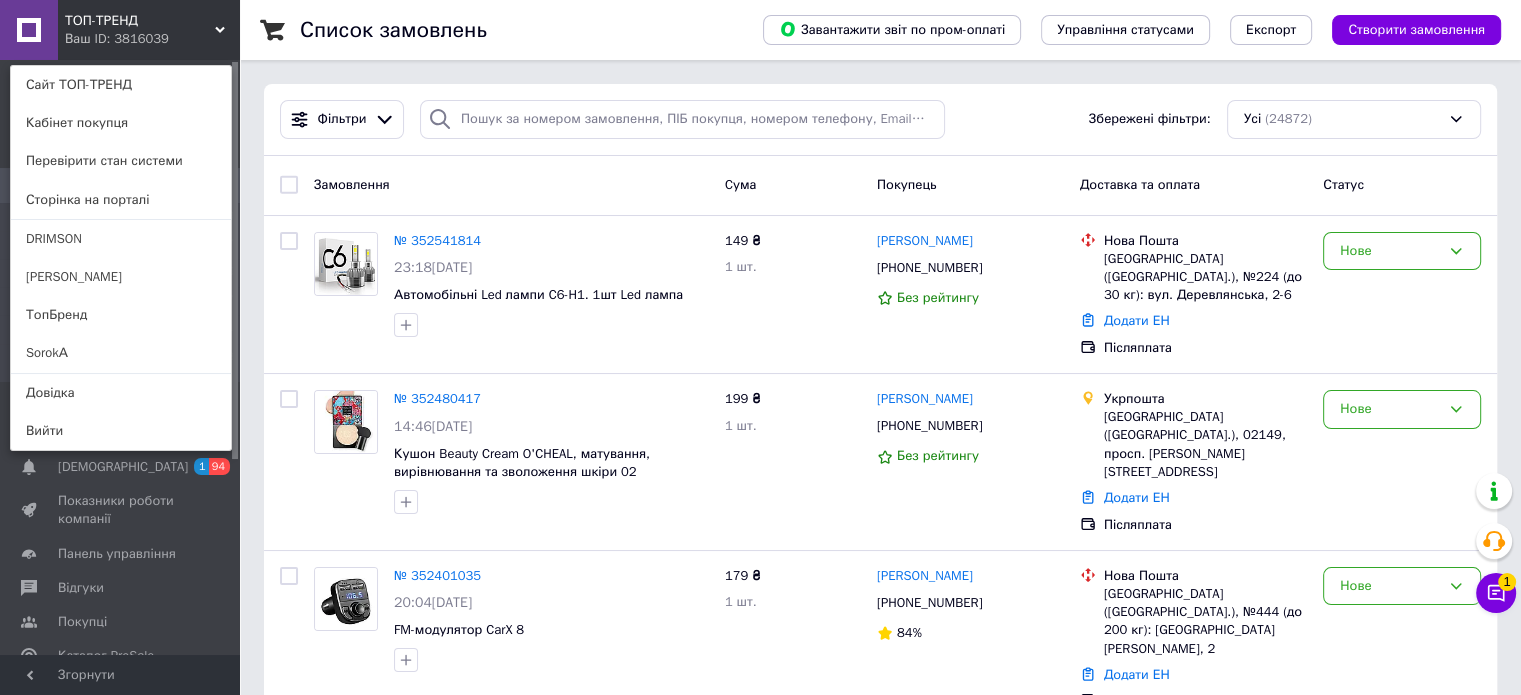 click on "ТОП-ТРЕНД" at bounding box center (140, 21) 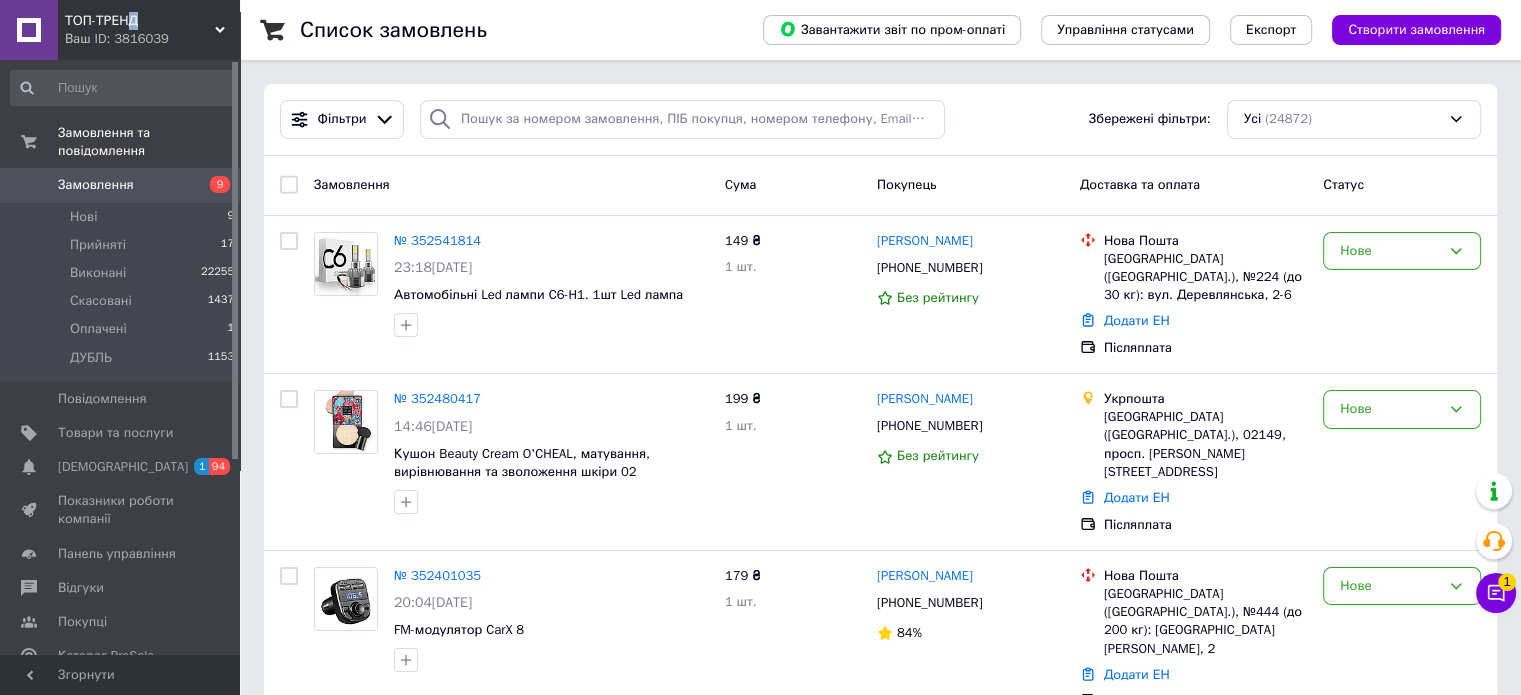 click on "ТОП-ТРЕНД" at bounding box center (140, 21) 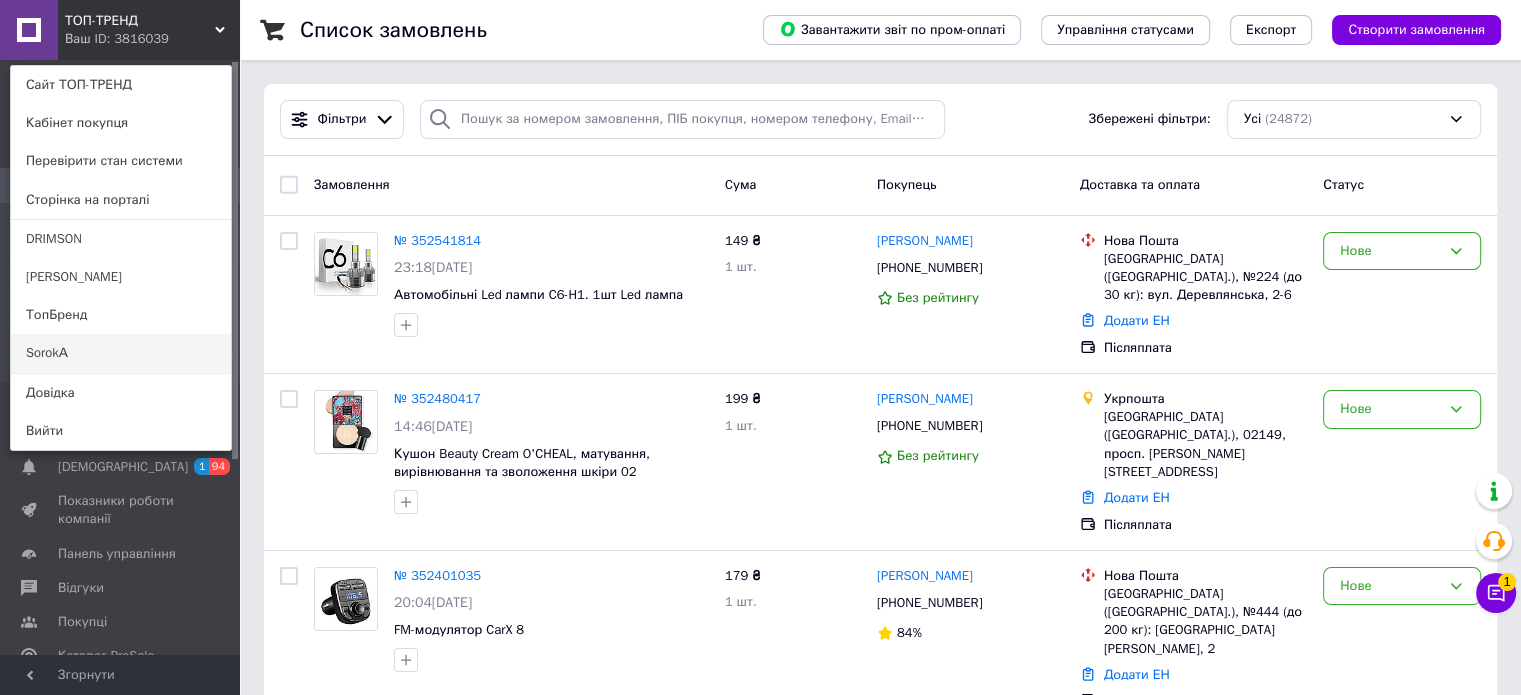 click on "SorokА" at bounding box center [121, 353] 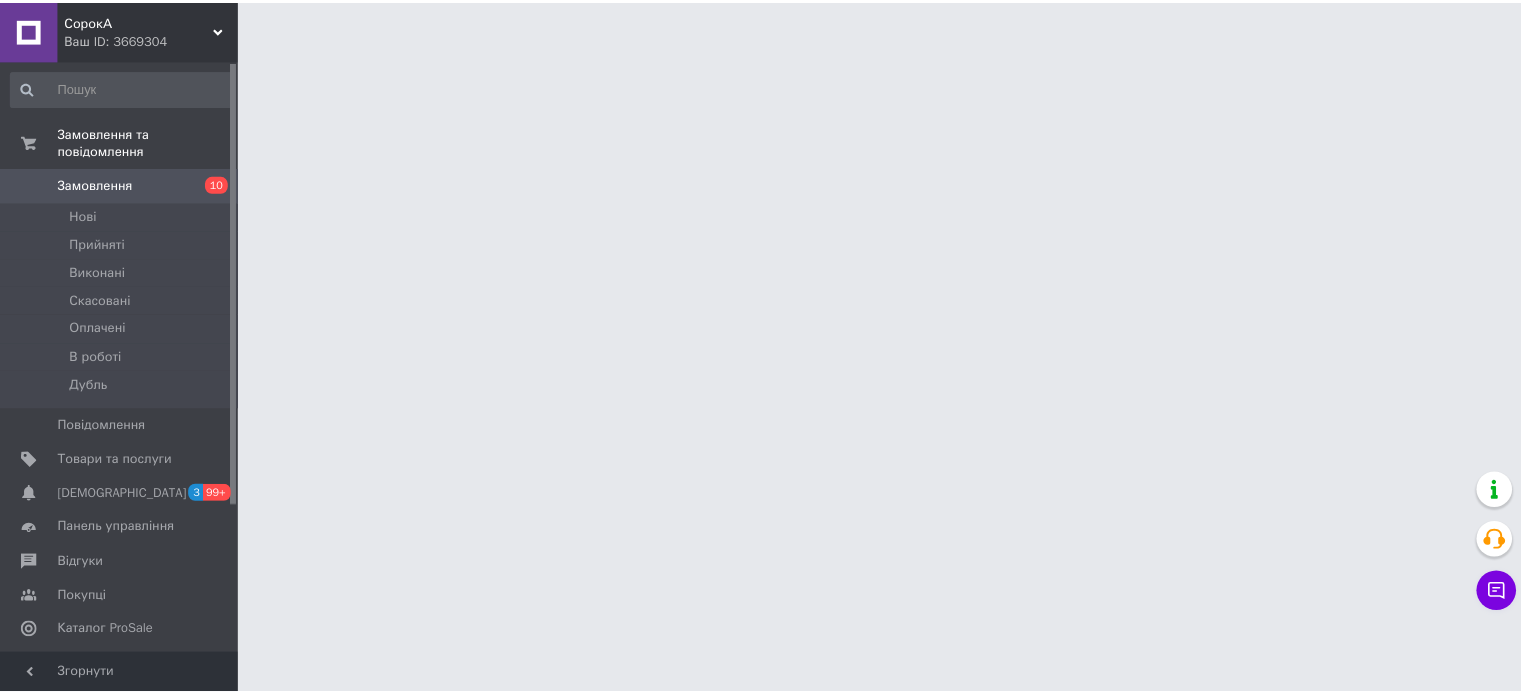 scroll, scrollTop: 0, scrollLeft: 0, axis: both 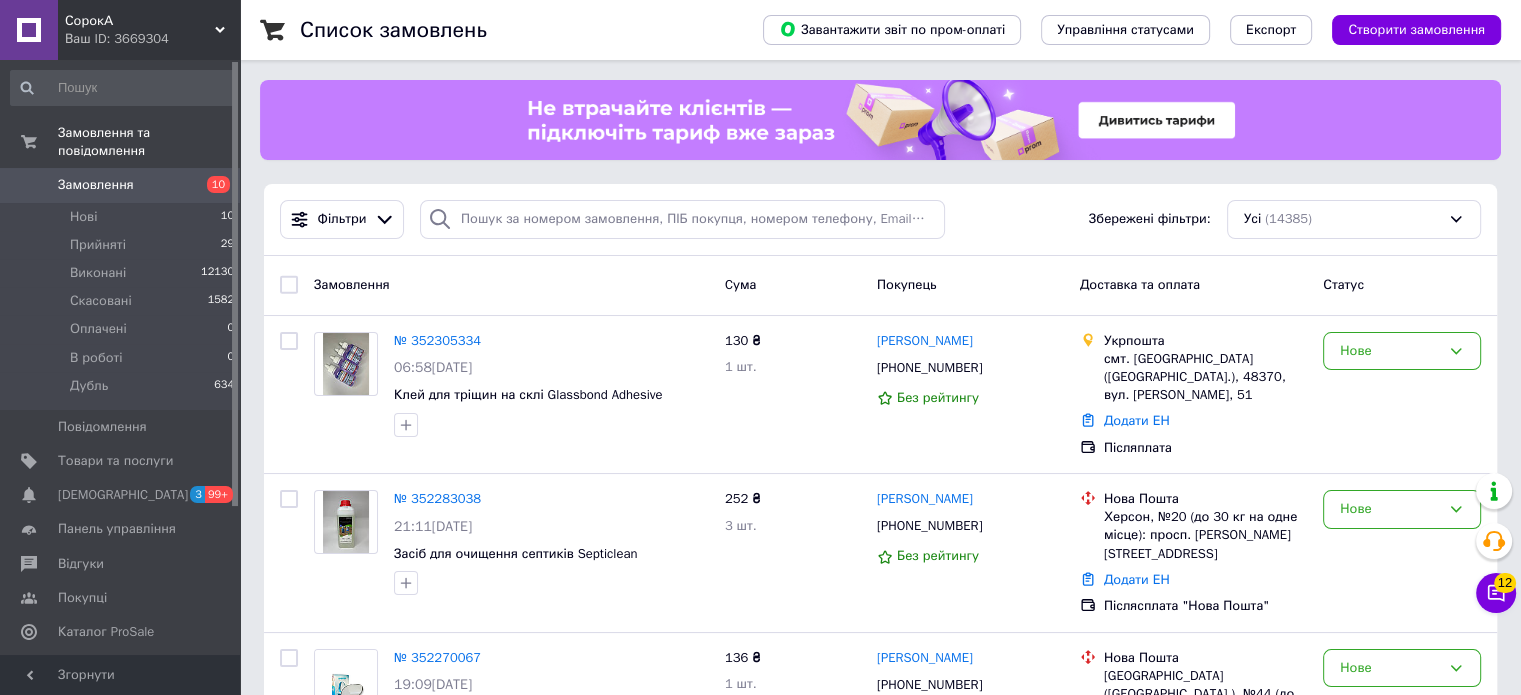 click on "СорокА Ваш ID: 3669304" at bounding box center [149, 30] 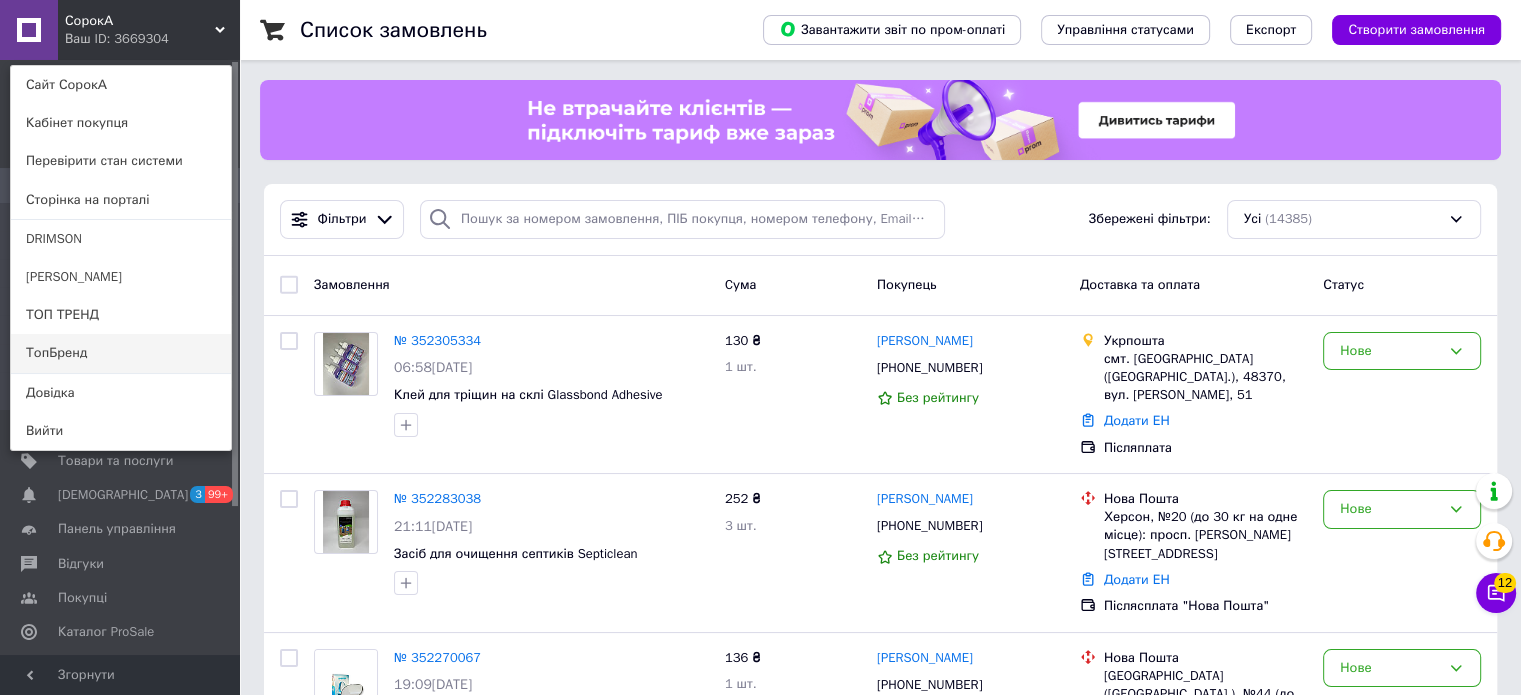 click on "ТопБренд" at bounding box center (121, 353) 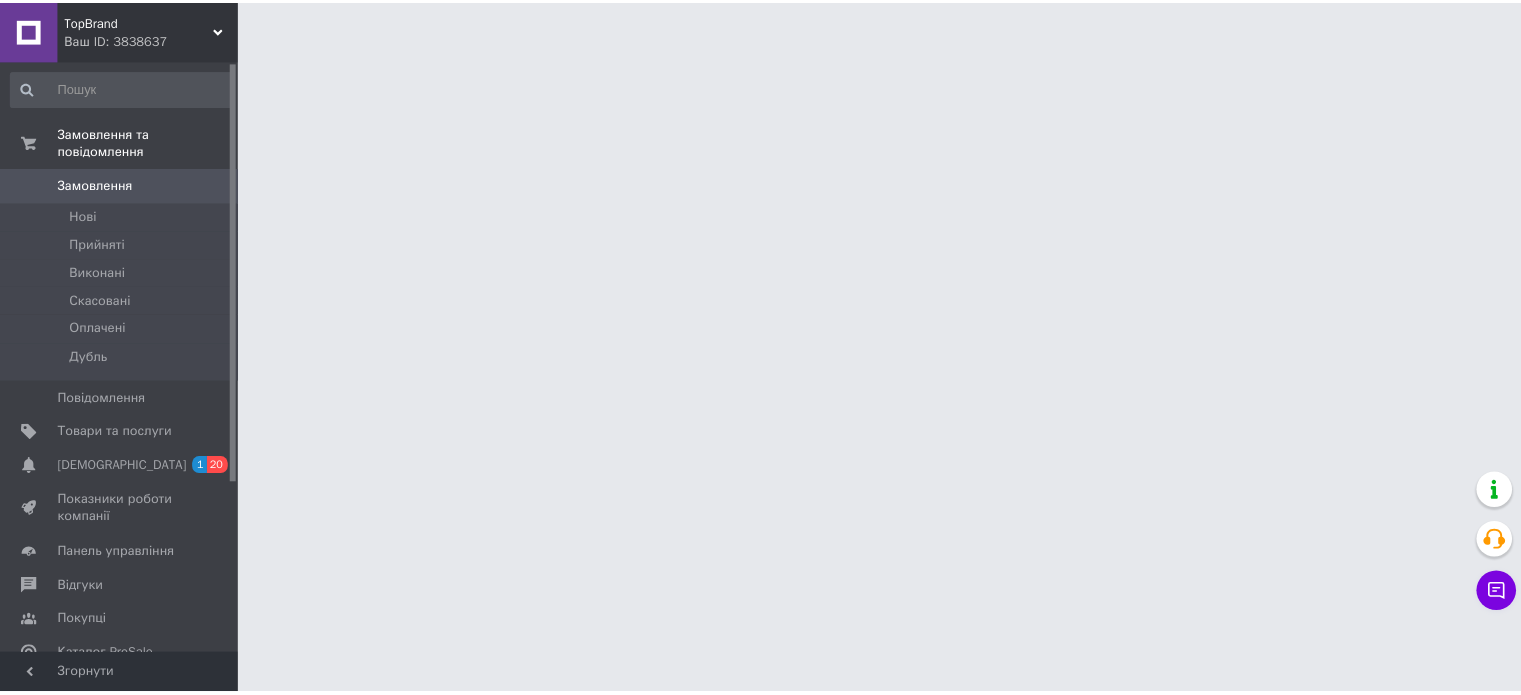 scroll, scrollTop: 0, scrollLeft: 0, axis: both 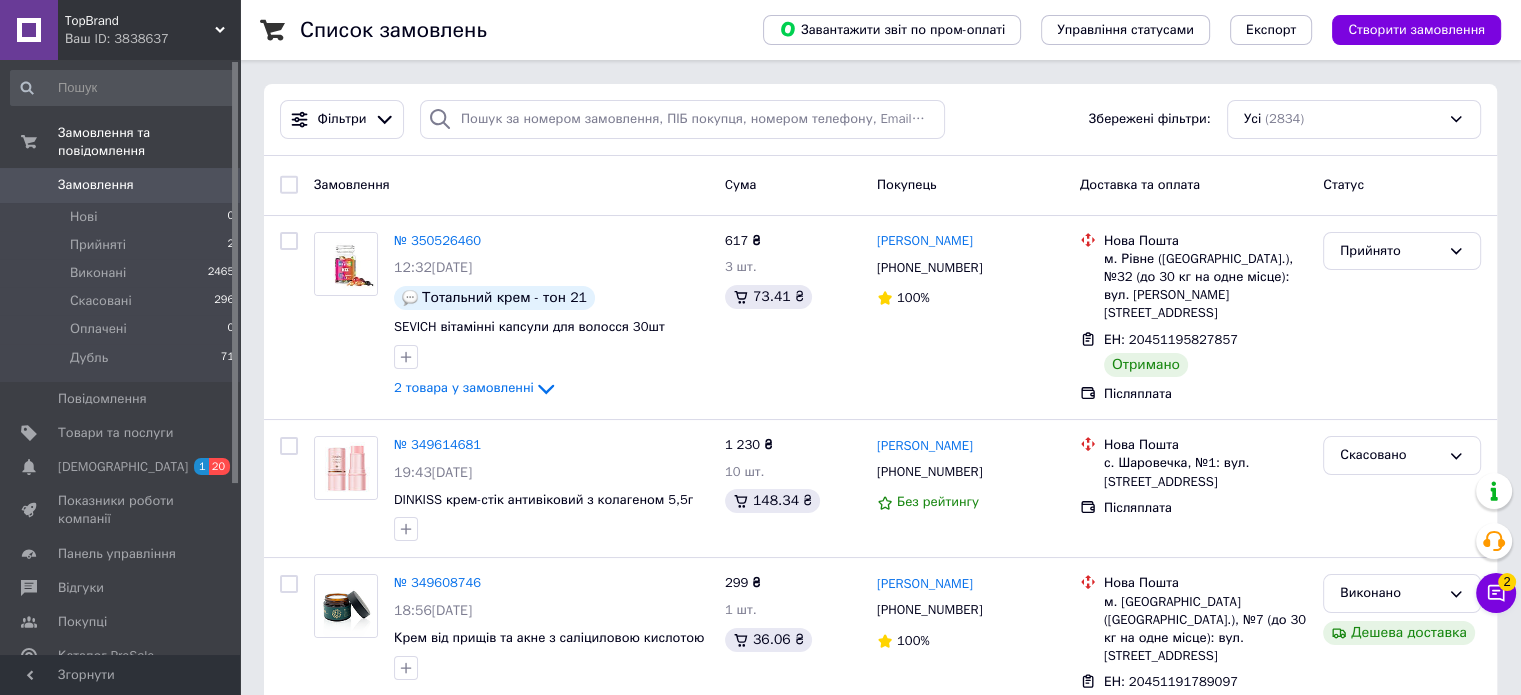 click 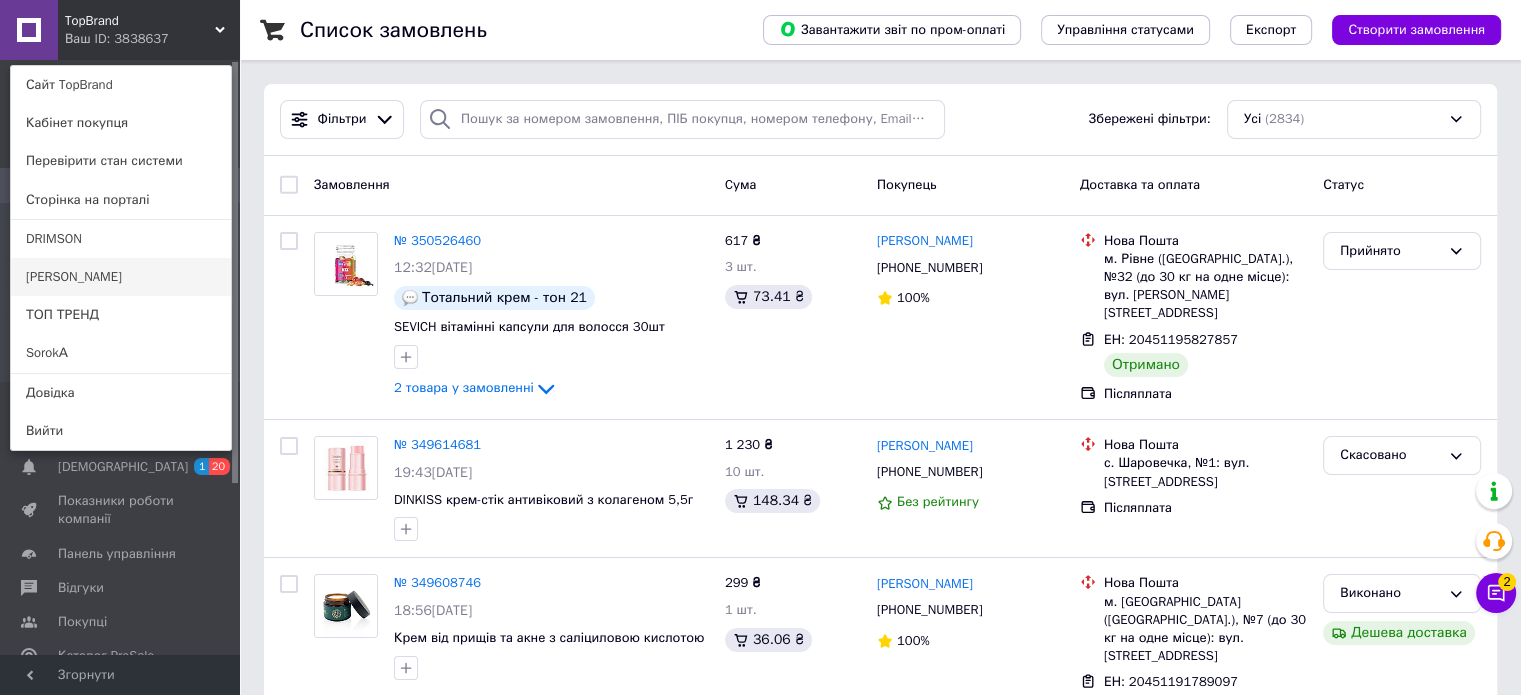 click on "[PERSON_NAME]" at bounding box center [121, 277] 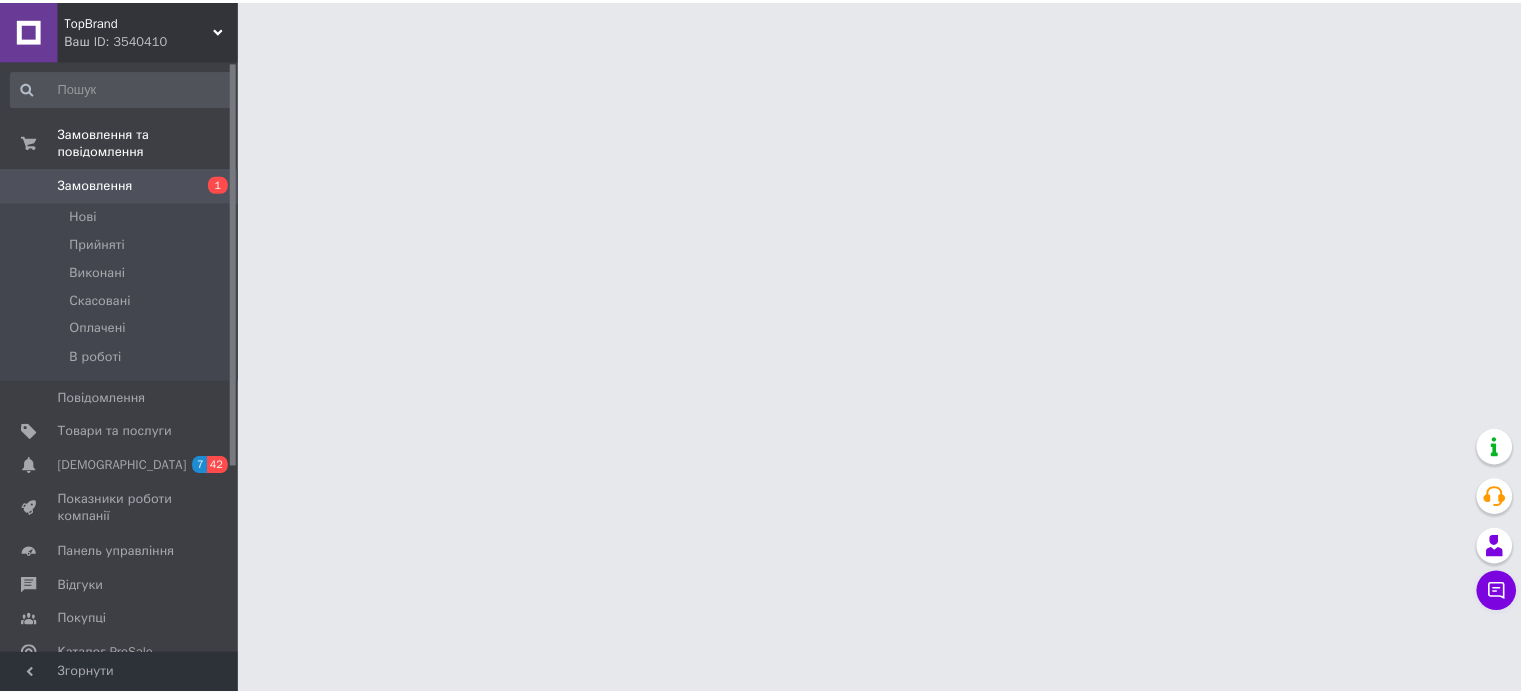 scroll, scrollTop: 0, scrollLeft: 0, axis: both 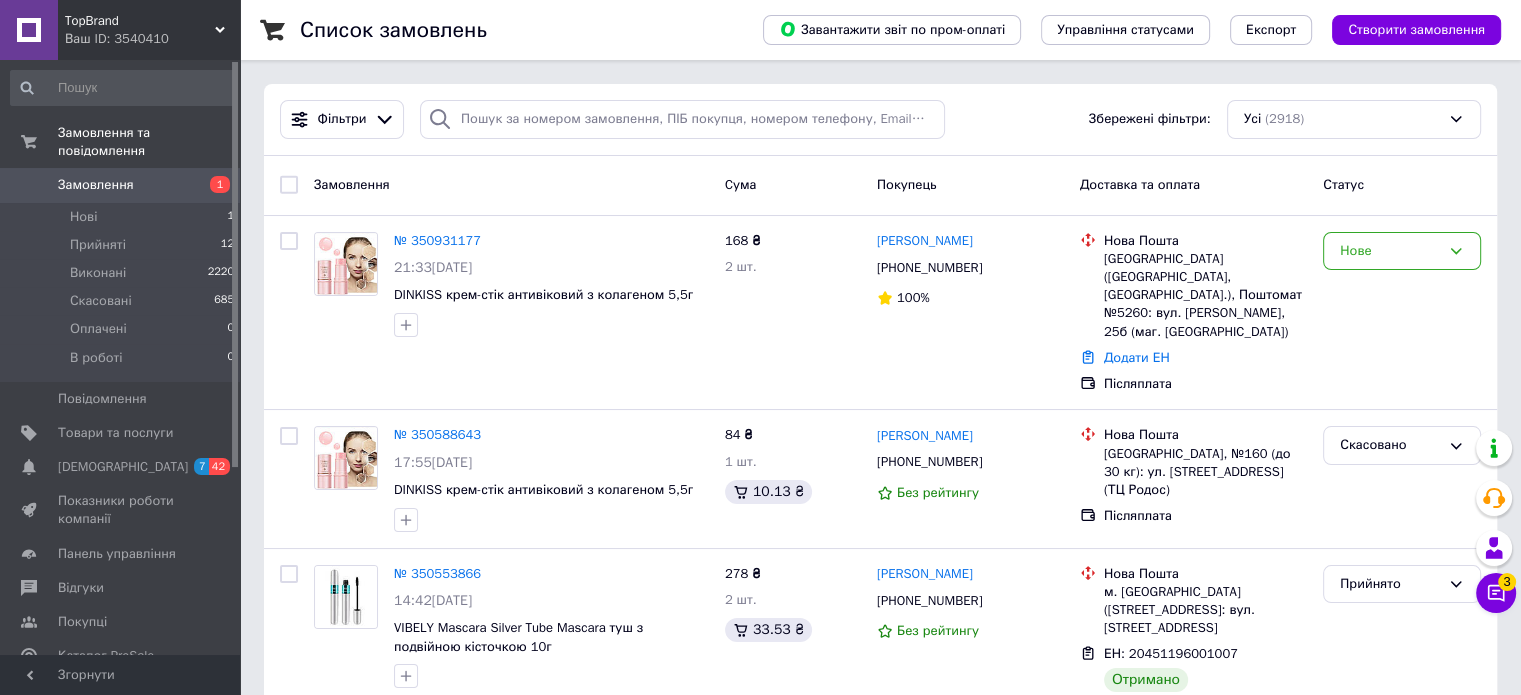 click on "Фільтри Збережені фільтри: Усі (2918)" at bounding box center (880, 120) 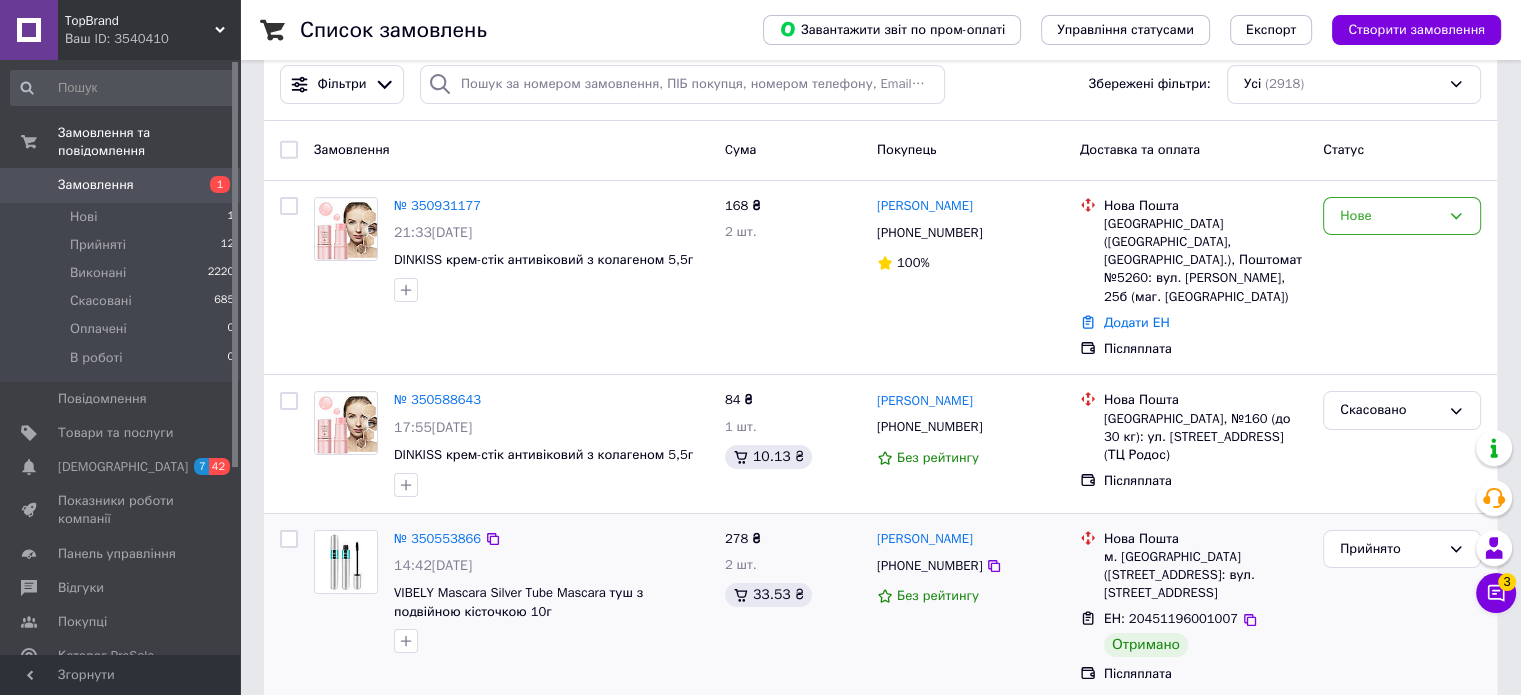 scroll, scrollTop: 0, scrollLeft: 0, axis: both 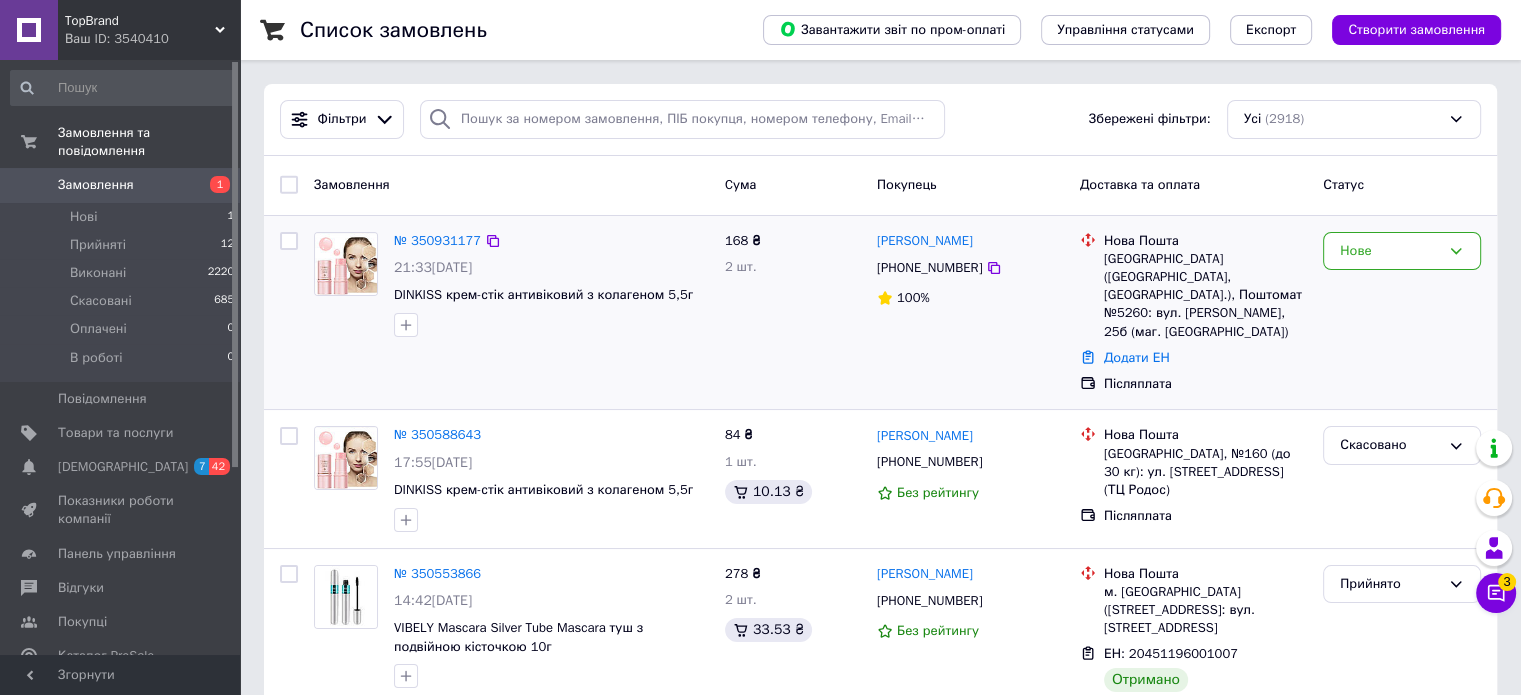 click on "+380665620788" at bounding box center [929, 268] 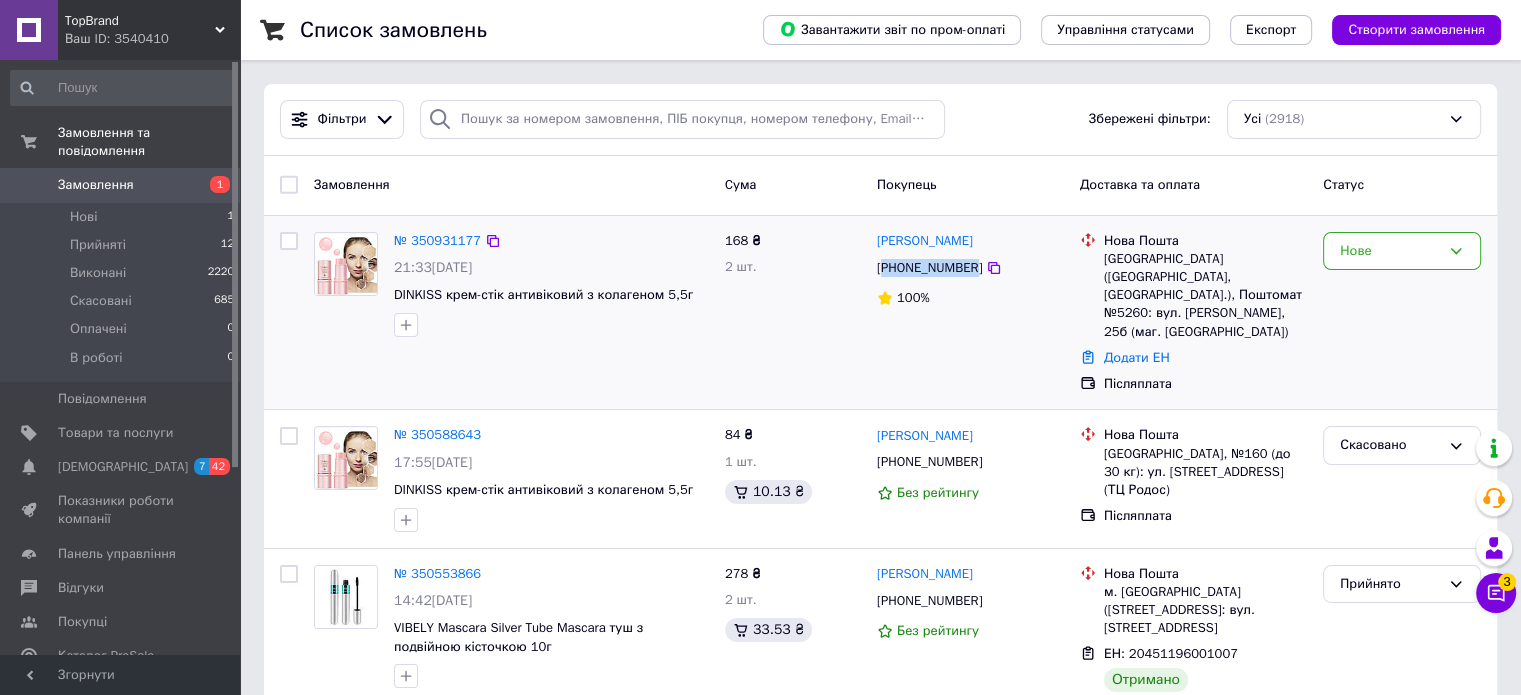 click on "+380665620788" at bounding box center [929, 268] 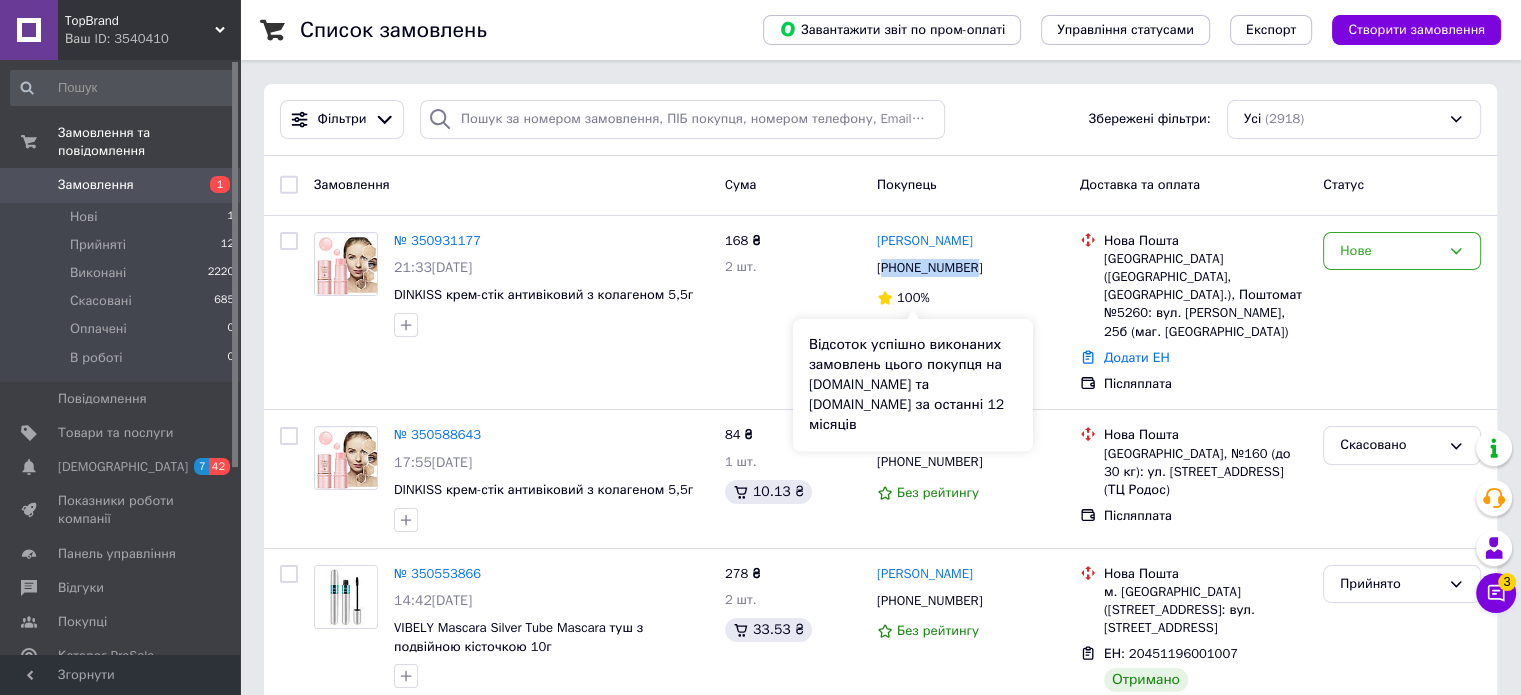copy on "380665620788" 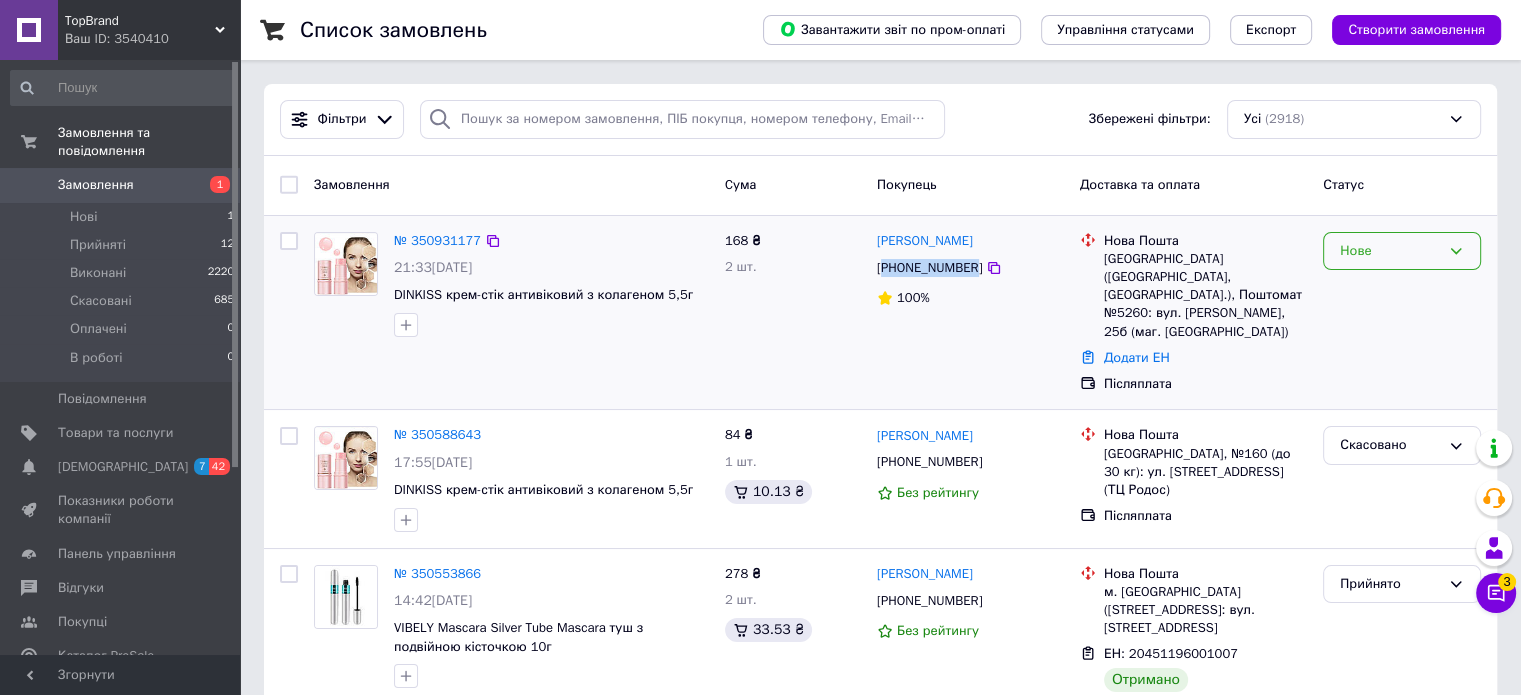 click on "Нове" at bounding box center [1390, 251] 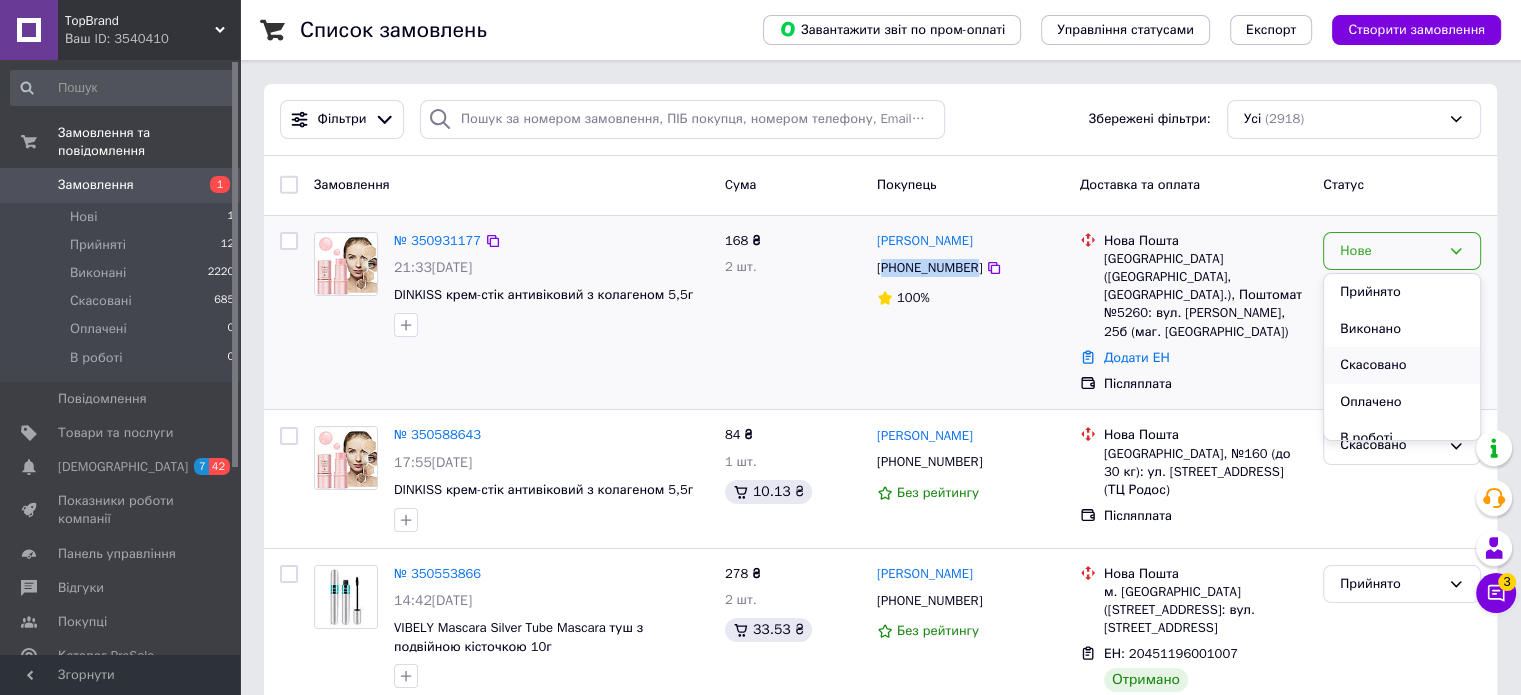 click on "Скасовано" at bounding box center (1402, 365) 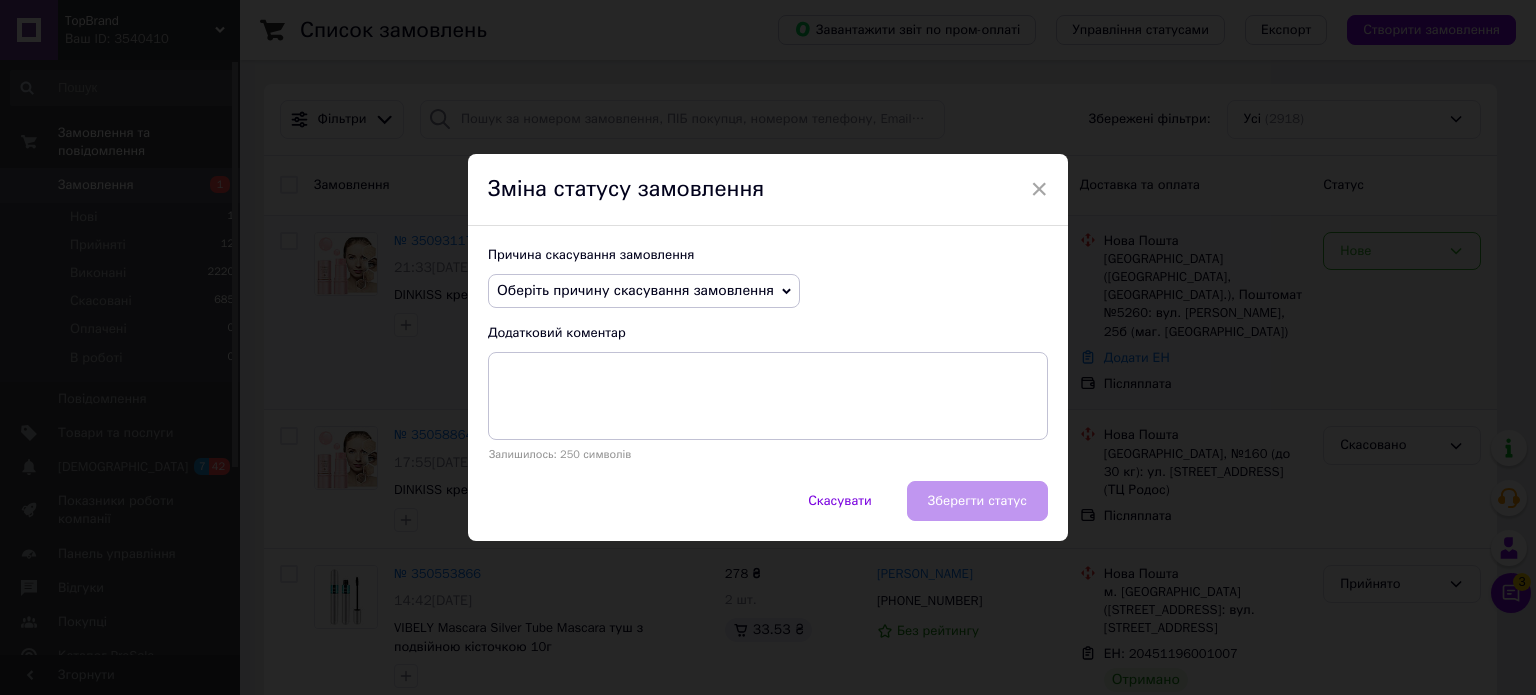 click on "Оберіть причину скасування замовлення" at bounding box center [635, 290] 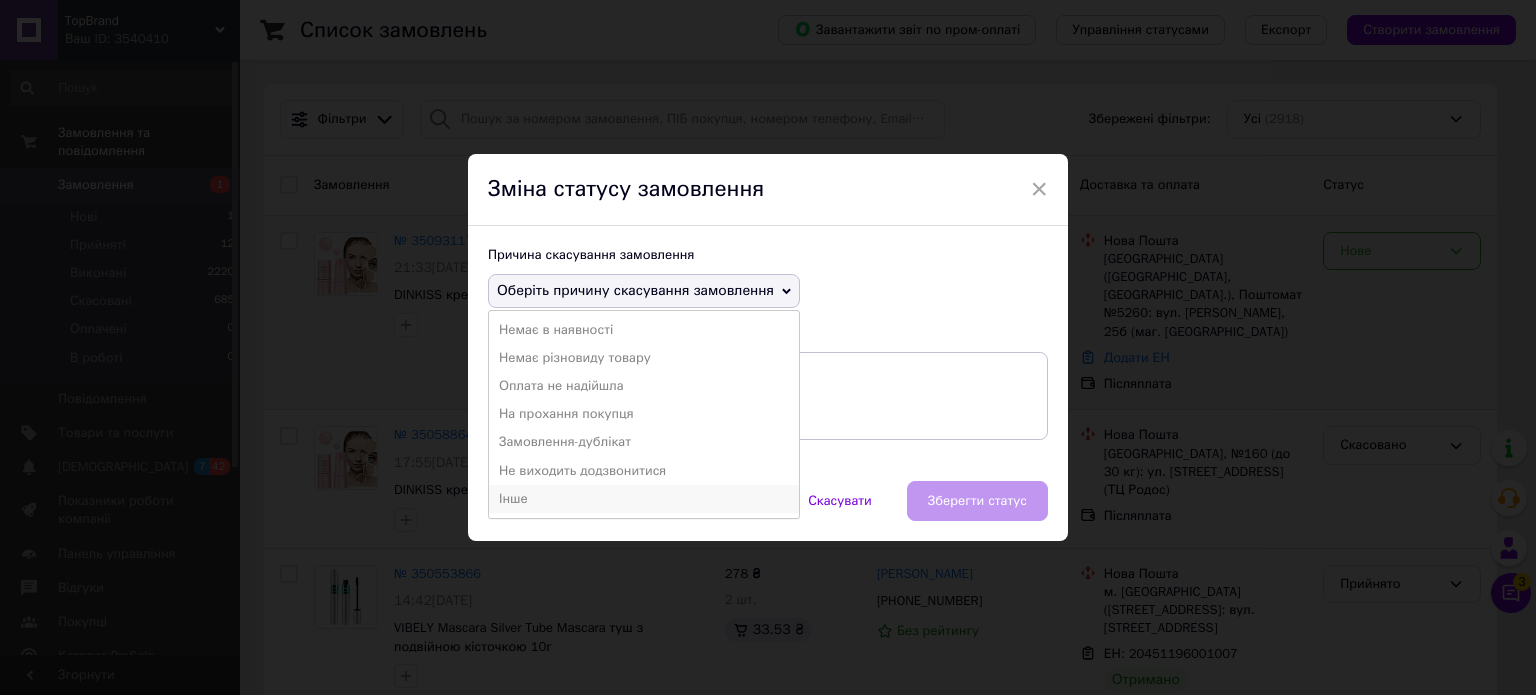 click on "Інше" at bounding box center (644, 499) 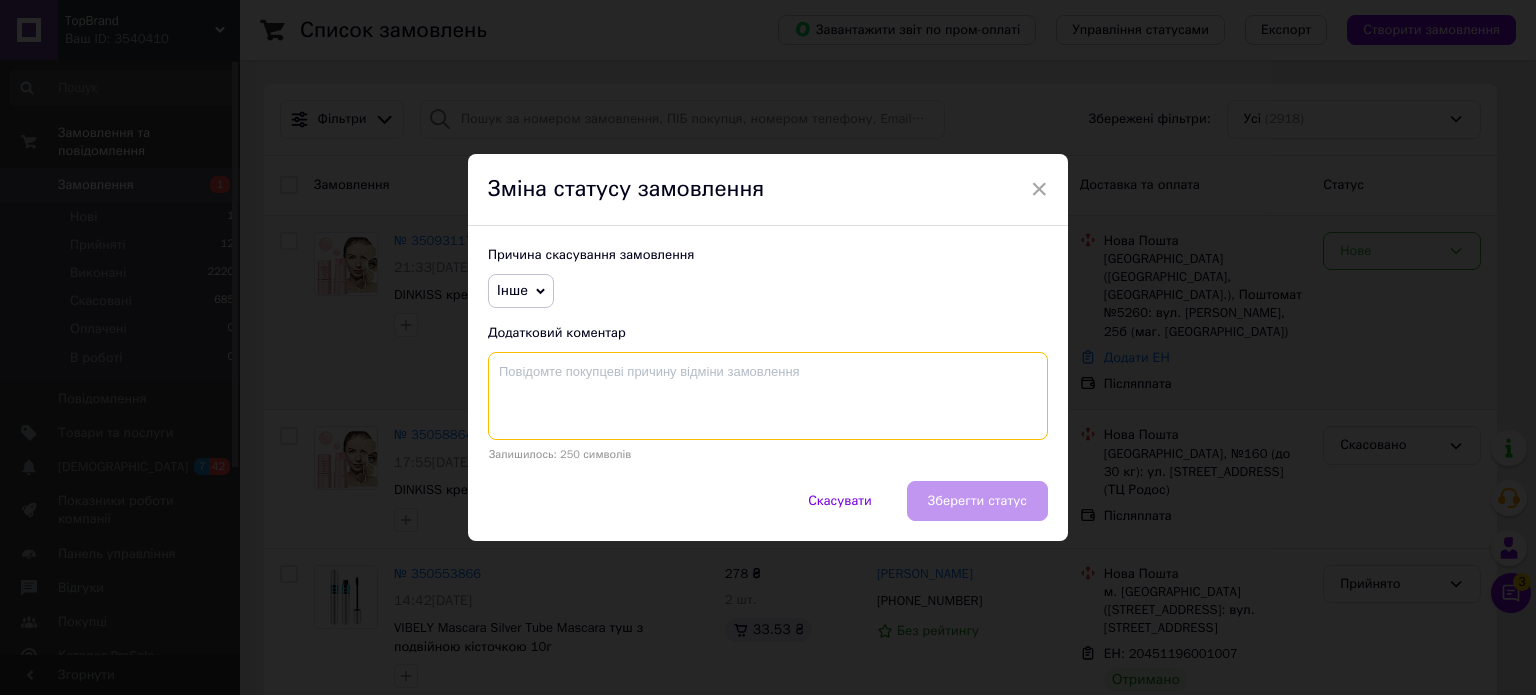 click at bounding box center (768, 396) 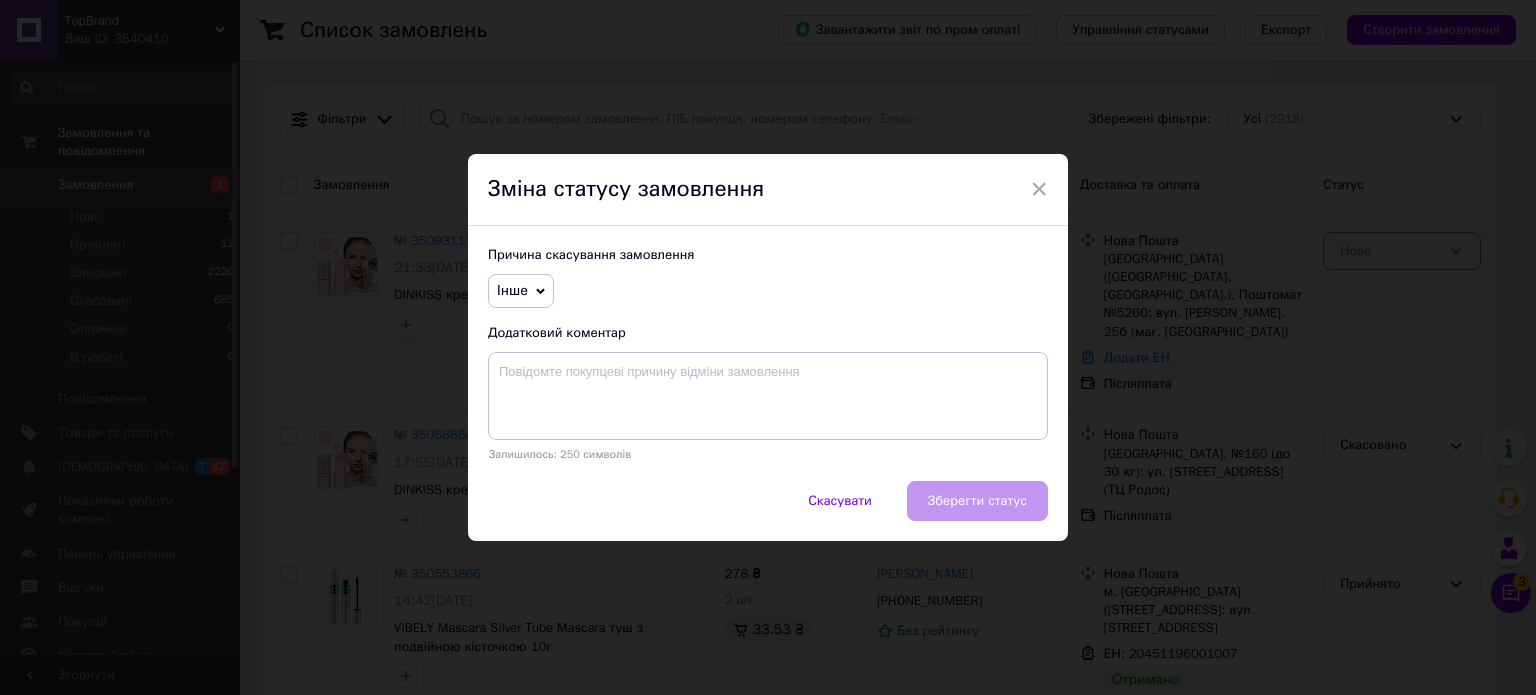 click 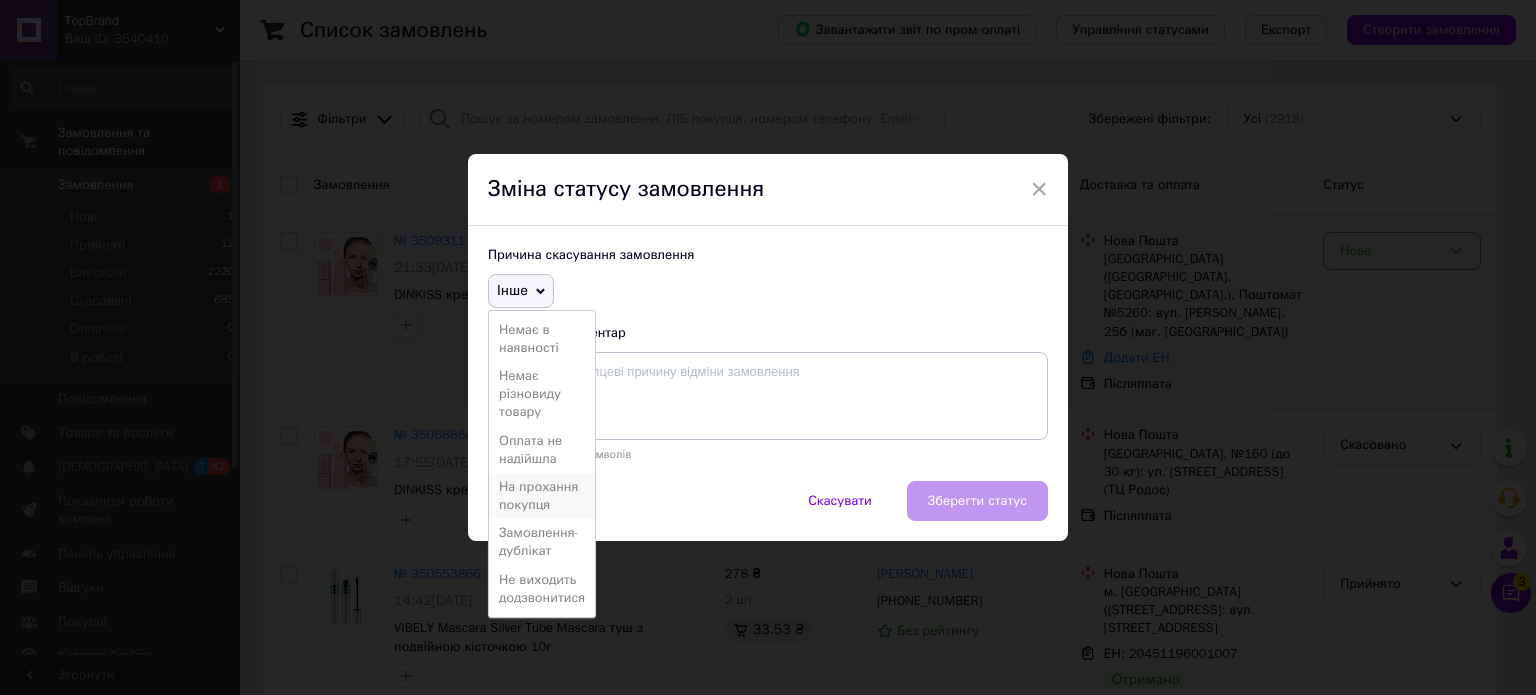 click on "На прохання покупця" at bounding box center (542, 496) 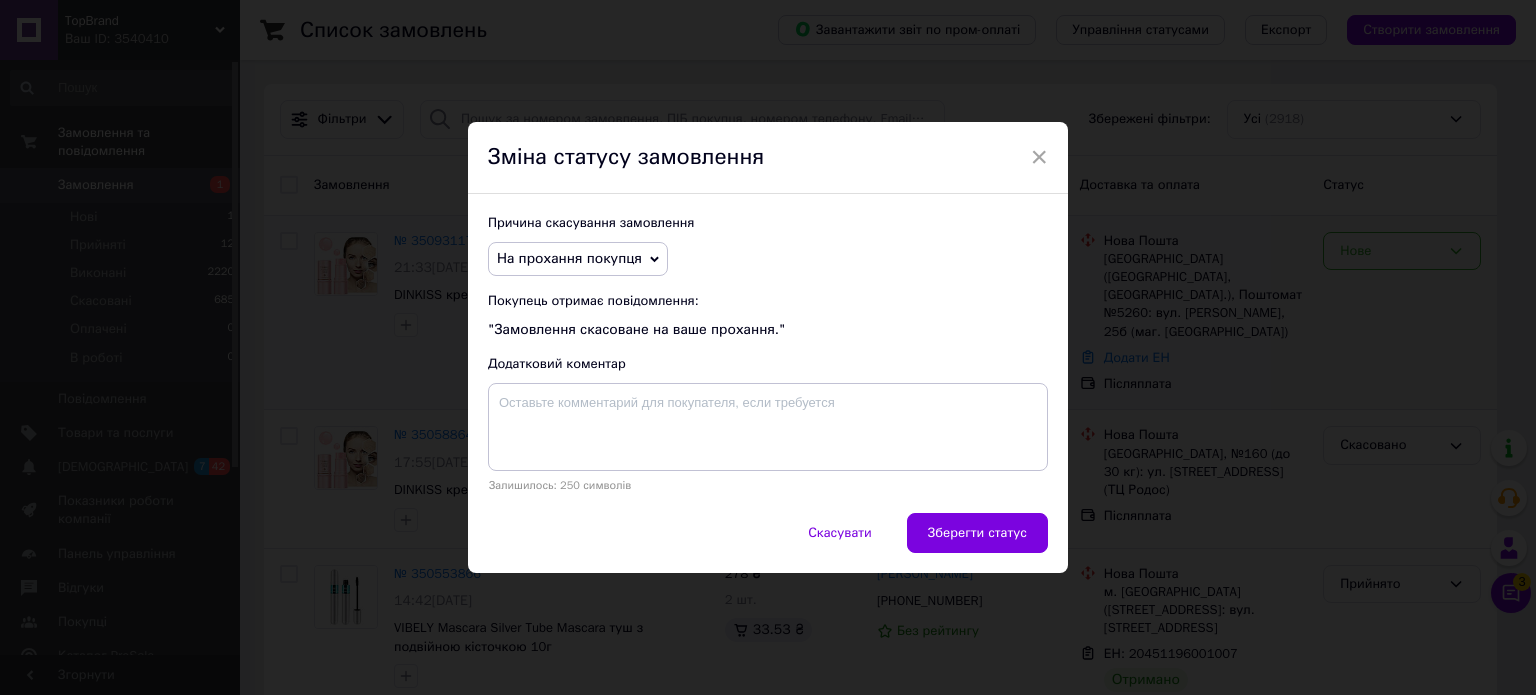 click on "Скасувати   Зберегти статус" at bounding box center (768, 543) 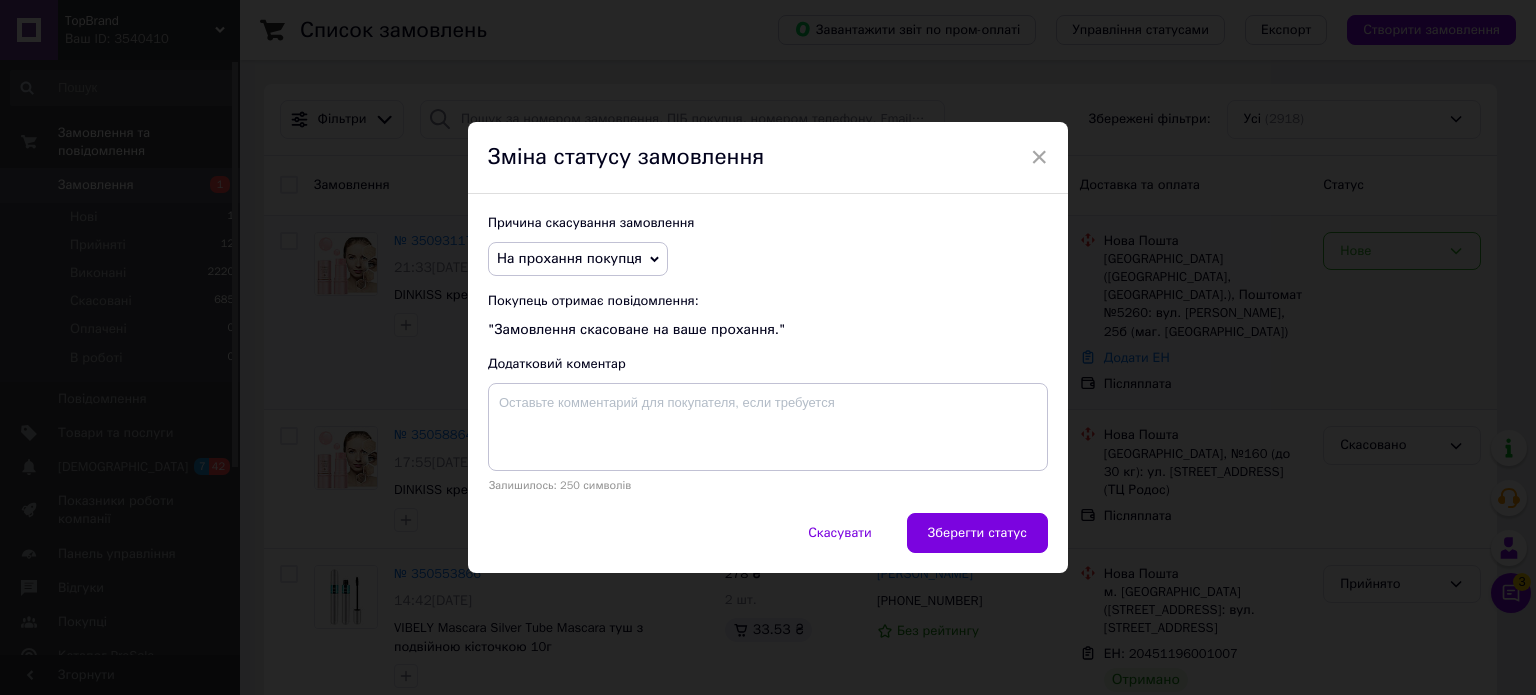 drag, startPoint x: 963, startPoint y: 538, endPoint x: 860, endPoint y: 413, distance: 161.96913 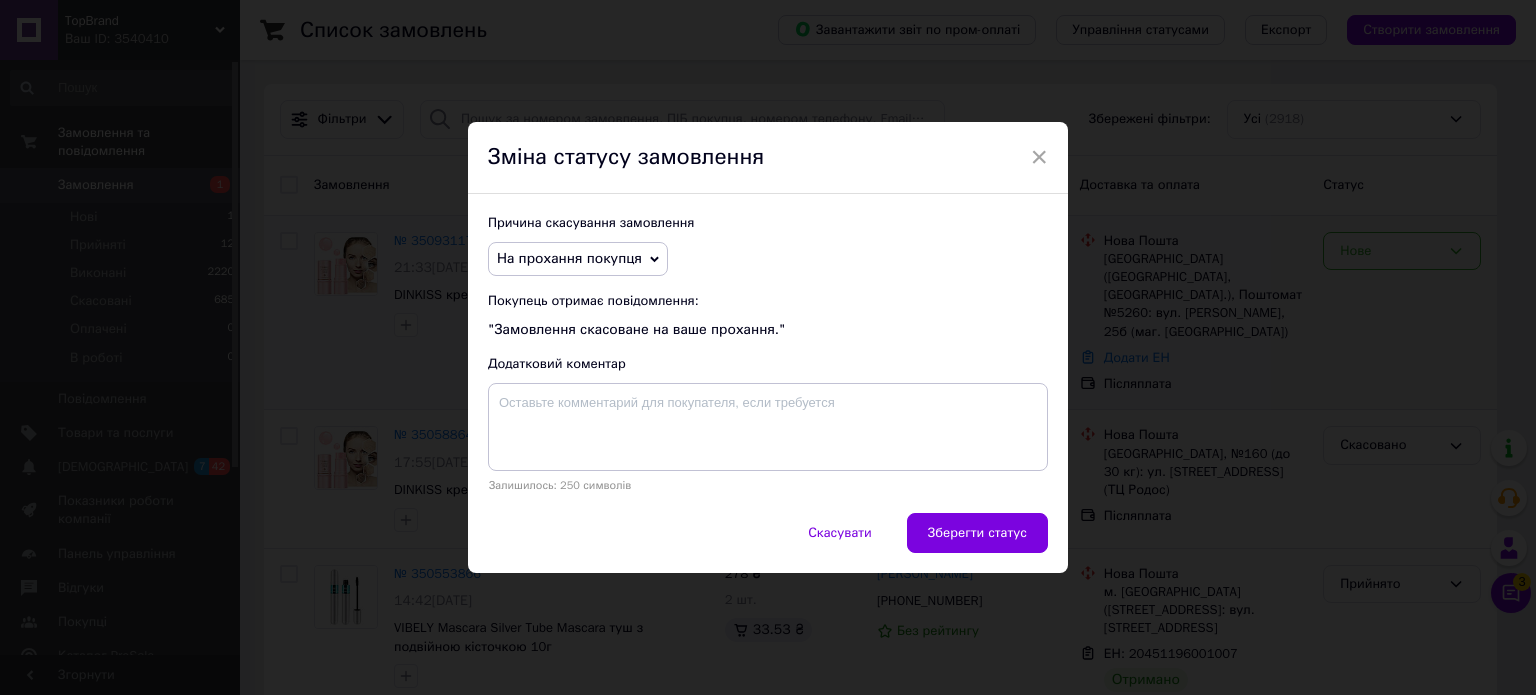 click on "× Зміна статусу замовлення Причина скасування замовлення На прохання покупця Немає в наявності Немає різновиду товару Оплата не надійшла Замовлення-дублікат Не виходить додзвонитися Інше Покупець отримає повідомлення: "Замовлення скасоване на ваше прохання." Додатковий коментар Залишилось: 250 символів Скасувати   Зберегти статус" at bounding box center [768, 347] 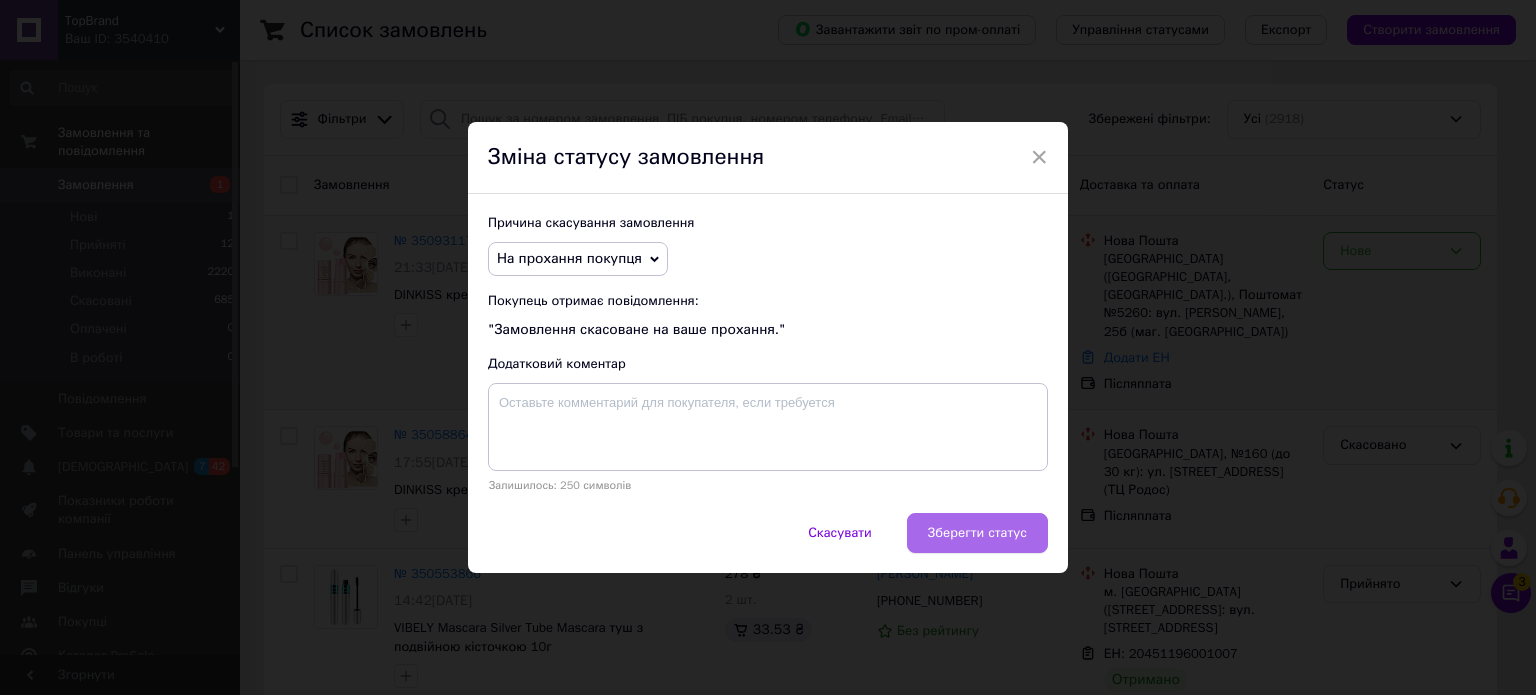 click on "Зберегти статус" at bounding box center (977, 533) 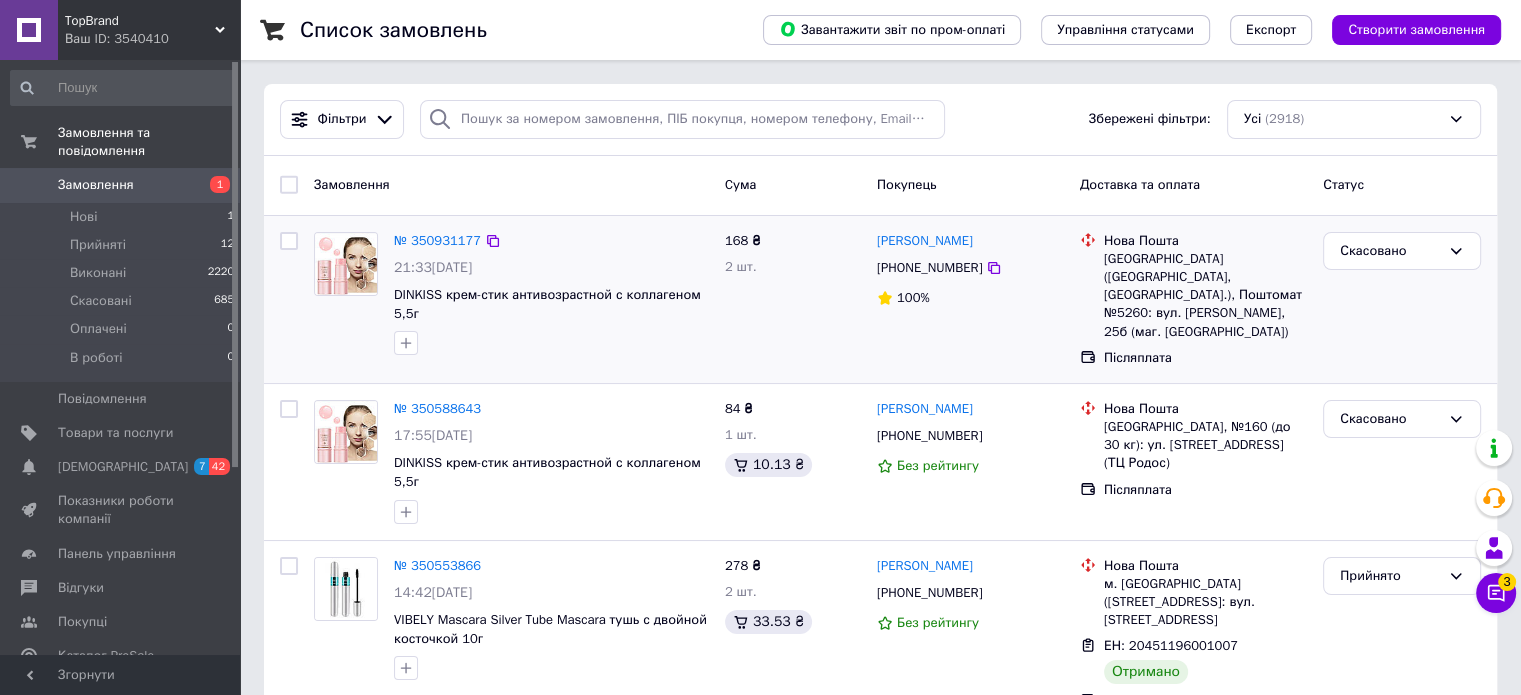 click 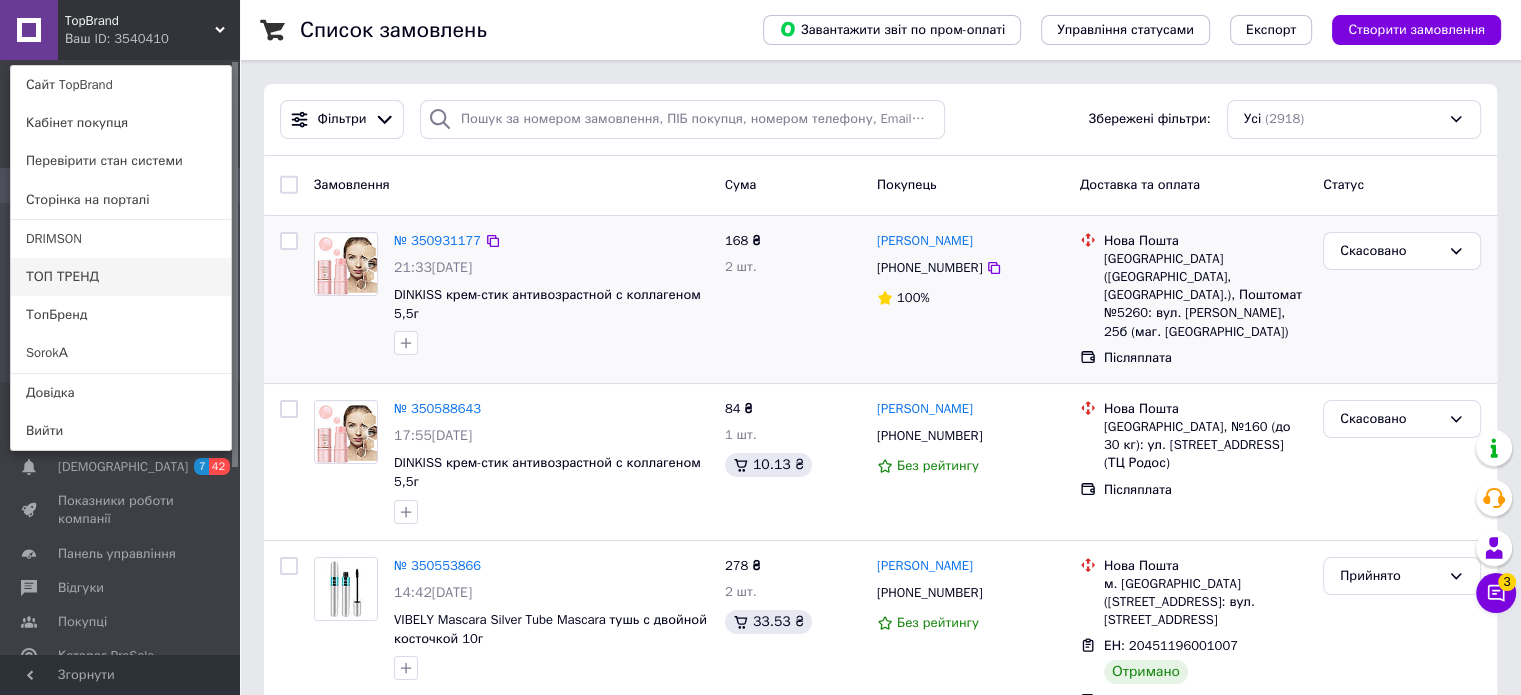 click on "ТОП ТРЕНД" at bounding box center (121, 277) 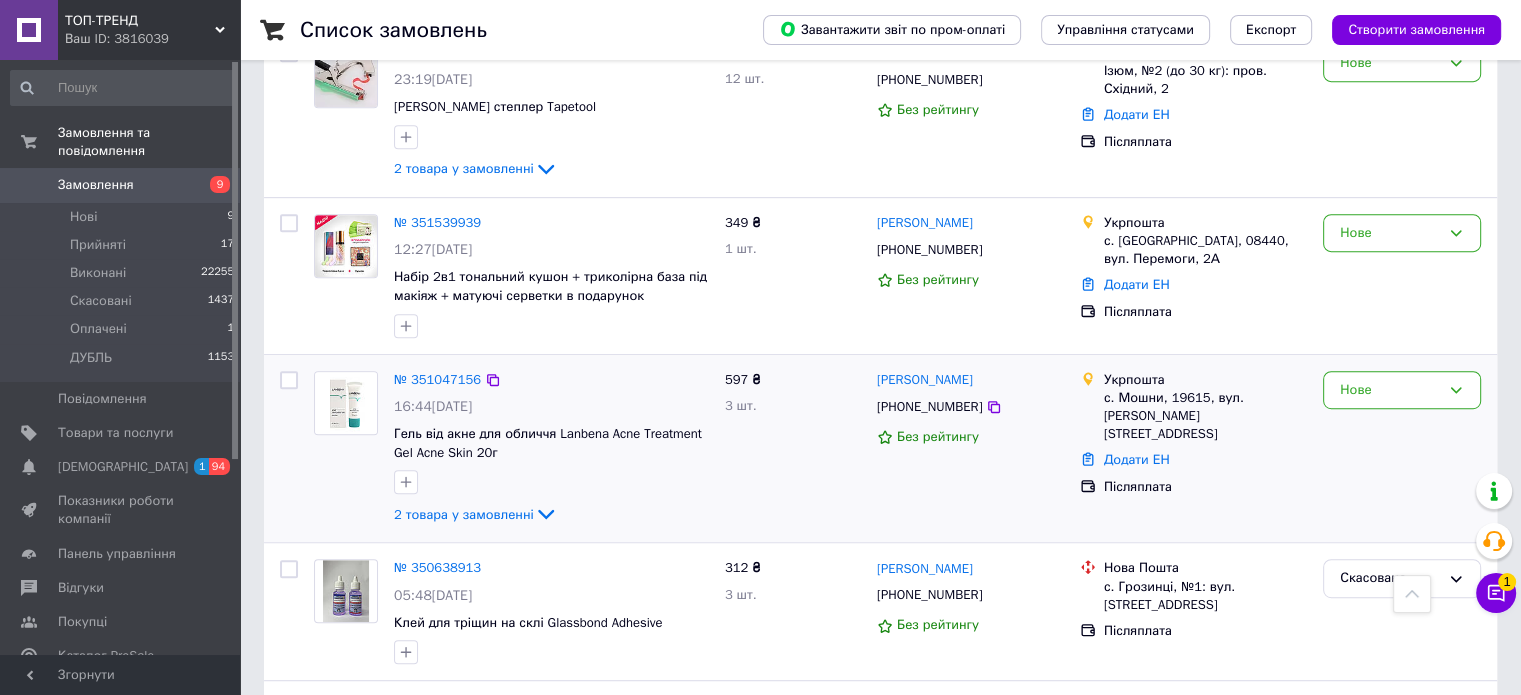 scroll, scrollTop: 1000, scrollLeft: 0, axis: vertical 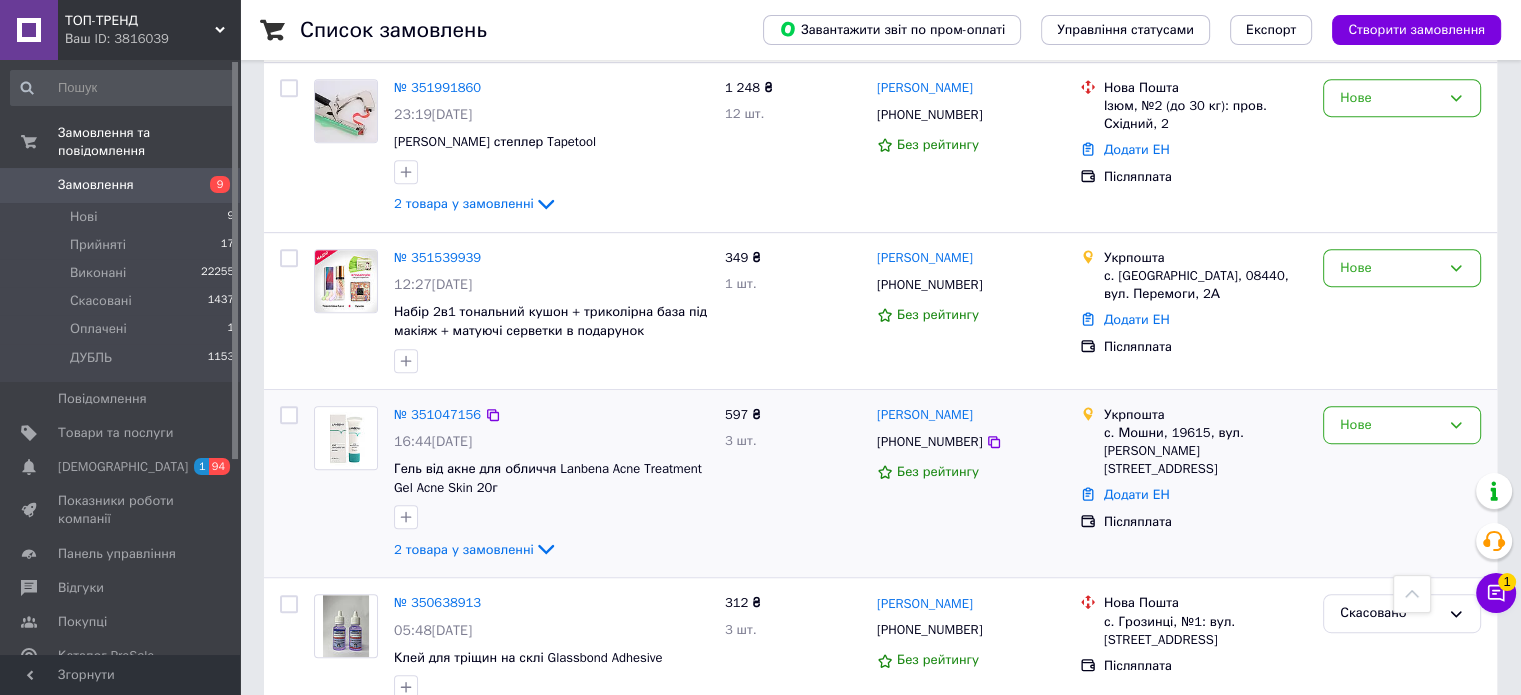 click on "[PHONE_NUMBER]" at bounding box center (929, 442) 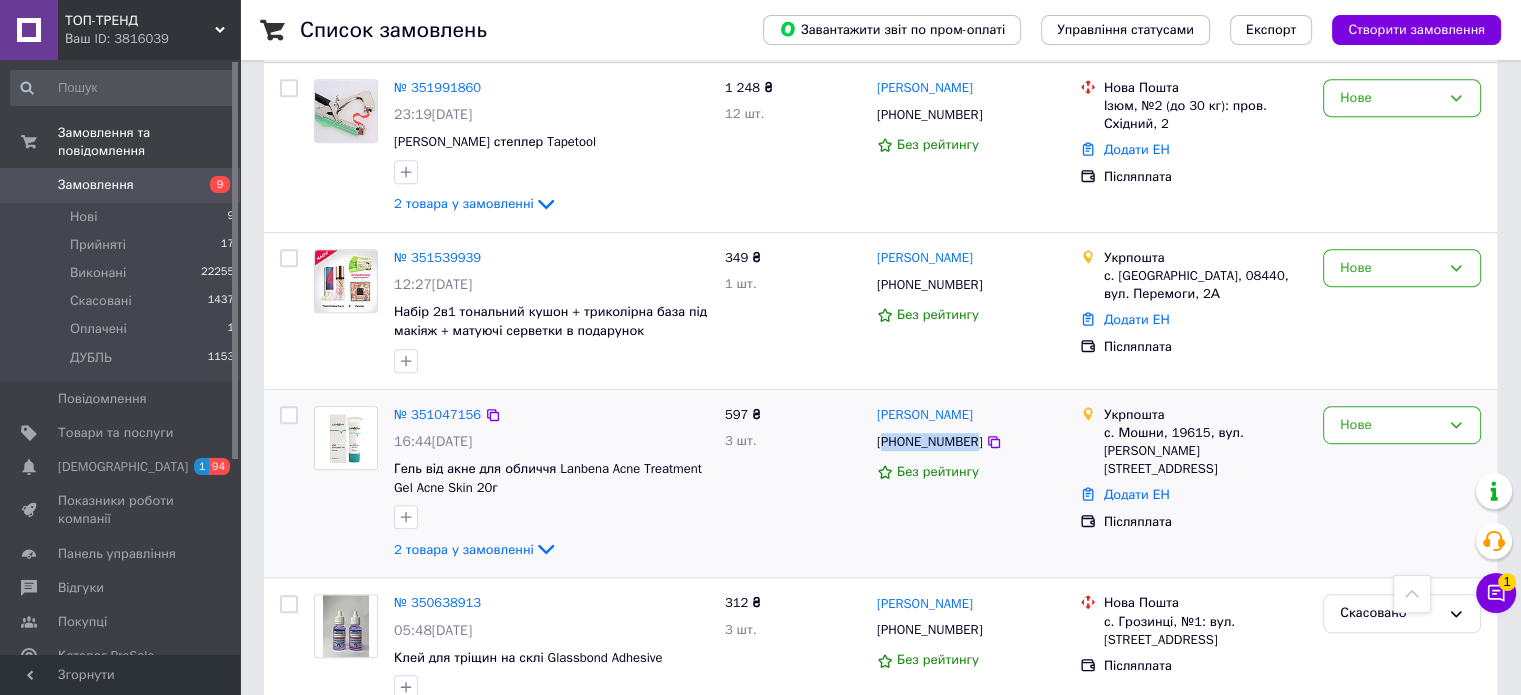click on "[PHONE_NUMBER]" at bounding box center (929, 442) 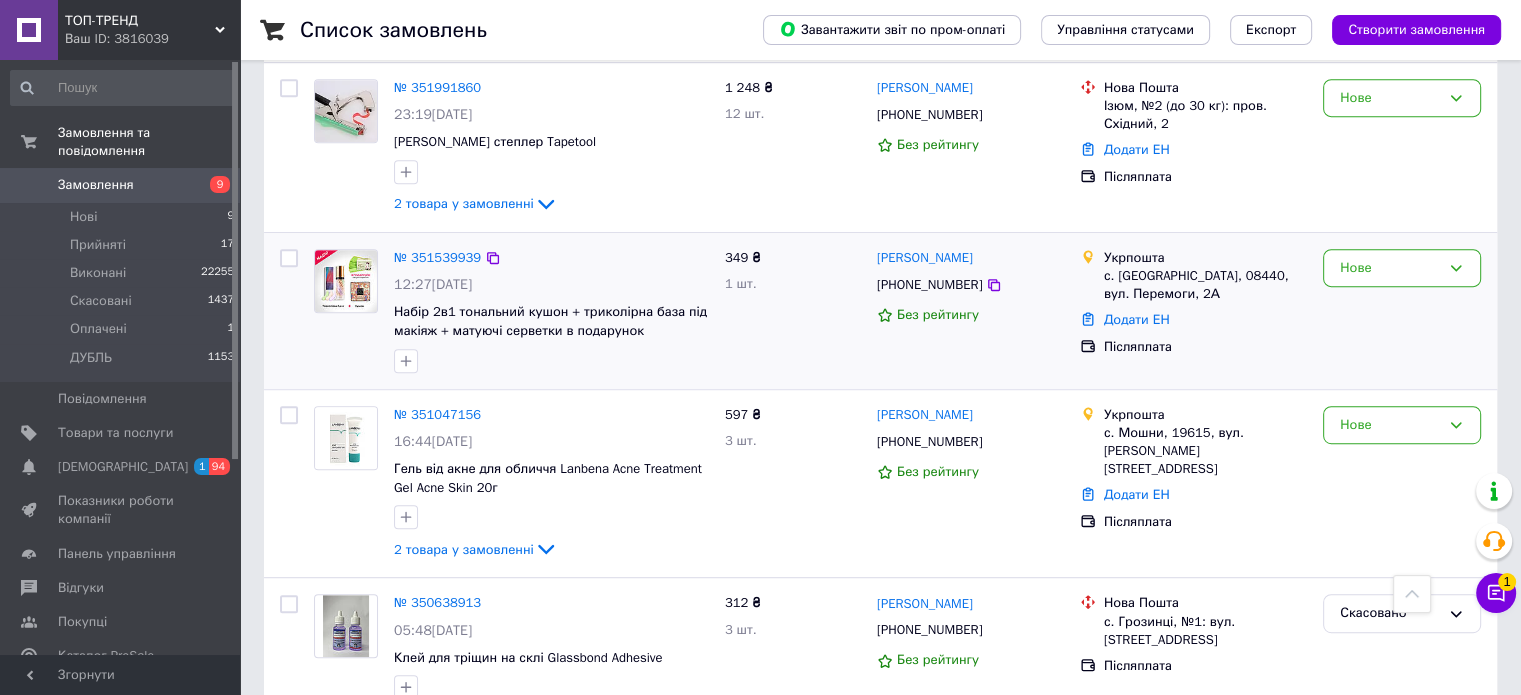 click on "[PHONE_NUMBER]" at bounding box center (929, 285) 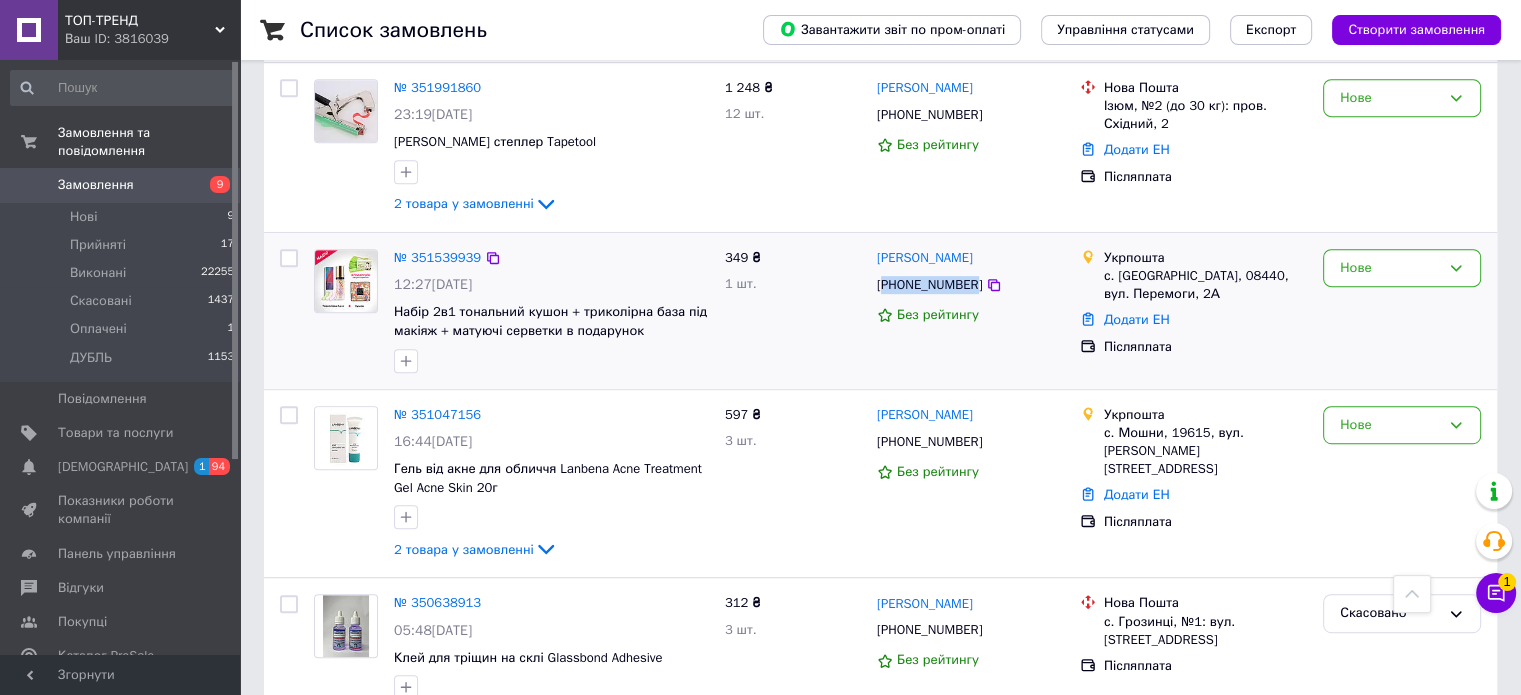 click on "[PHONE_NUMBER]" at bounding box center [929, 285] 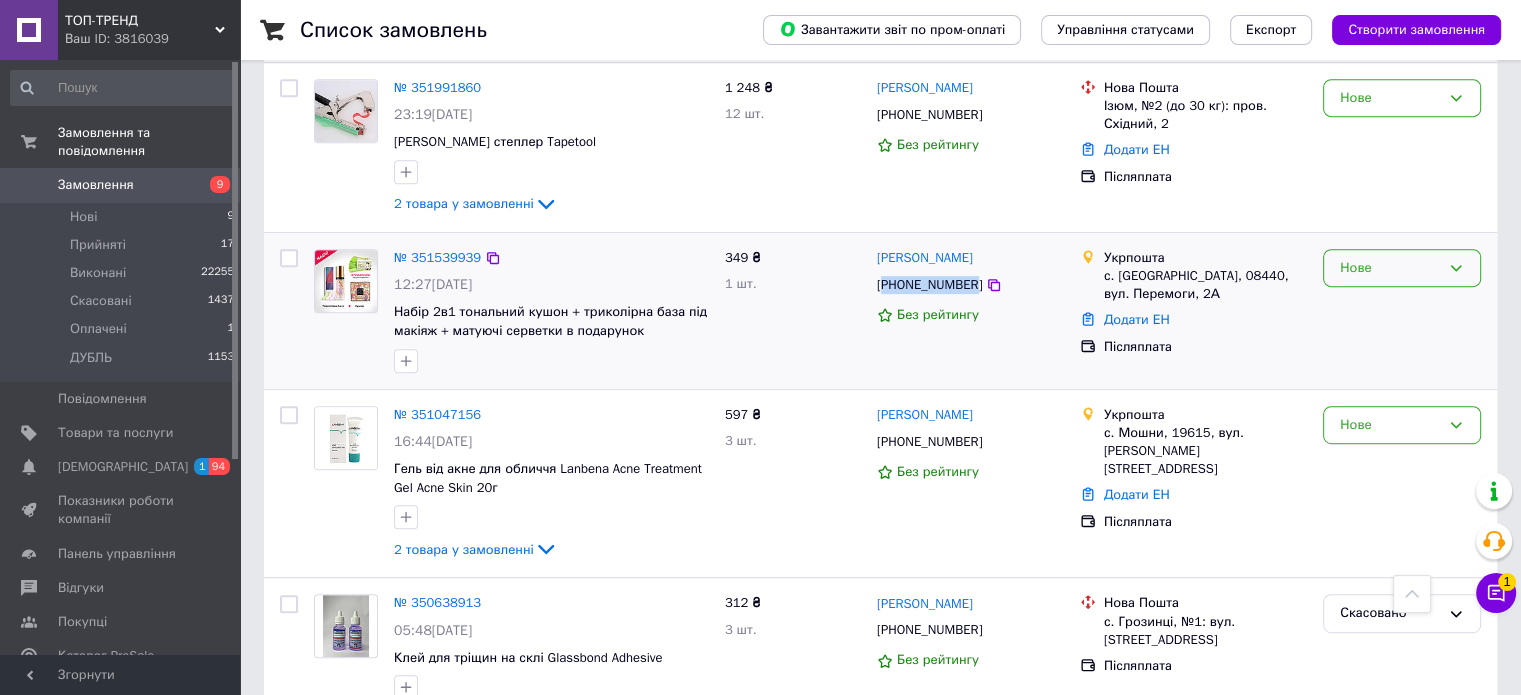 click on "Нове" at bounding box center [1390, 268] 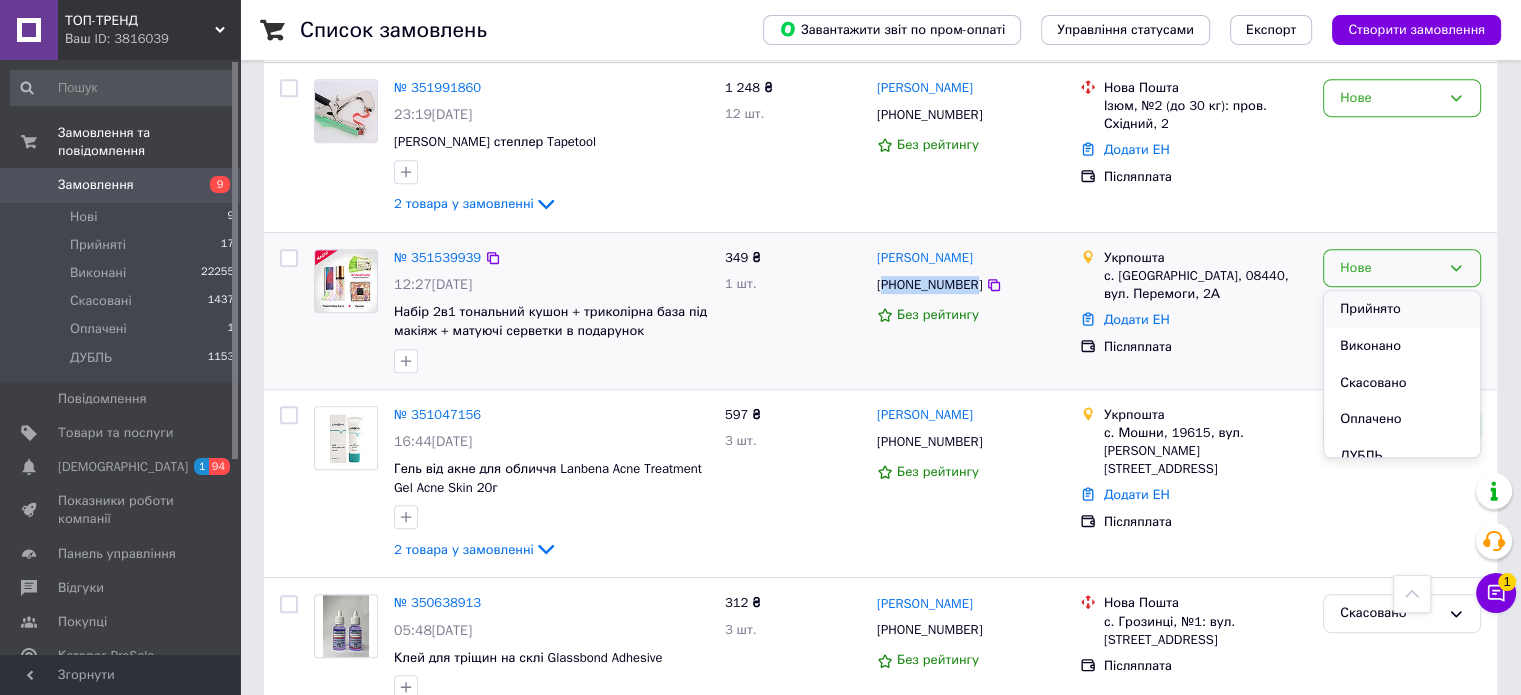 click on "Прийнято" at bounding box center [1402, 309] 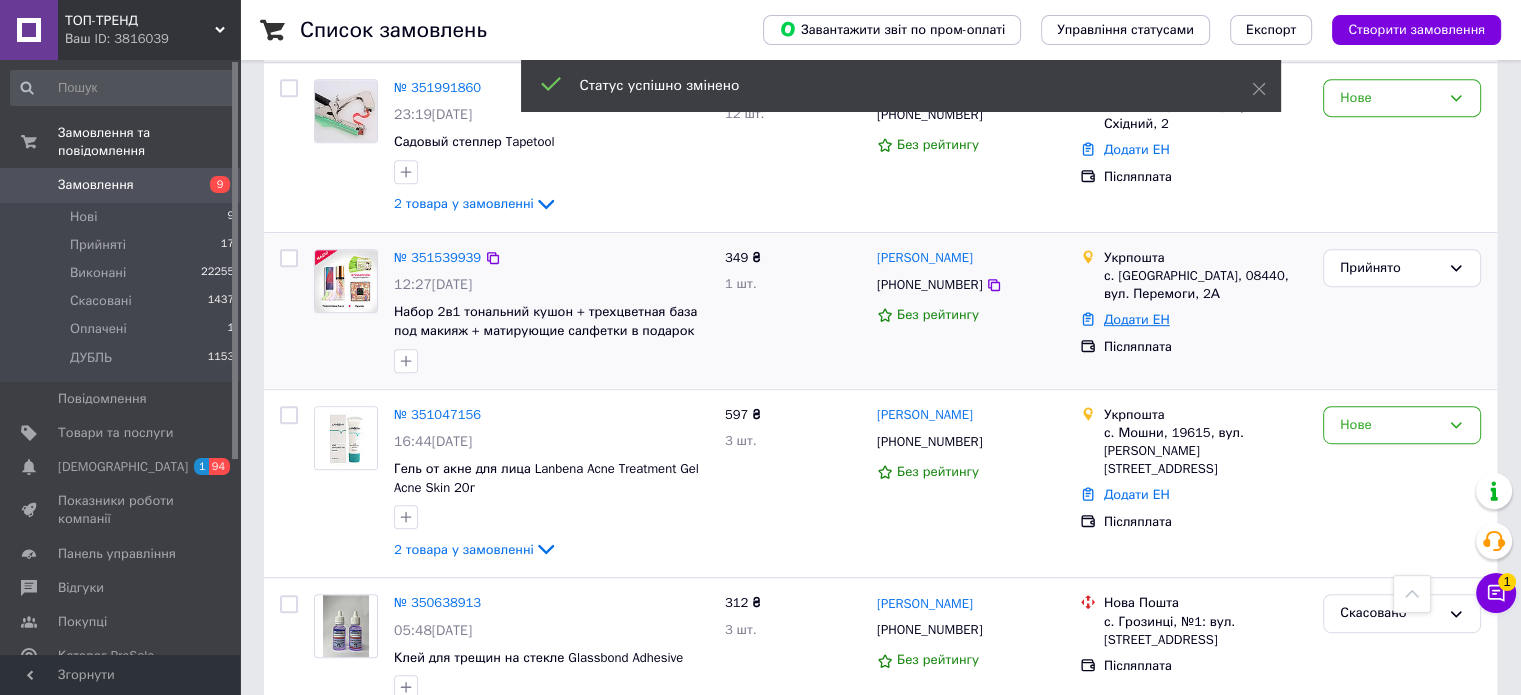 click on "Додати ЕН" at bounding box center [1137, 319] 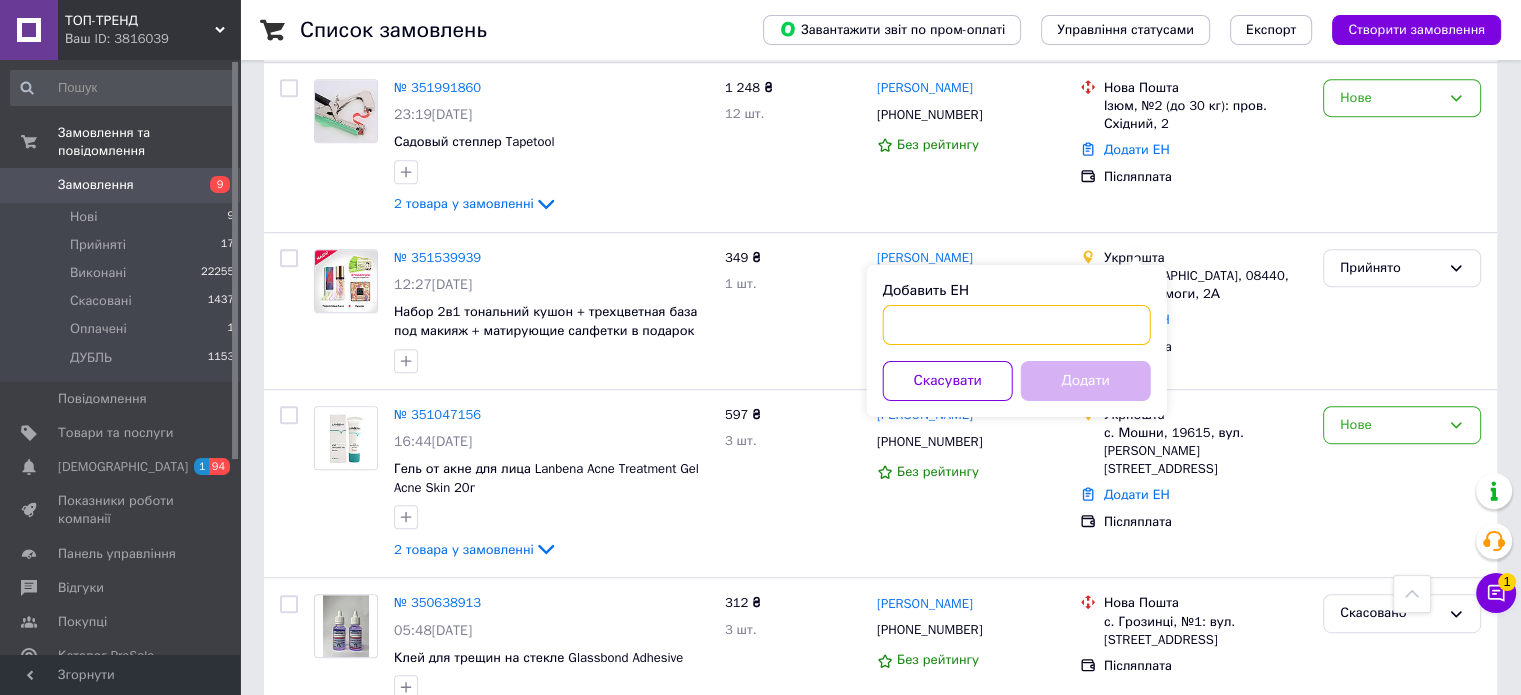 click on "Добавить ЕН" at bounding box center [1017, 325] 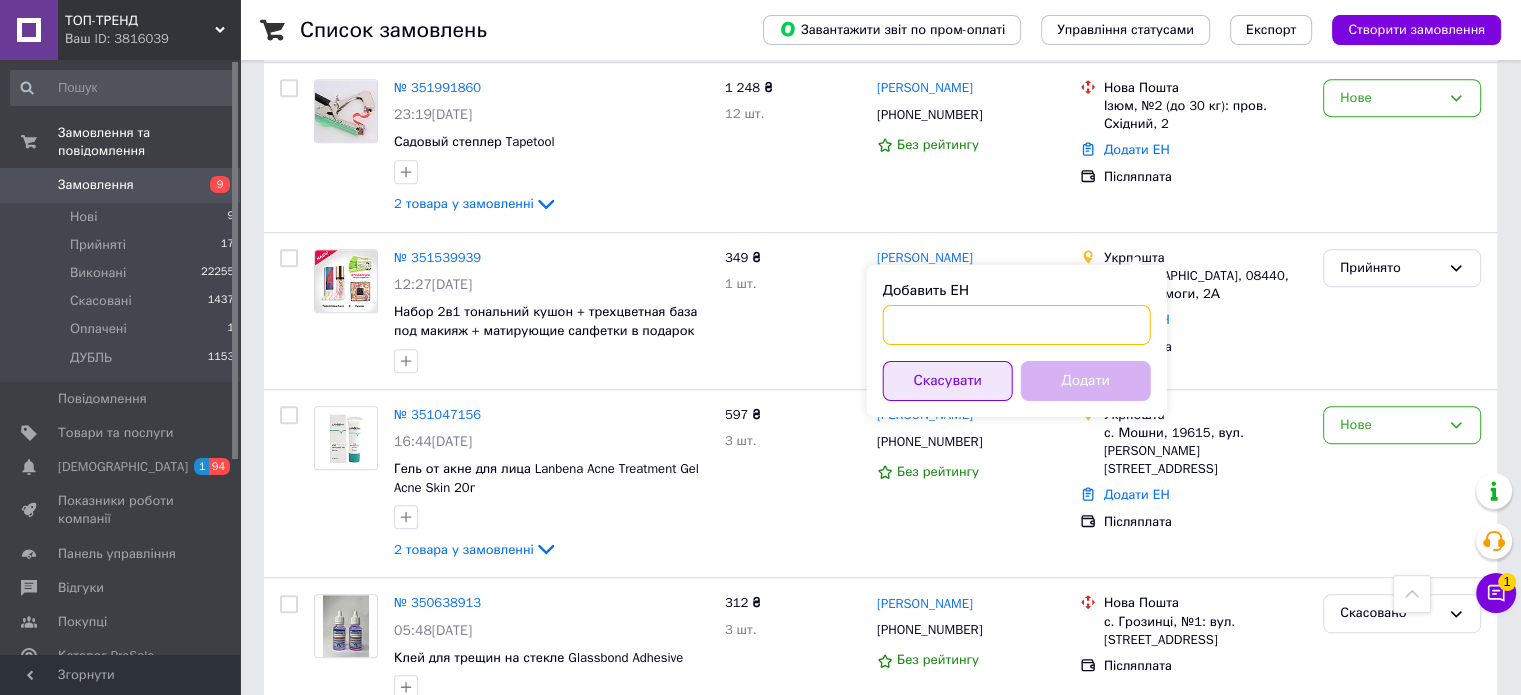paste on "0503763904409" 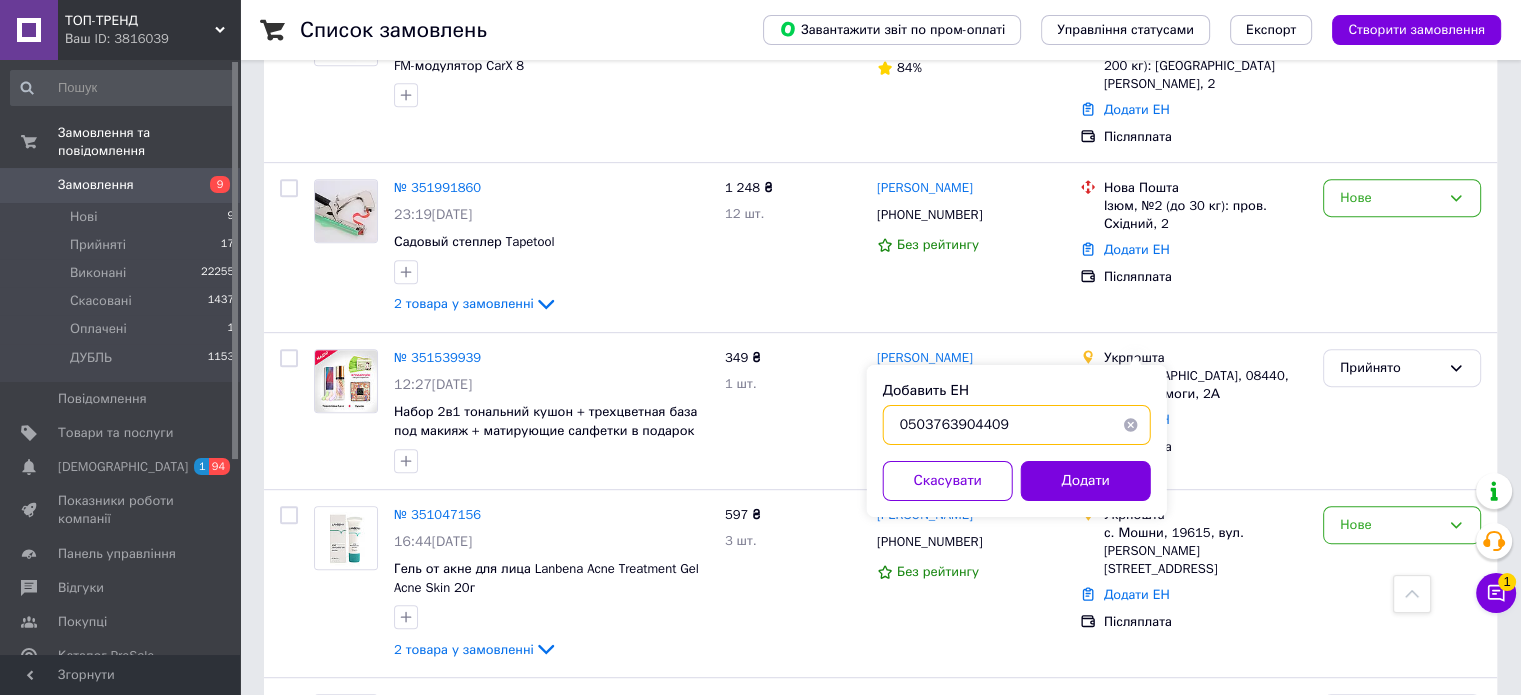 scroll, scrollTop: 900, scrollLeft: 0, axis: vertical 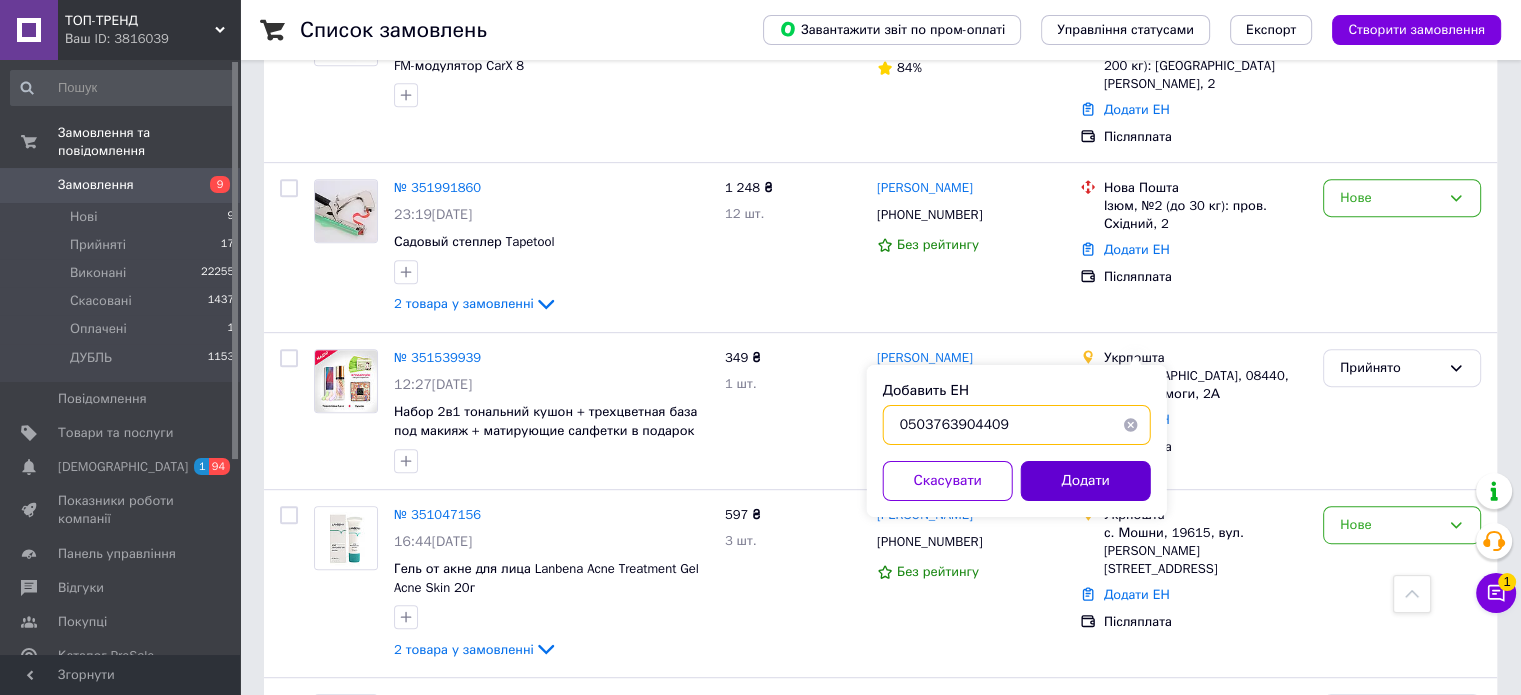 type on "0503763904409" 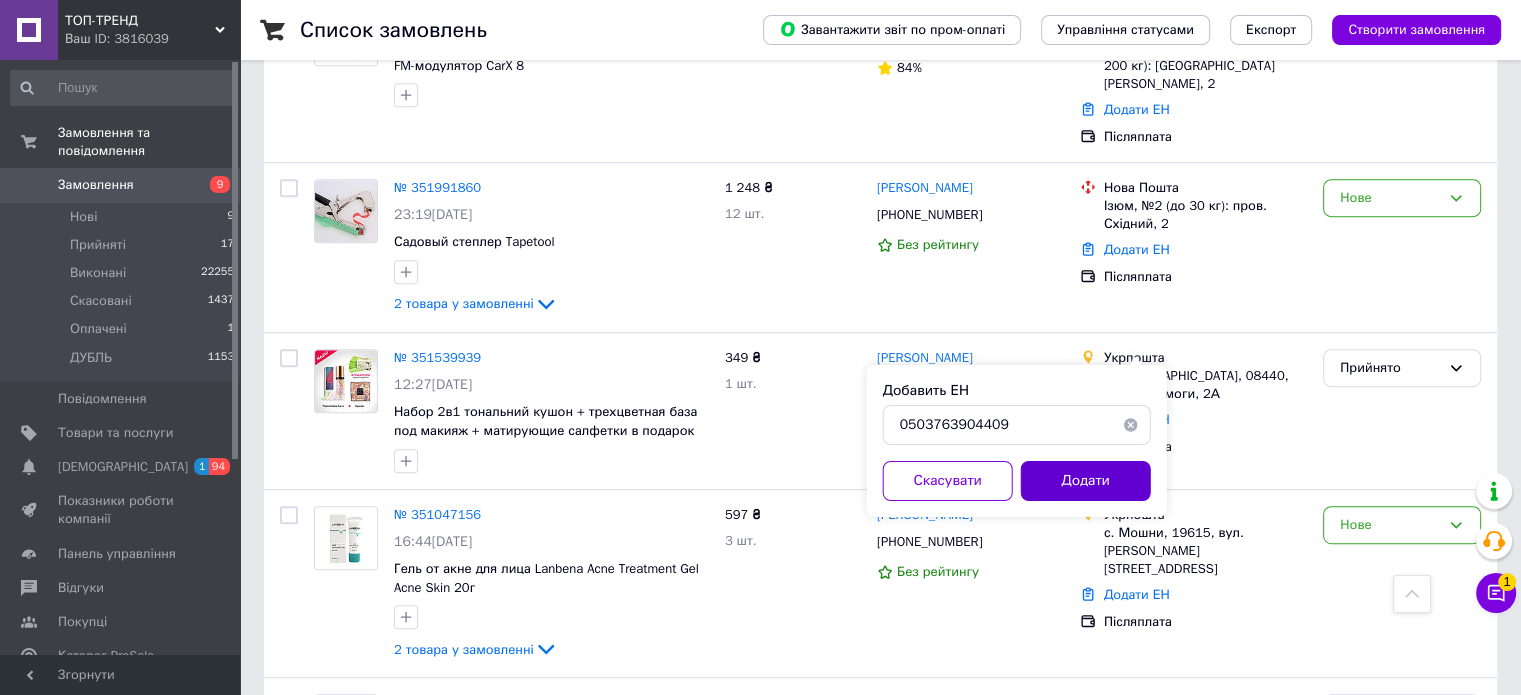 click on "Додати" at bounding box center [1086, 481] 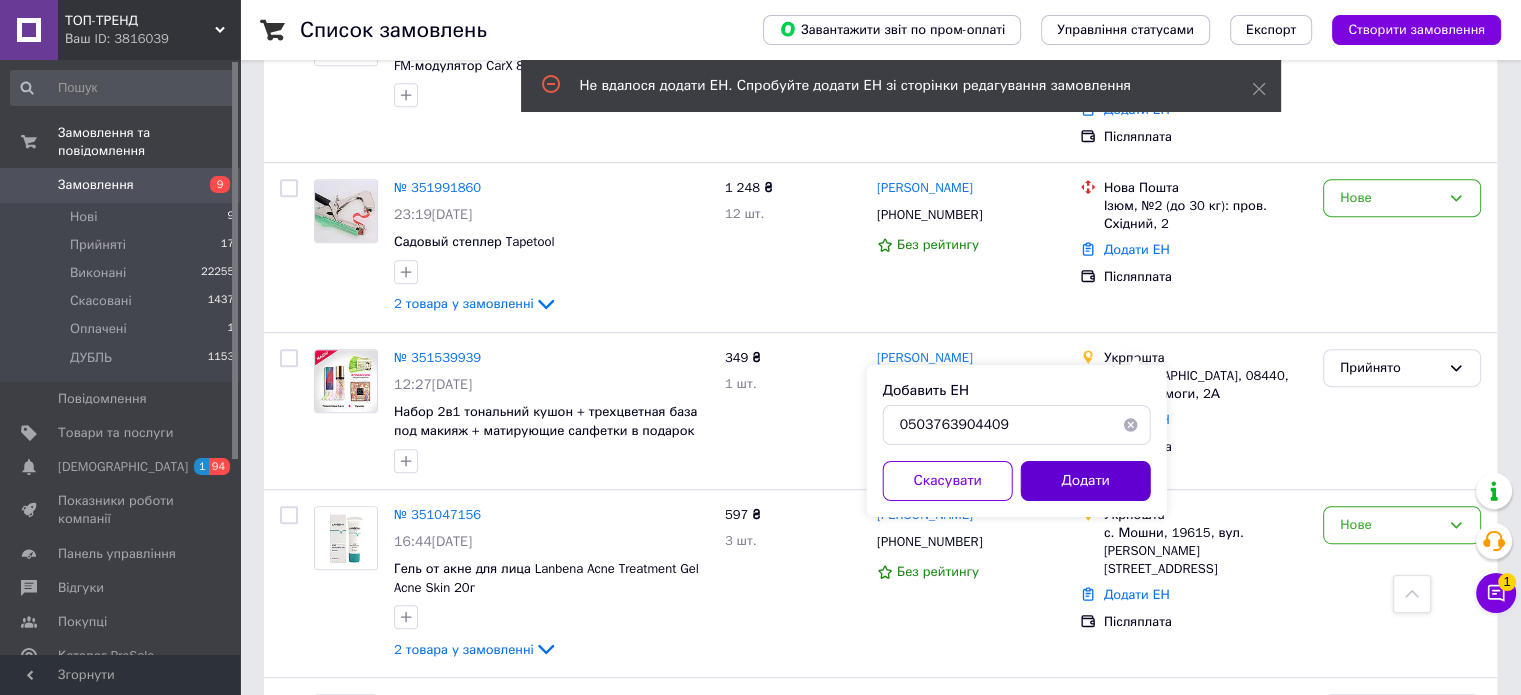 click on "Додати" at bounding box center [1086, 481] 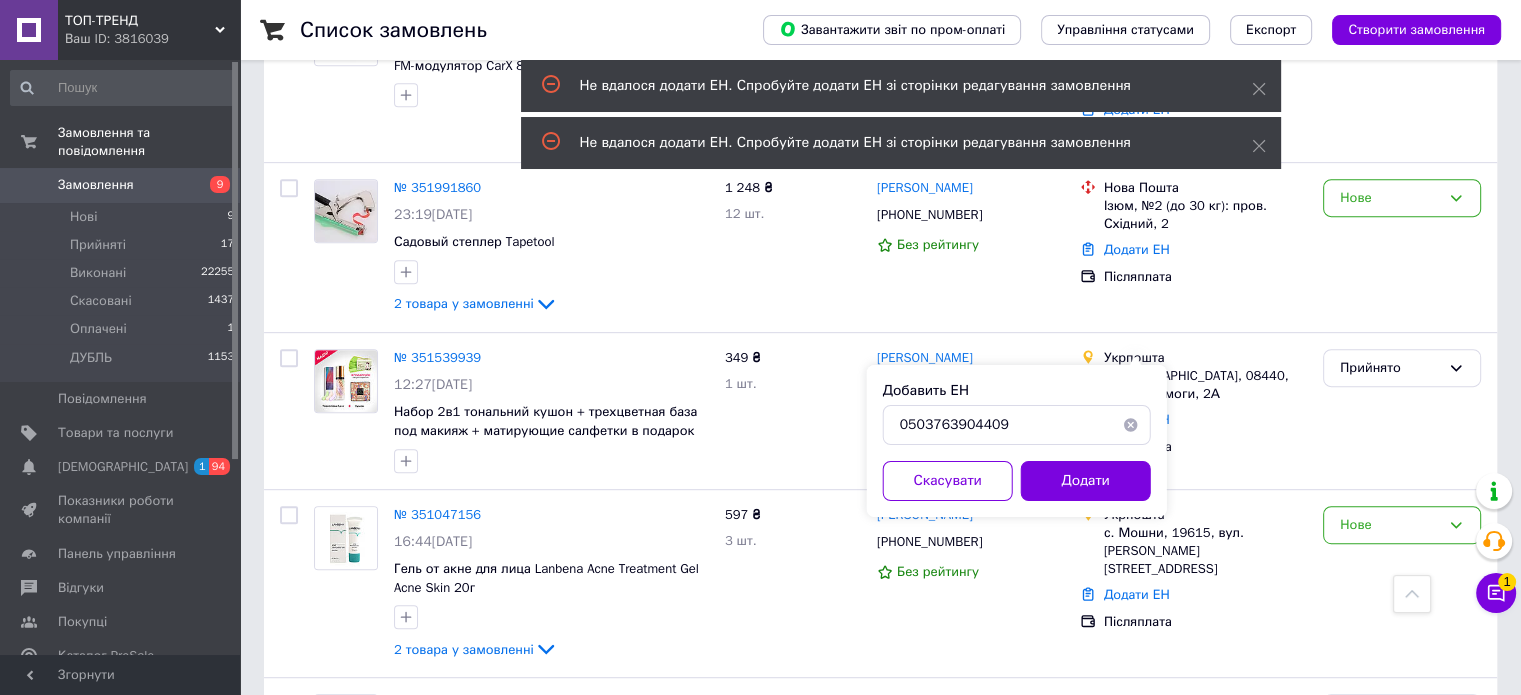 click at bounding box center [1131, 425] 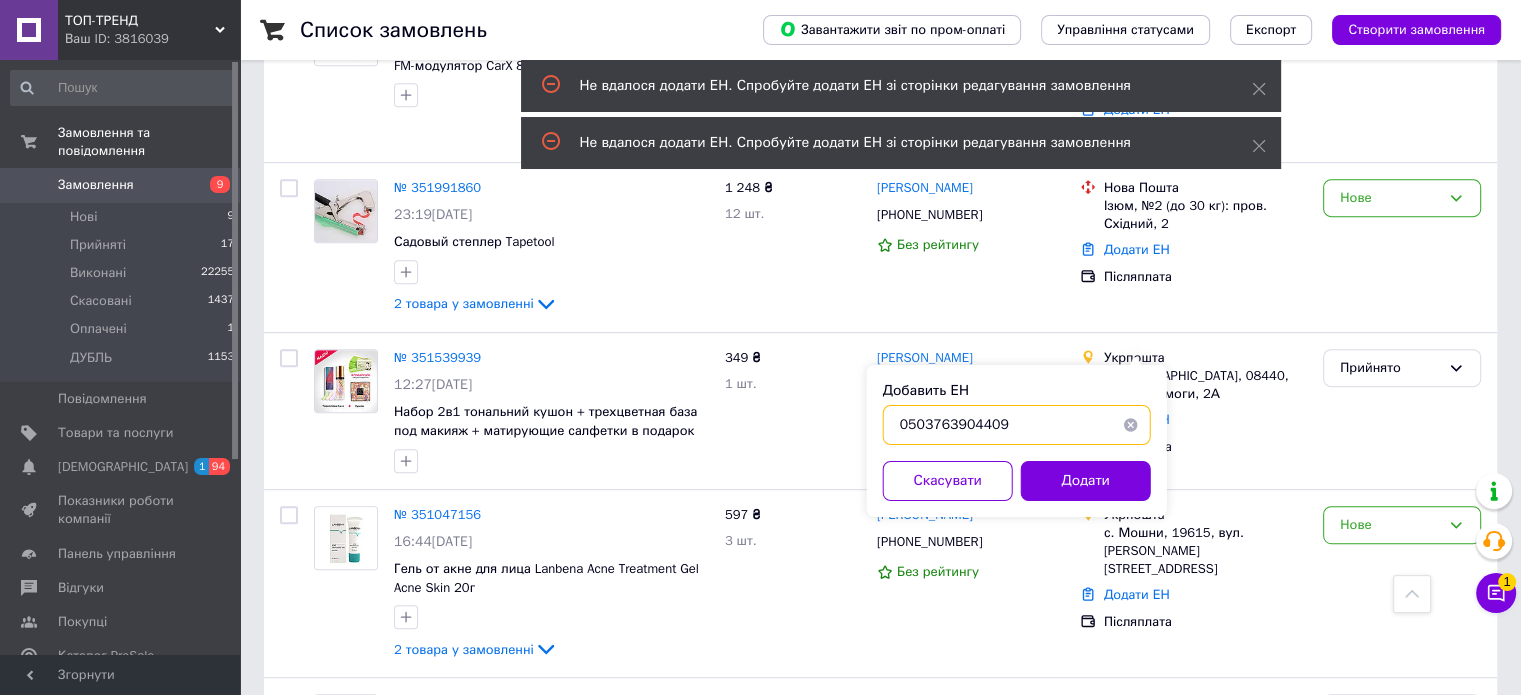 type 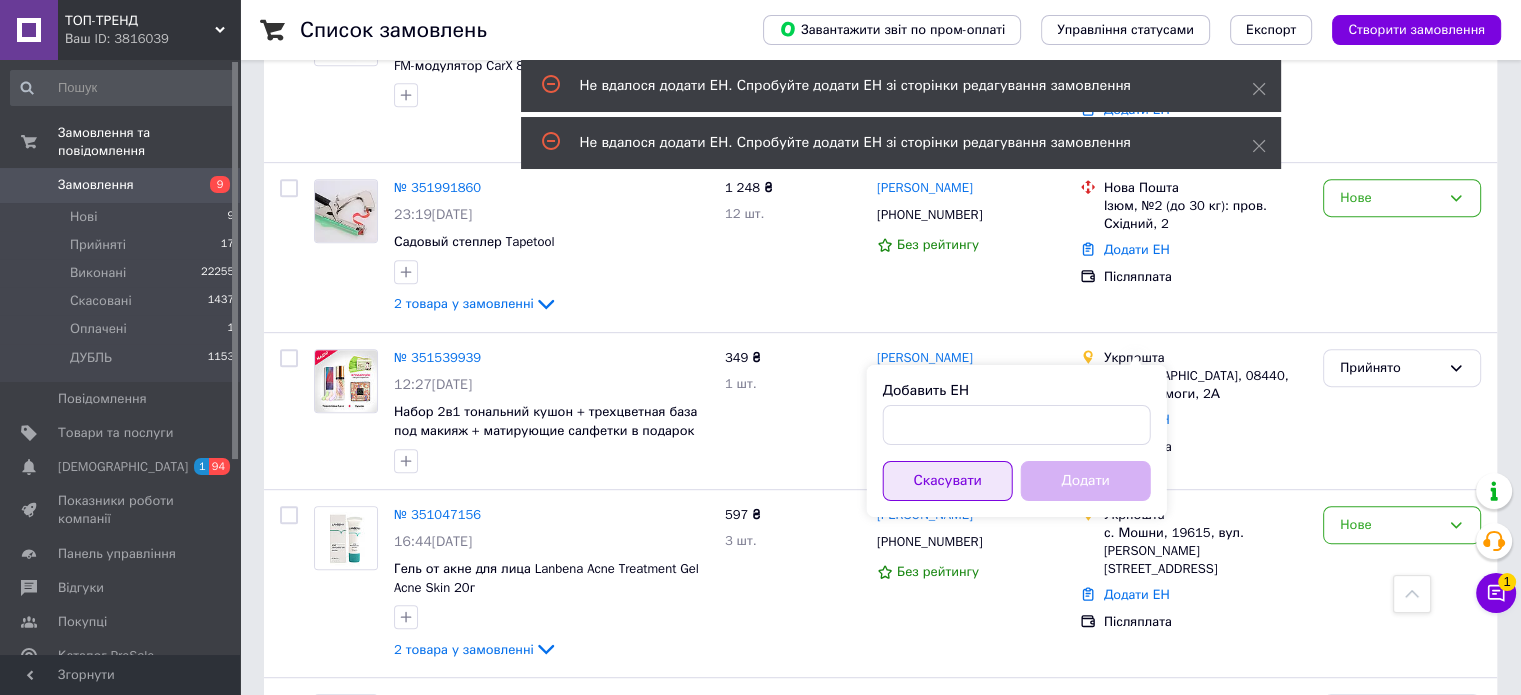 click on "Скасувати" at bounding box center [948, 481] 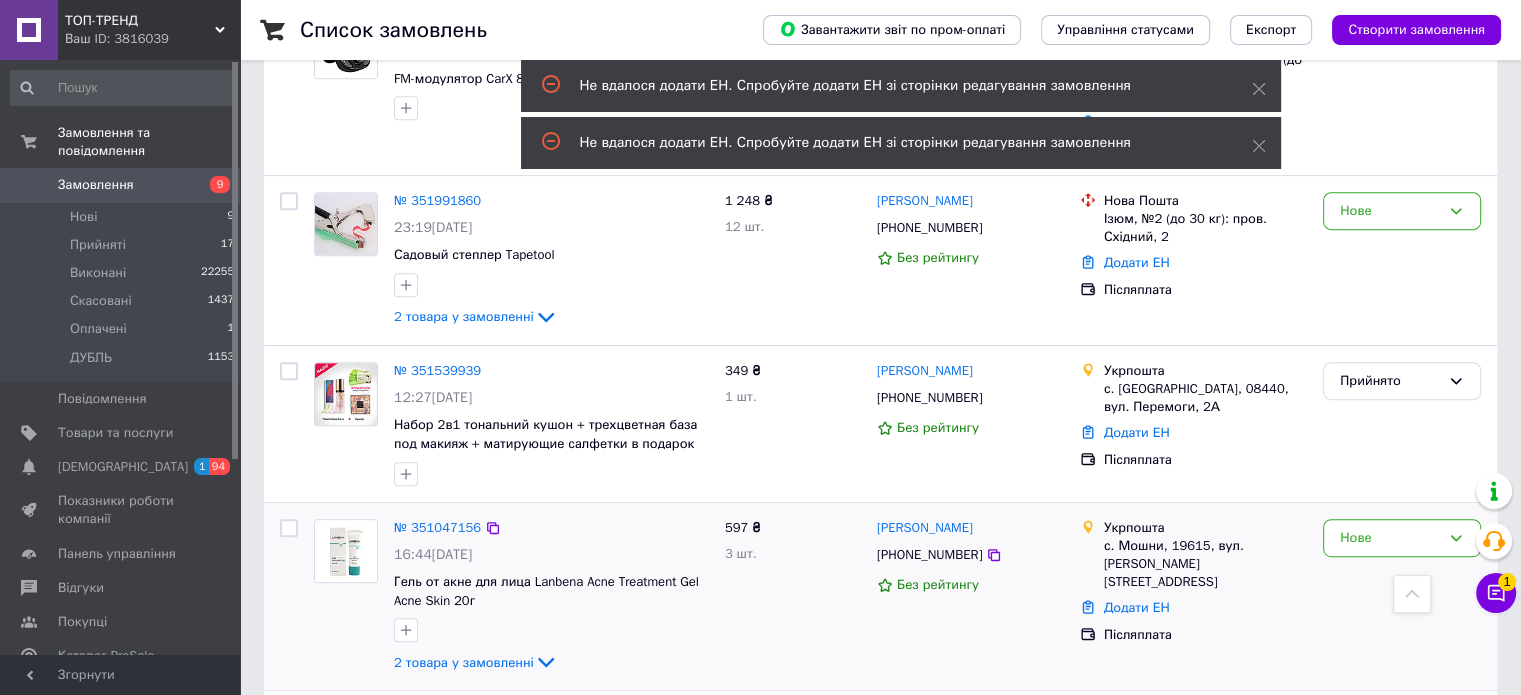 scroll, scrollTop: 800, scrollLeft: 0, axis: vertical 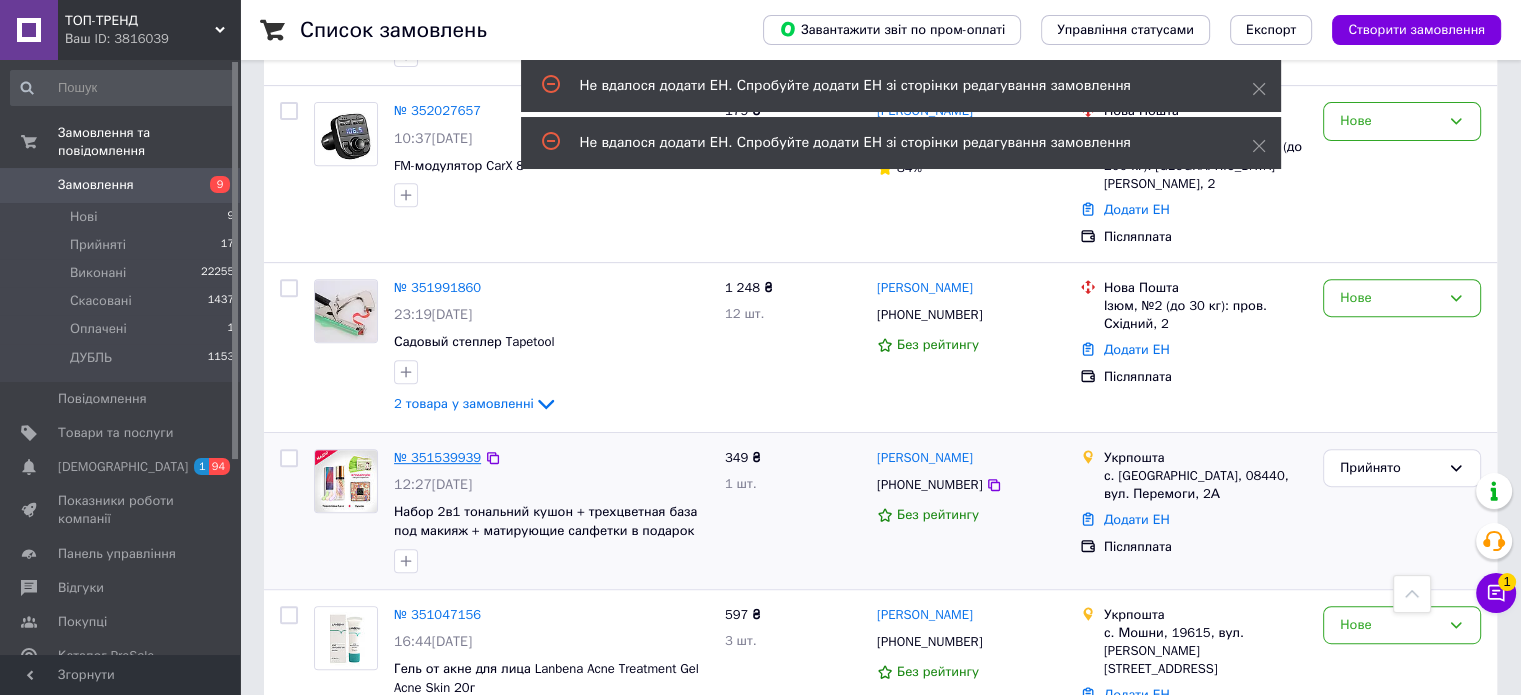 click on "№ 351539939" at bounding box center (437, 457) 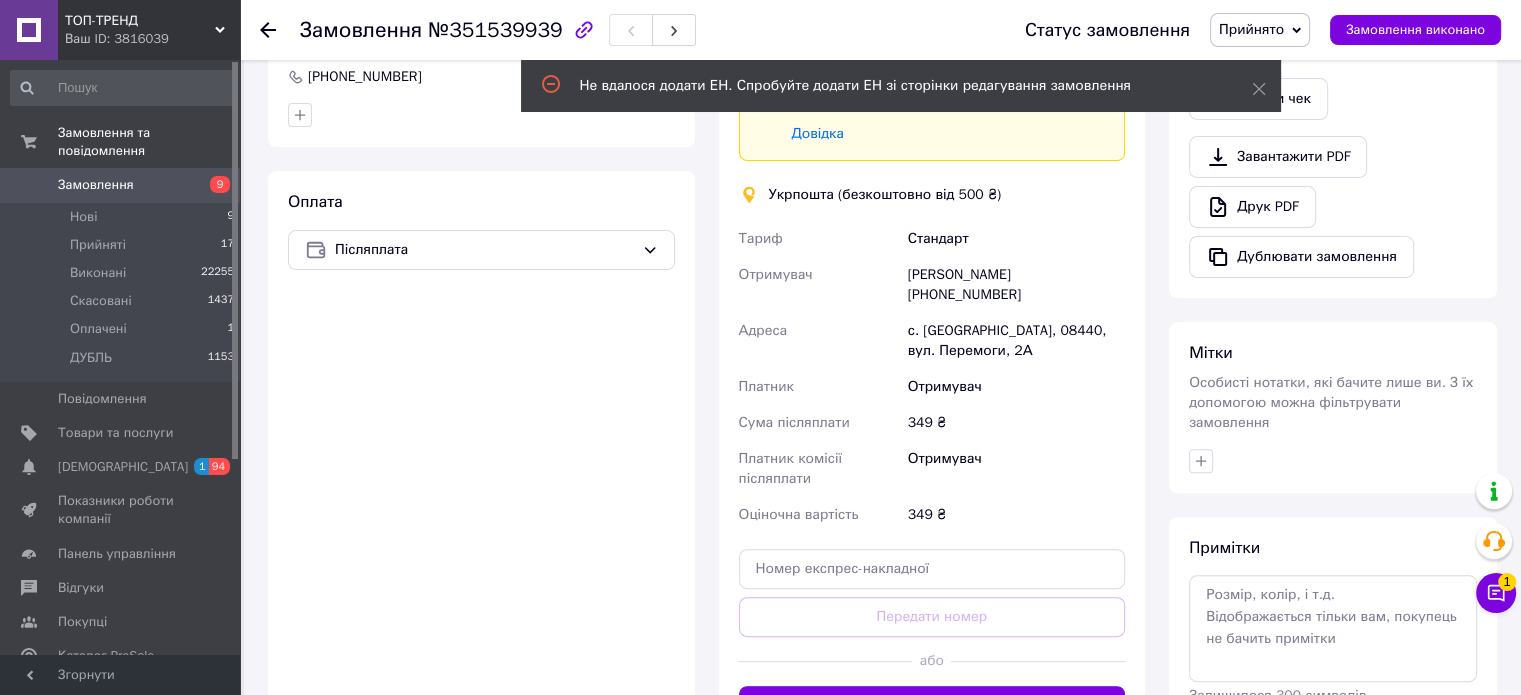 scroll, scrollTop: 678, scrollLeft: 0, axis: vertical 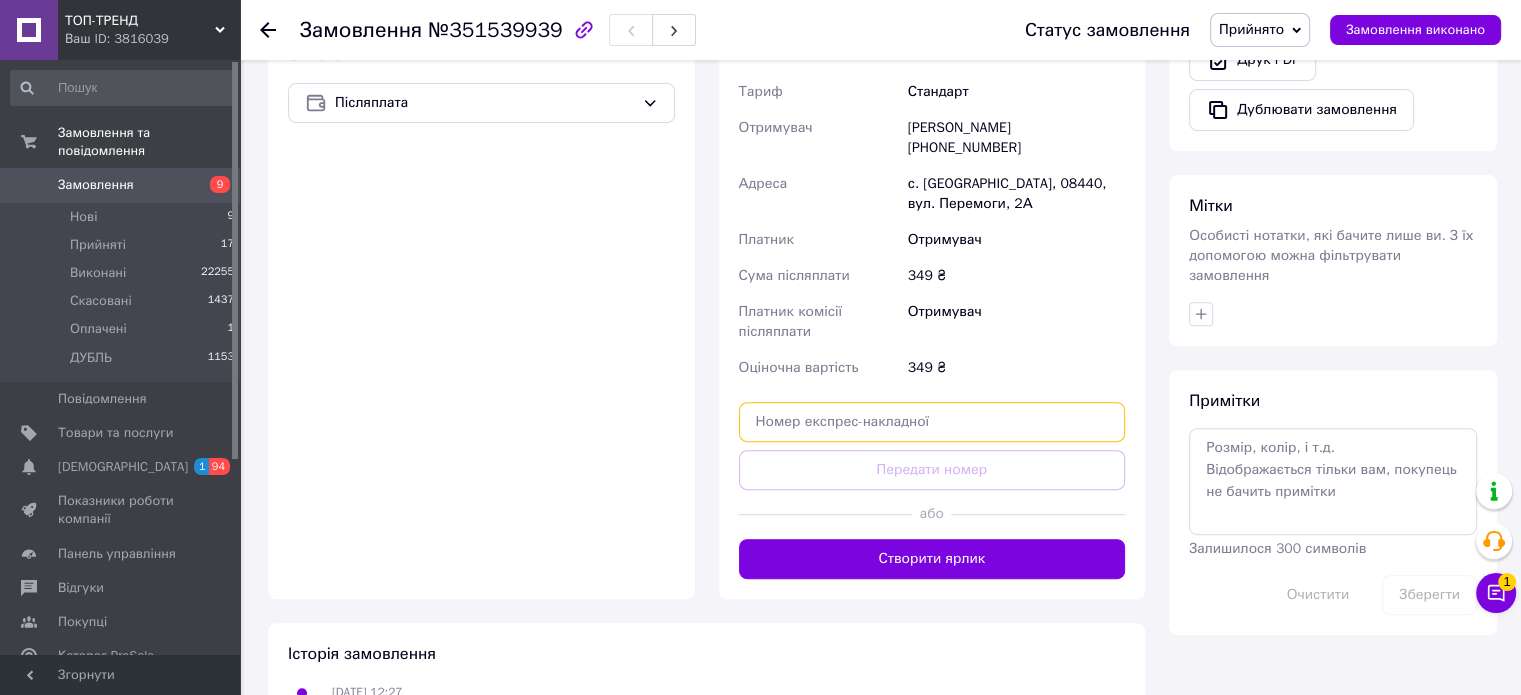 click at bounding box center (932, 422) 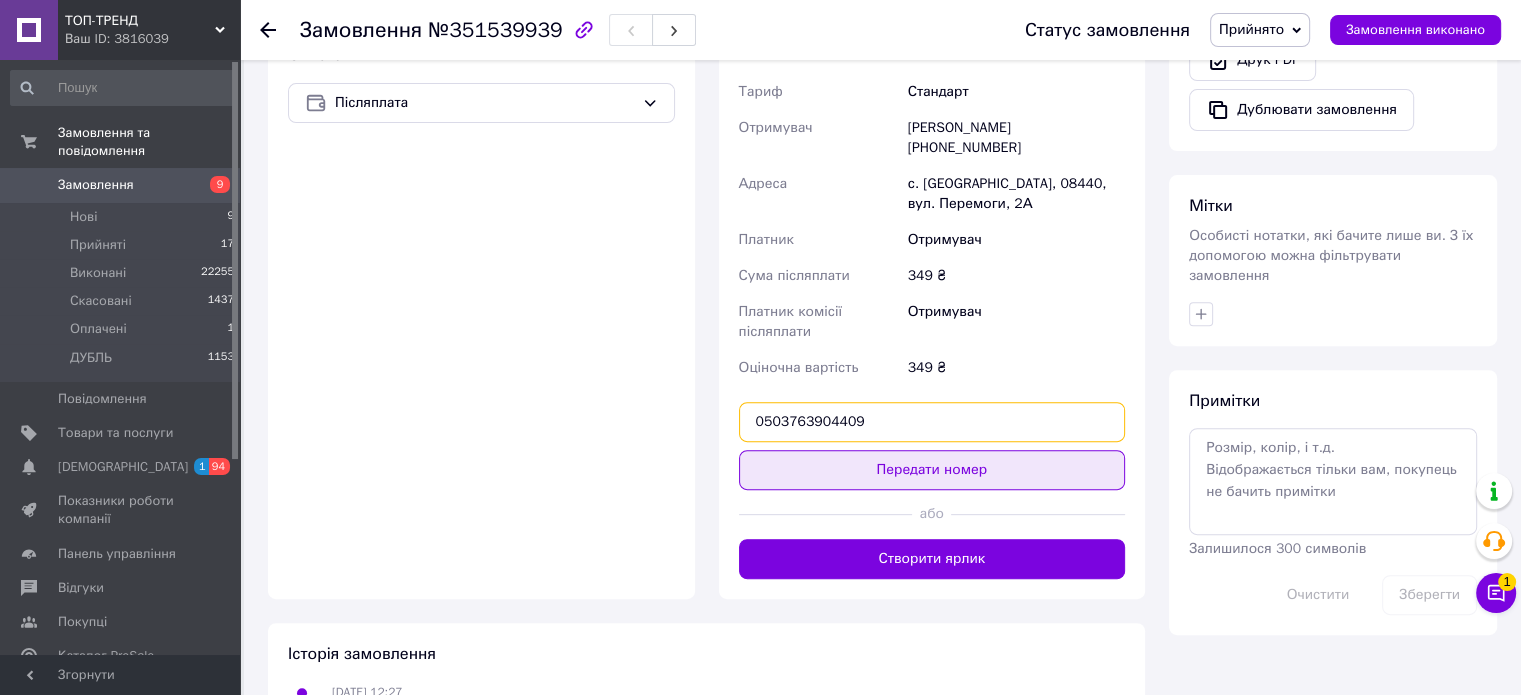type on "0503763904409" 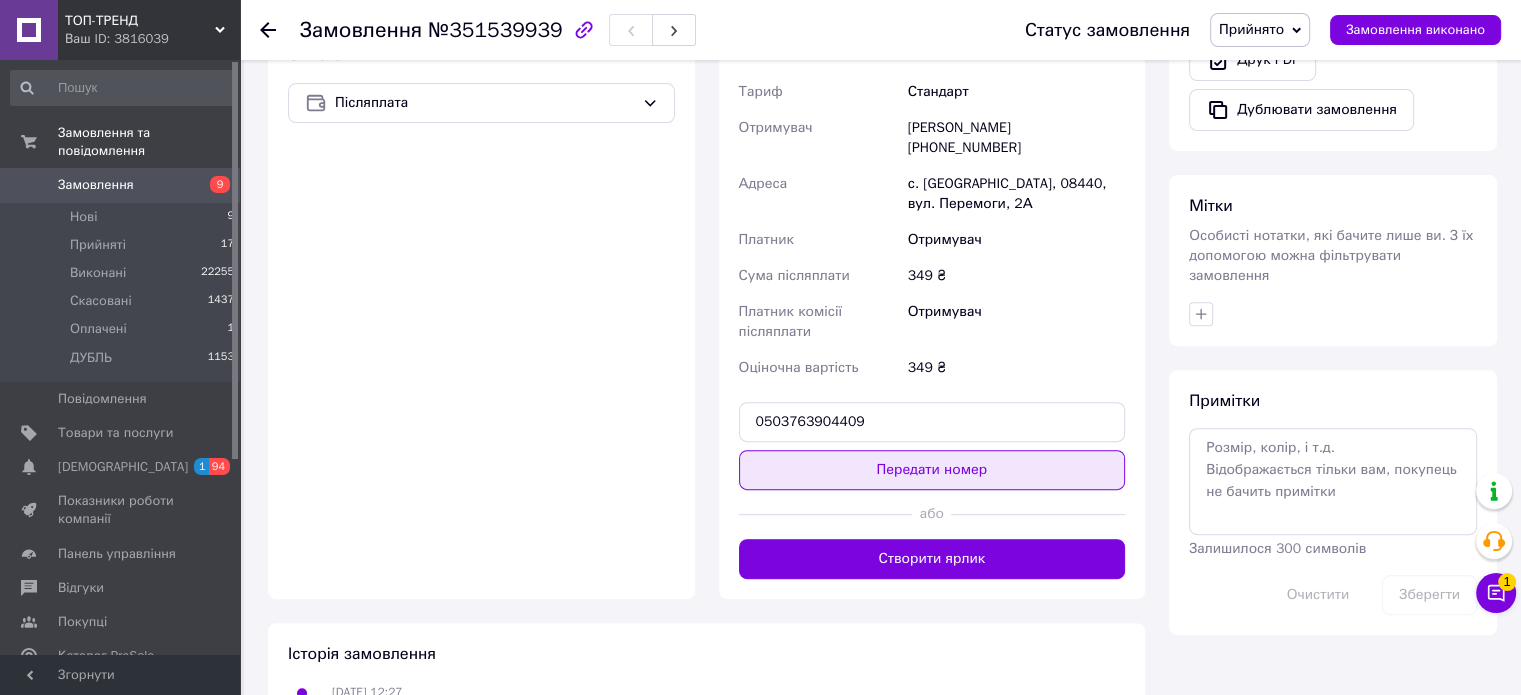 click on "Передати номер" at bounding box center [932, 470] 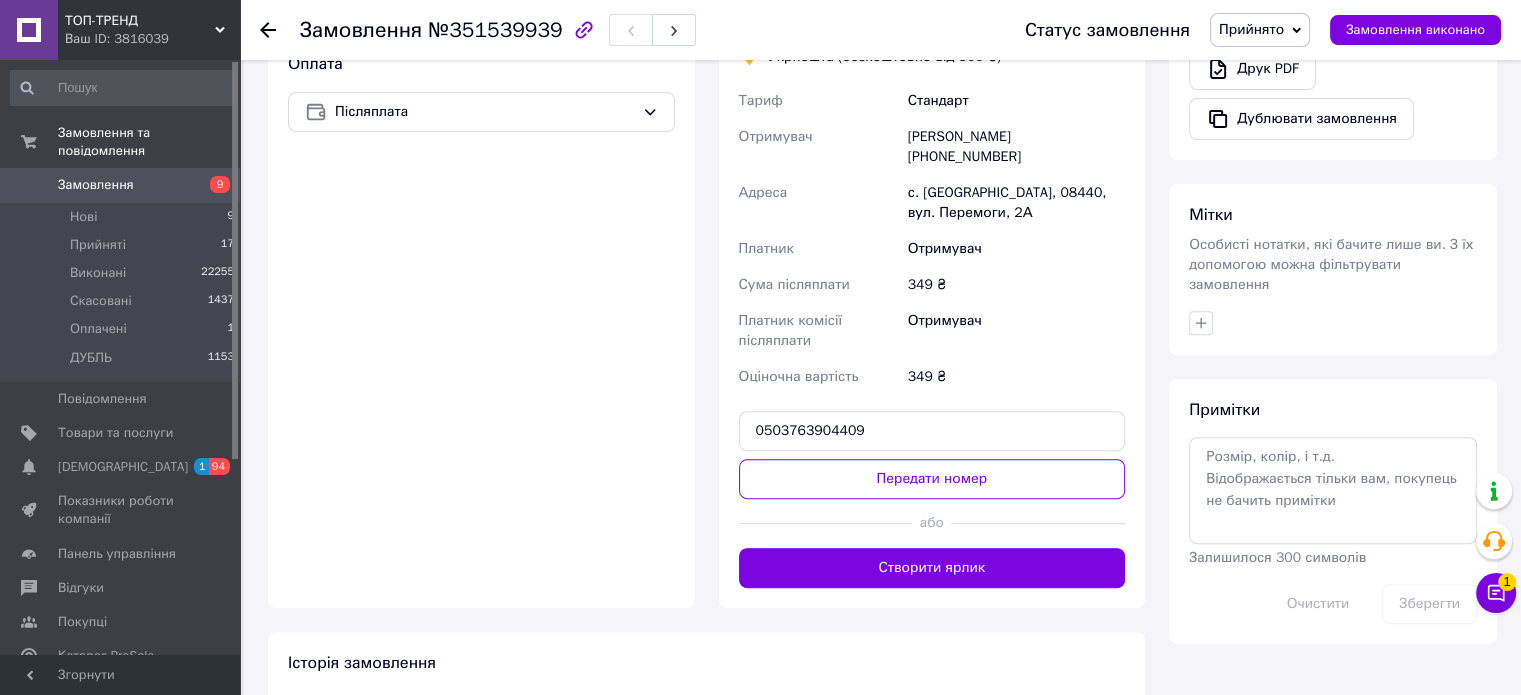 scroll, scrollTop: 756, scrollLeft: 0, axis: vertical 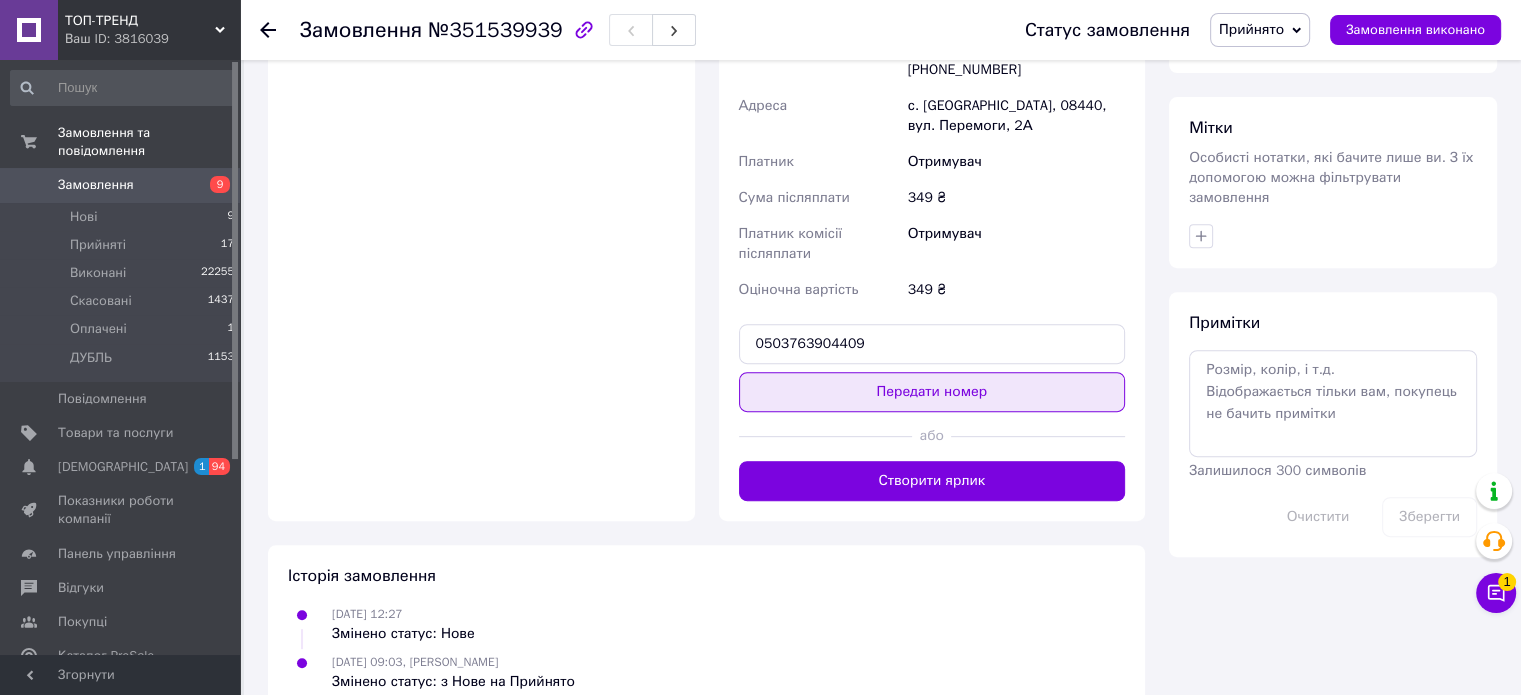 click on "Передати номер" at bounding box center [932, 392] 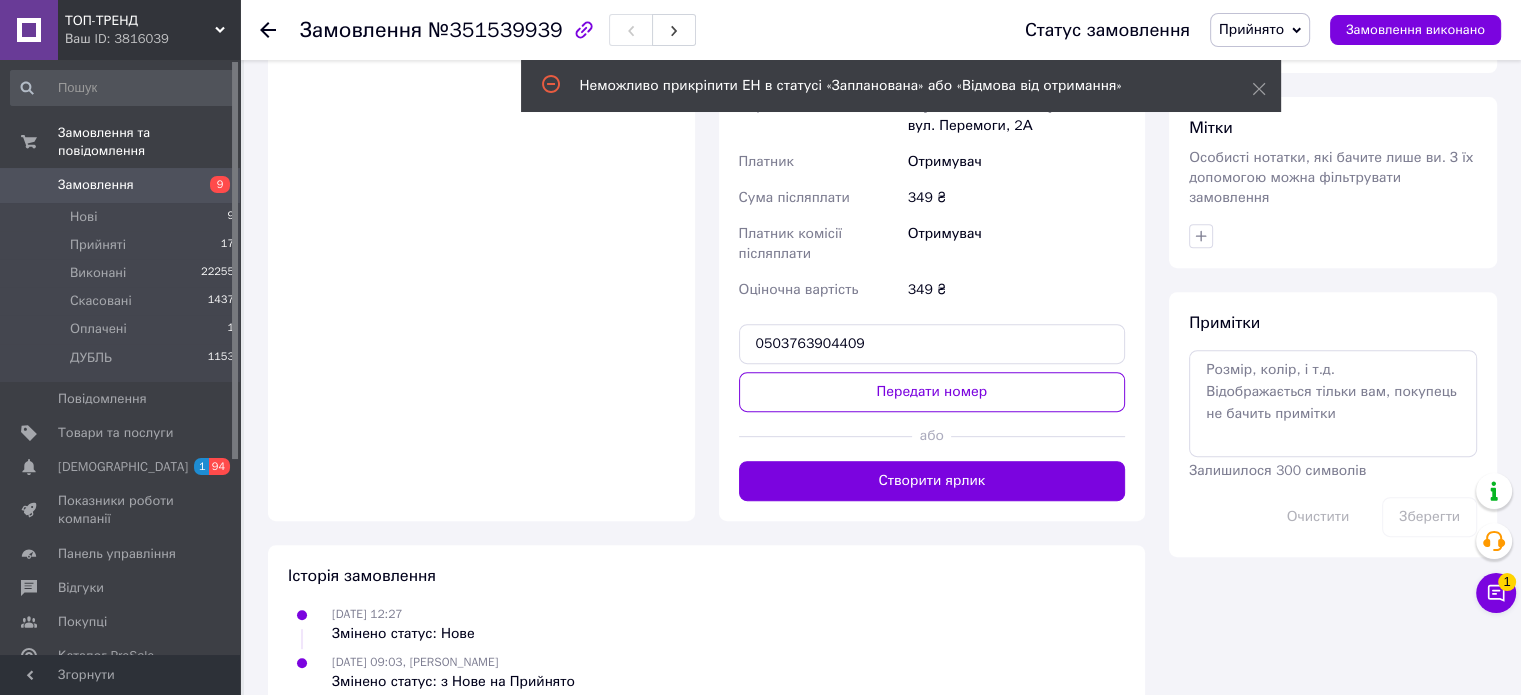 drag, startPoint x: 691, startPoint y: 304, endPoint x: 1384, endPoint y: 81, distance: 727.99585 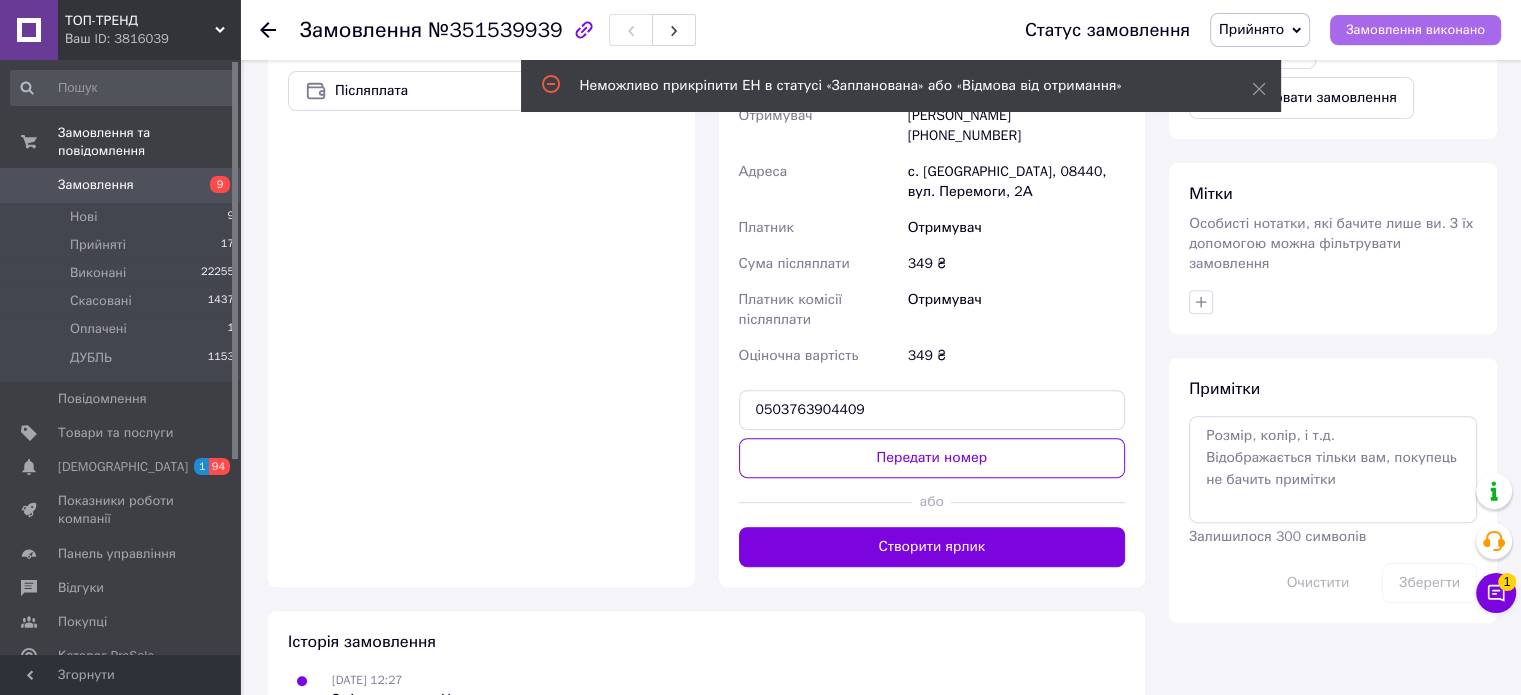 scroll, scrollTop: 656, scrollLeft: 0, axis: vertical 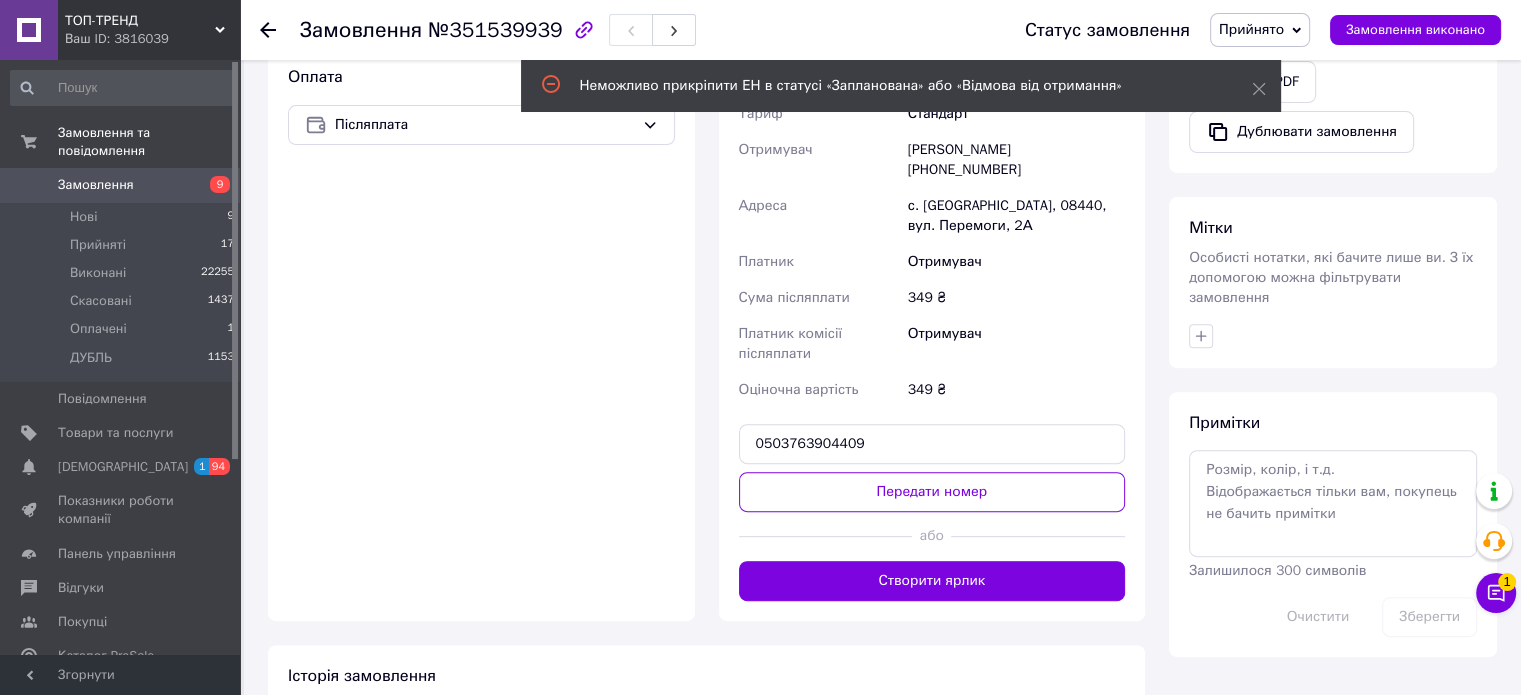 click on "Замовлення №351539939 Статус замовлення Прийнято Виконано Скасовано Оплачено ДУБЛЬ Замовлення виконано" at bounding box center (880, 30) 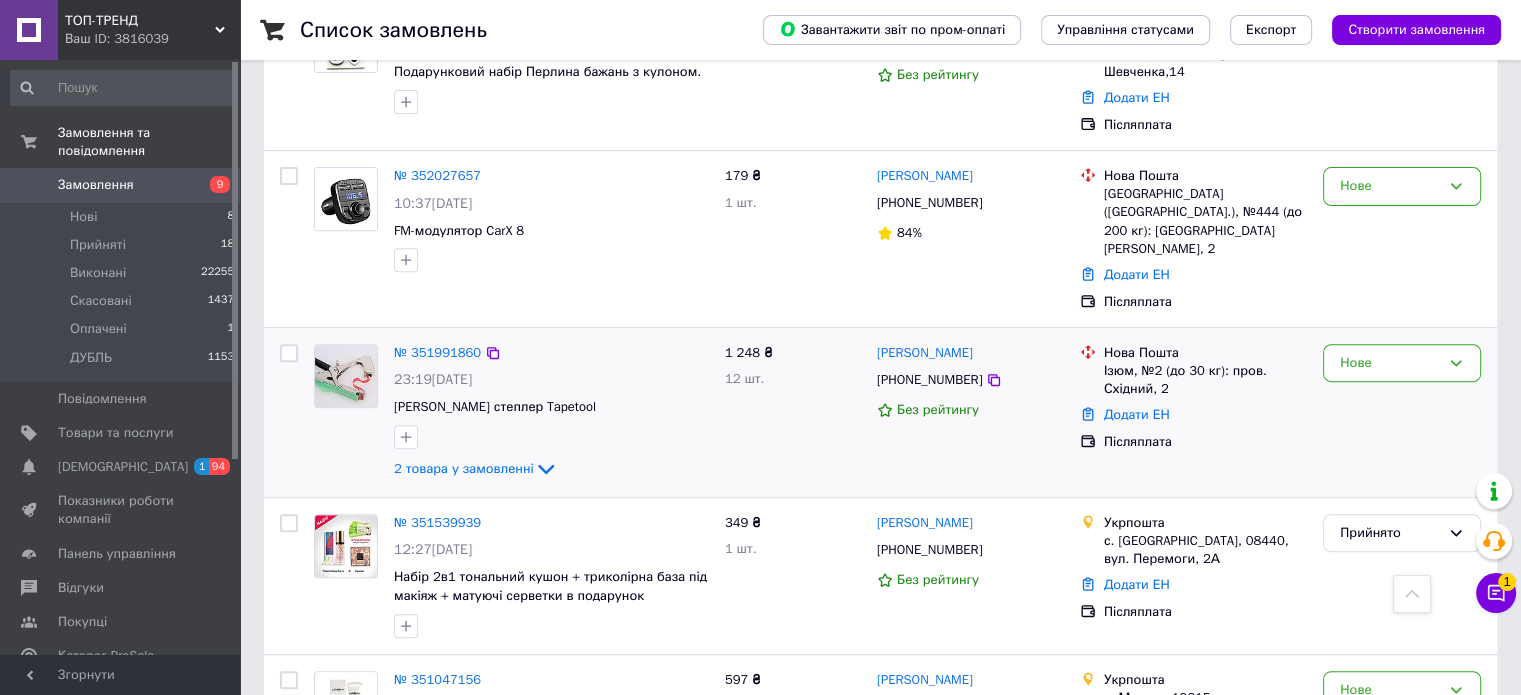 scroll, scrollTop: 700, scrollLeft: 0, axis: vertical 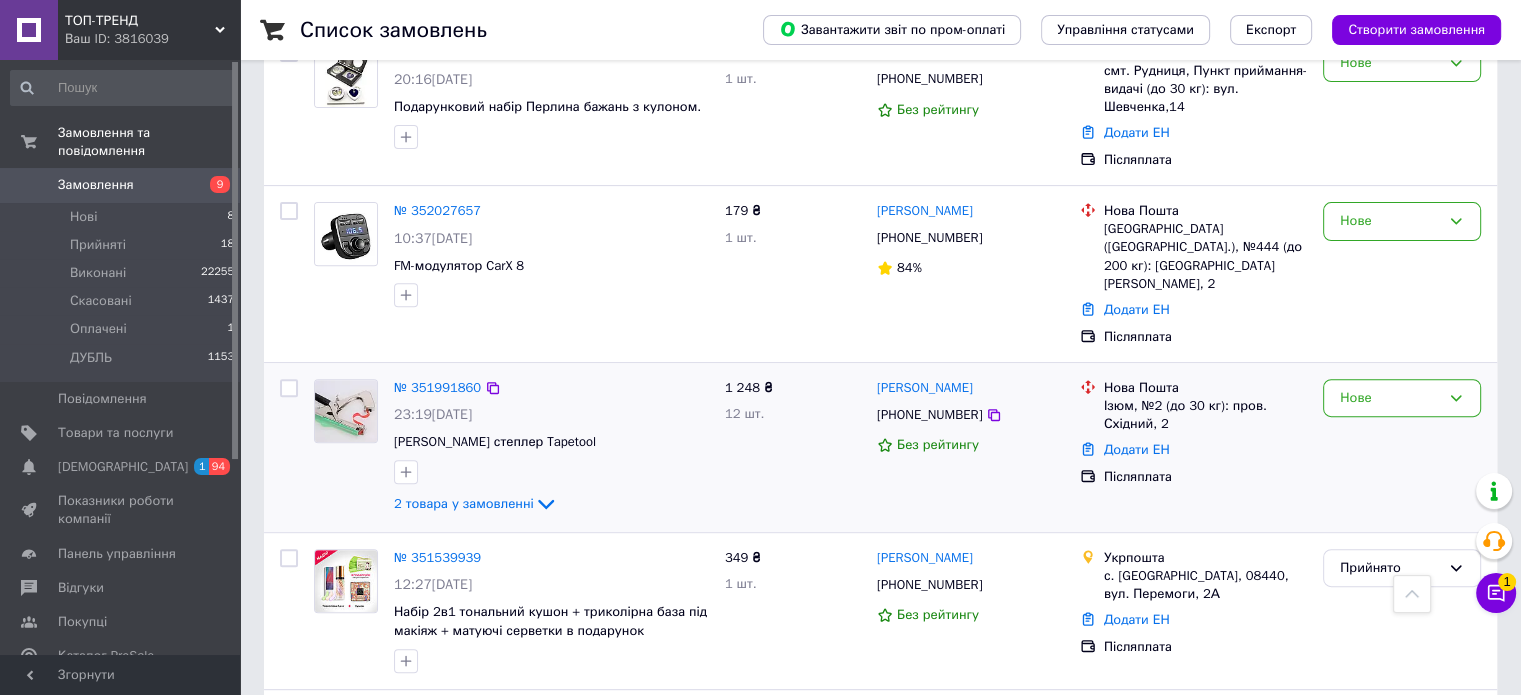 click on "[PHONE_NUMBER]" at bounding box center [929, 415] 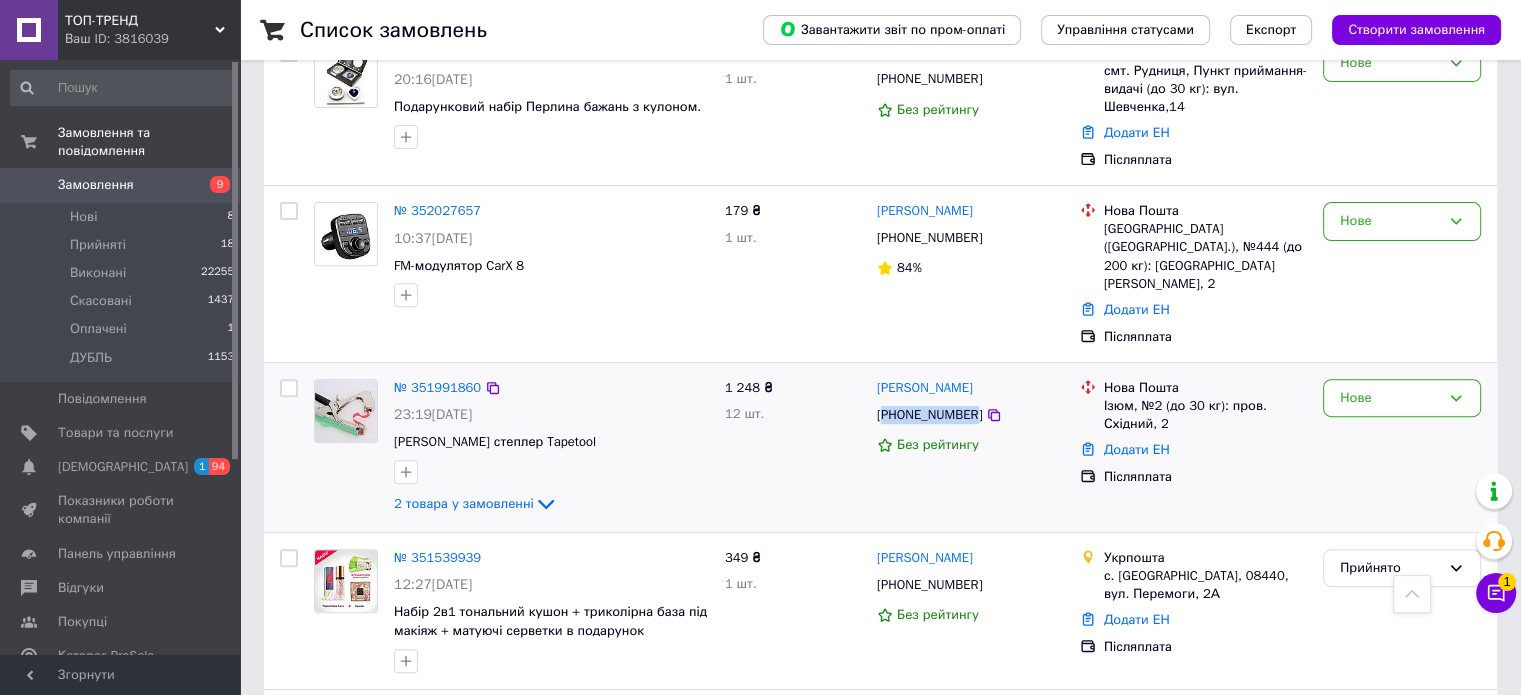 click on "[PHONE_NUMBER]" at bounding box center (929, 415) 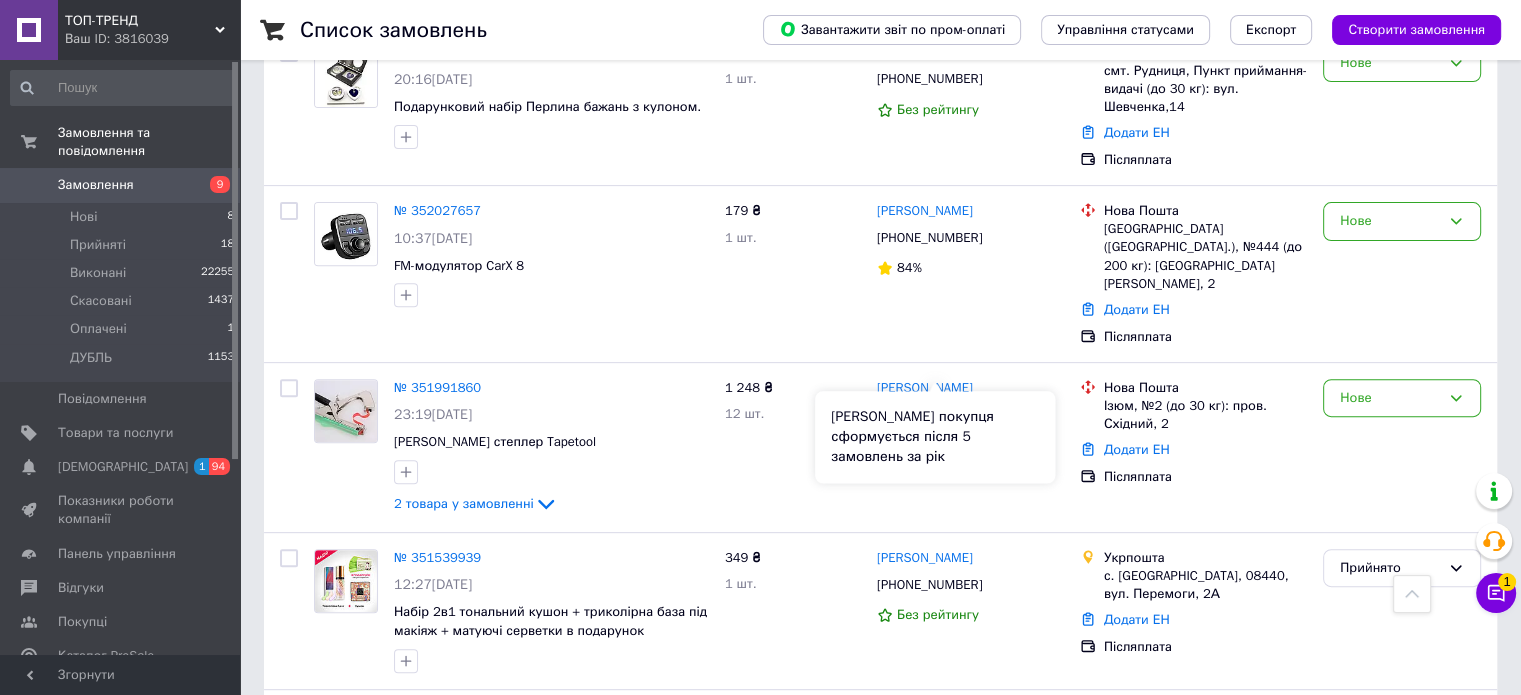 copy on "380971194831" 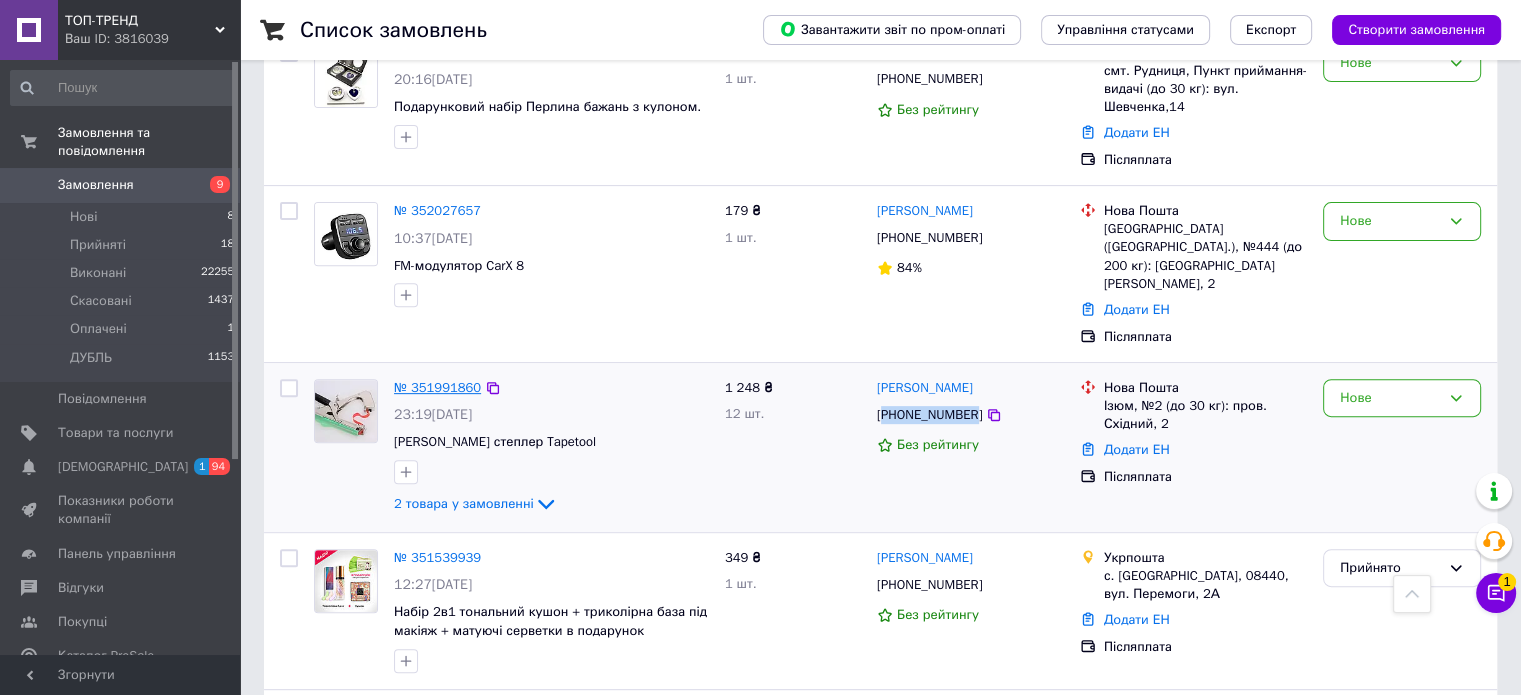 click on "№ 351991860" at bounding box center (437, 387) 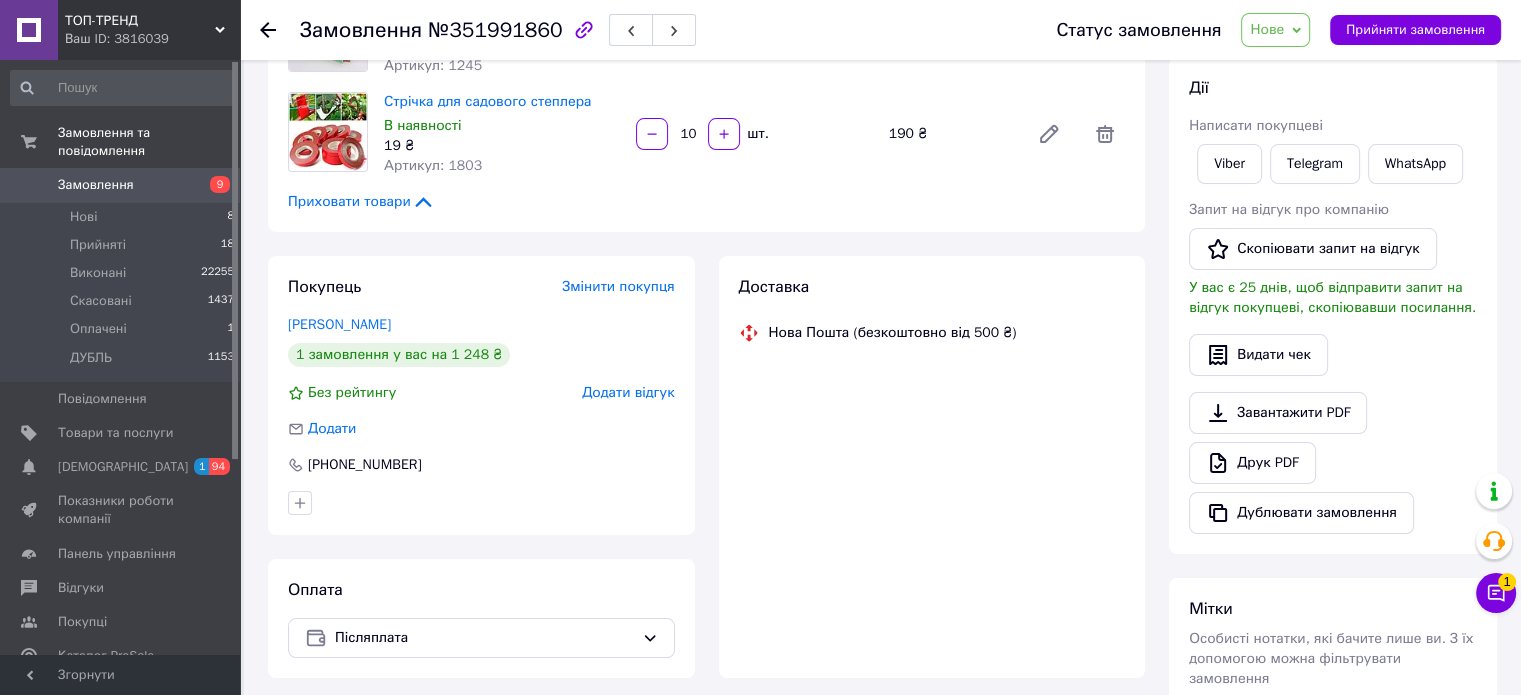 scroll, scrollTop: 283, scrollLeft: 0, axis: vertical 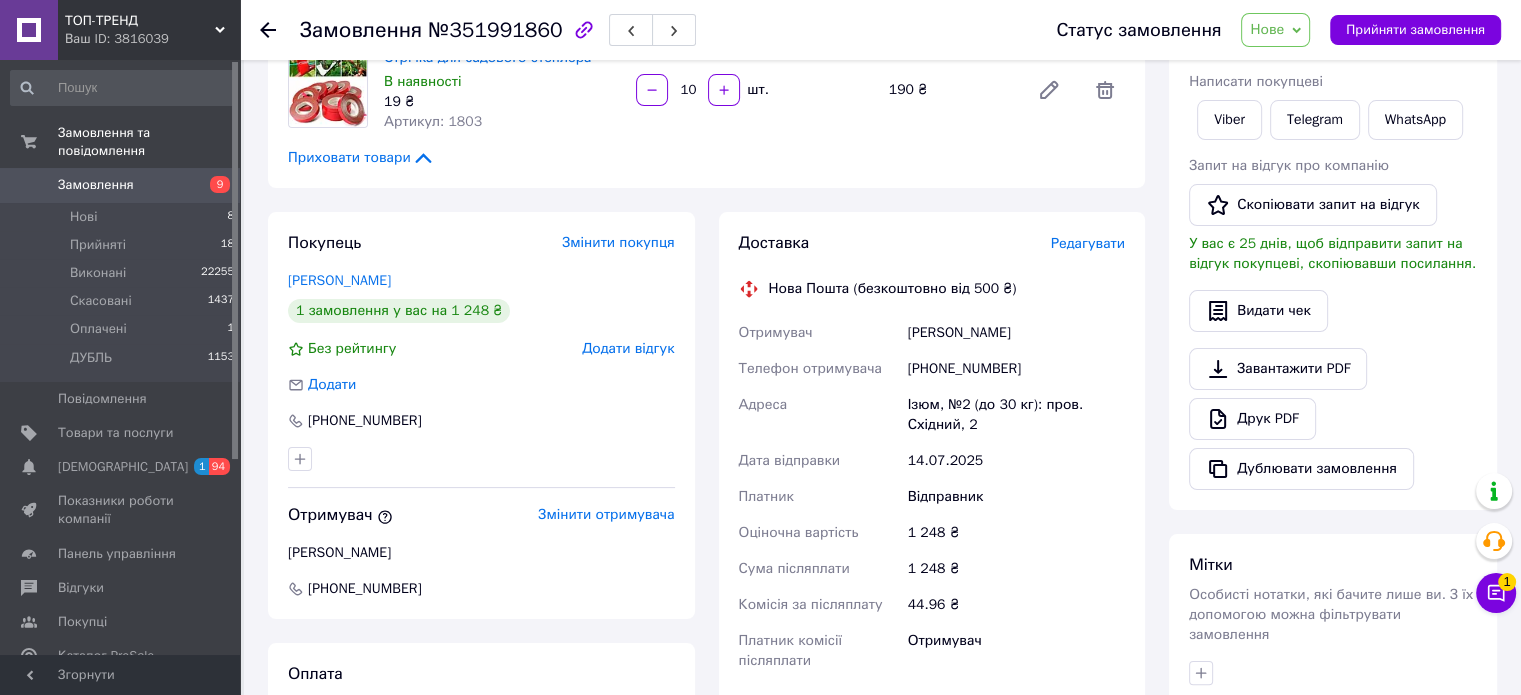click on "[PHONE_NUMBER]" at bounding box center (1016, 369) 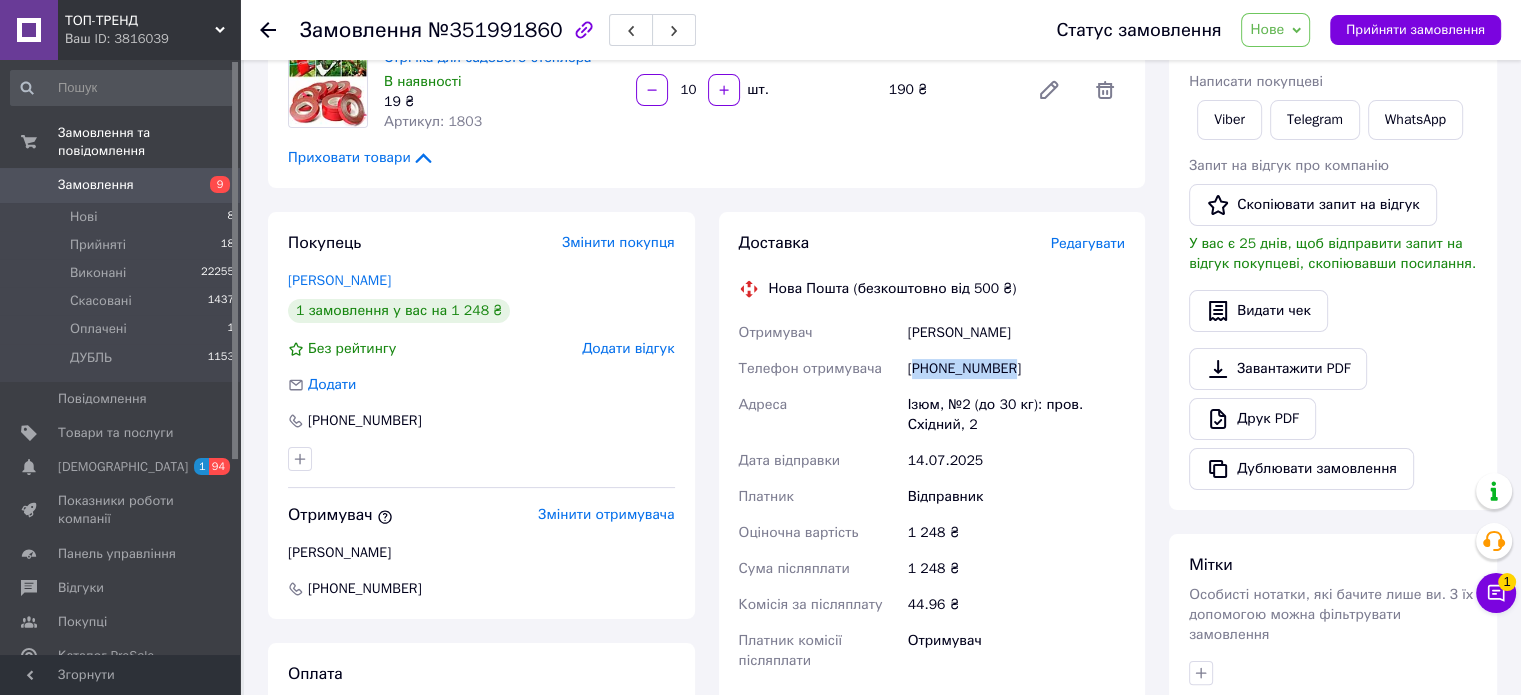 click on "[PHONE_NUMBER]" at bounding box center (1016, 369) 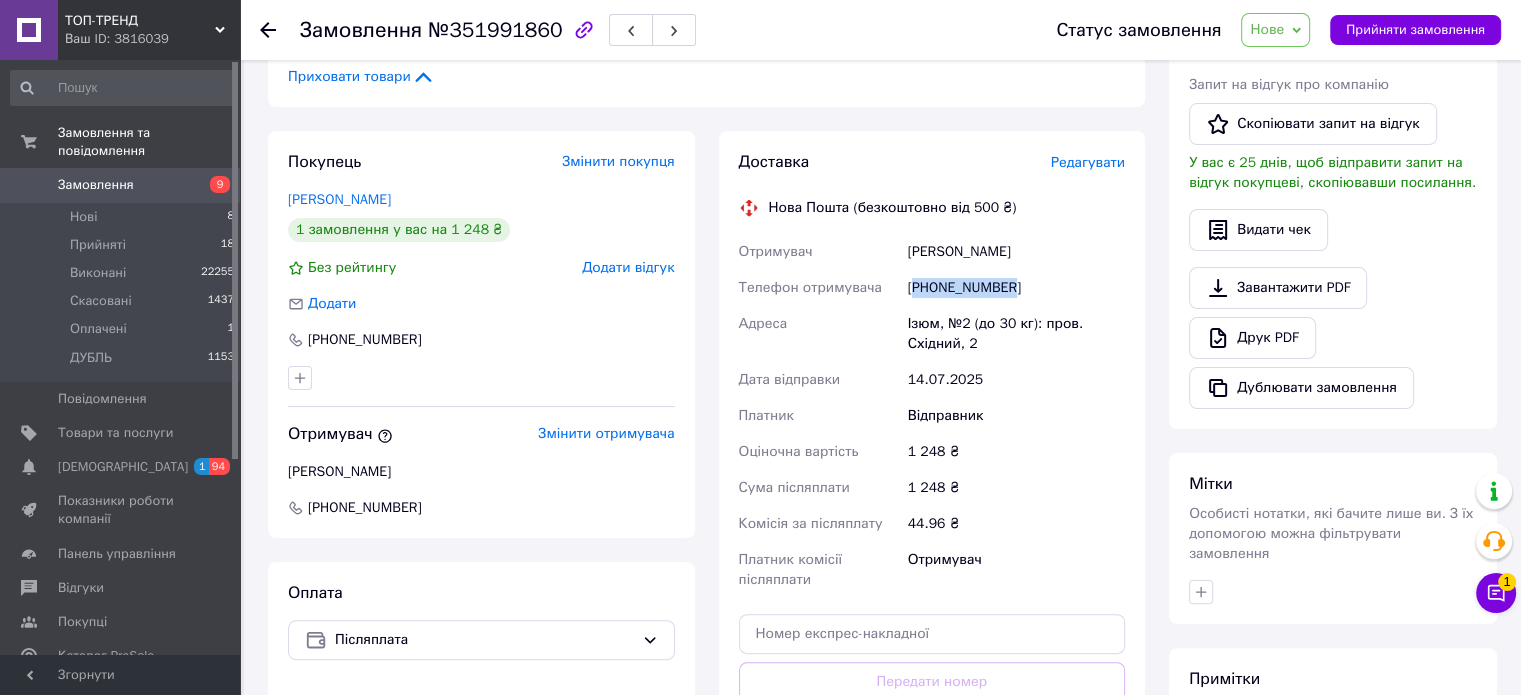 scroll, scrollTop: 483, scrollLeft: 0, axis: vertical 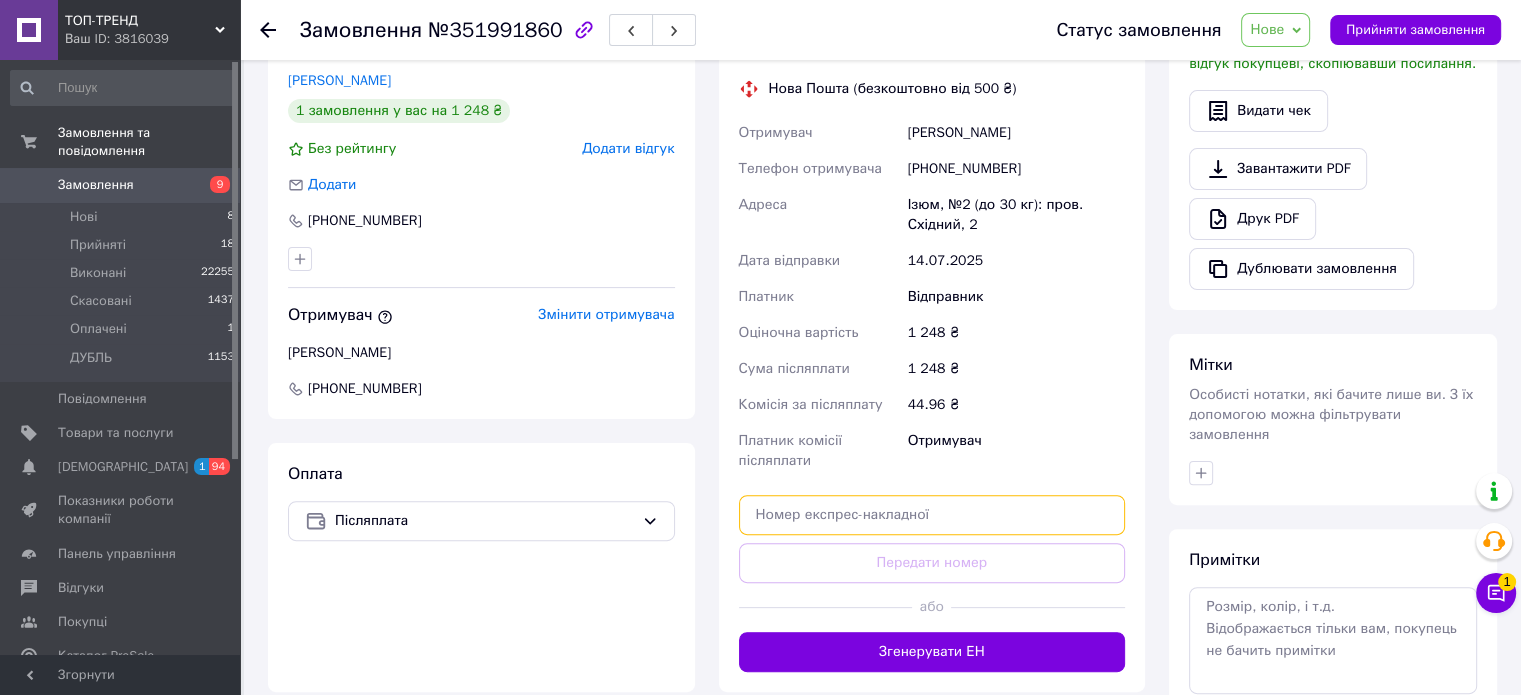 click at bounding box center (932, 515) 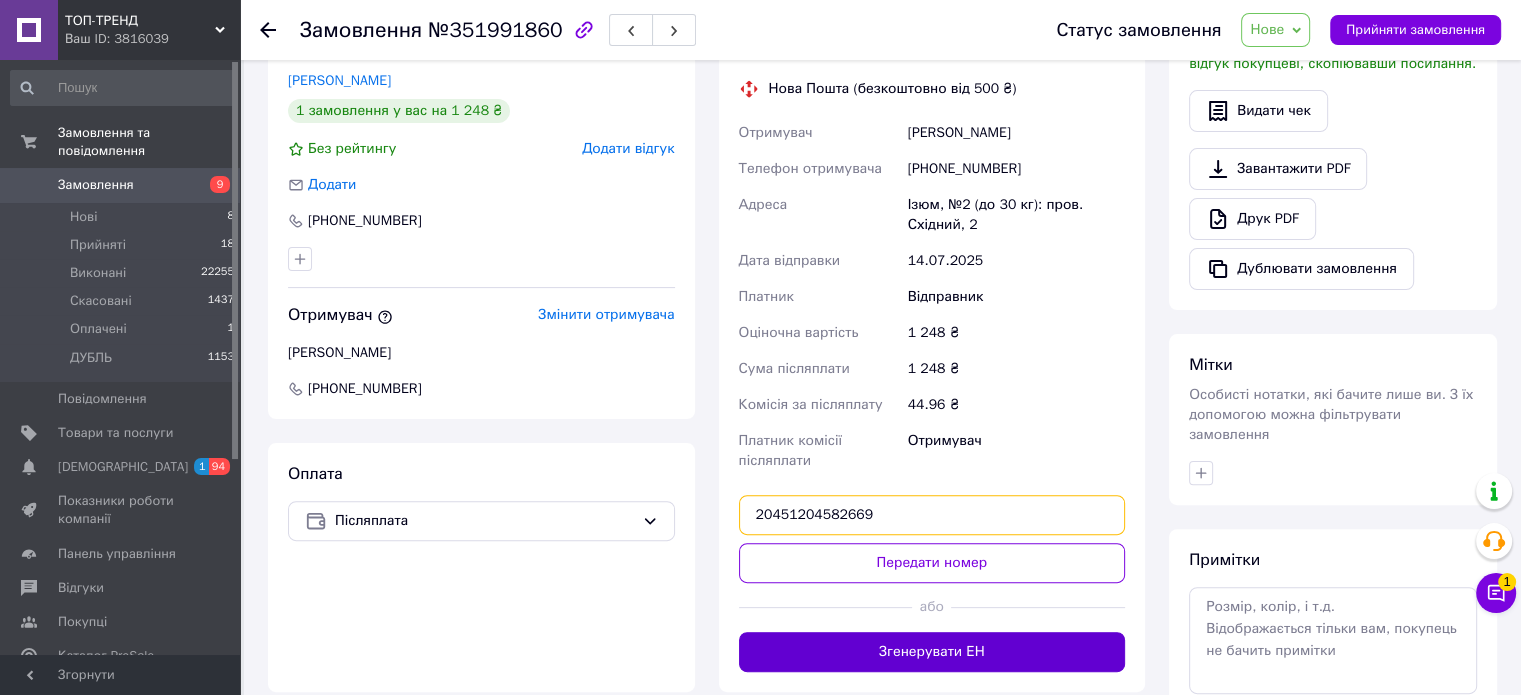 type on "20451204582669" 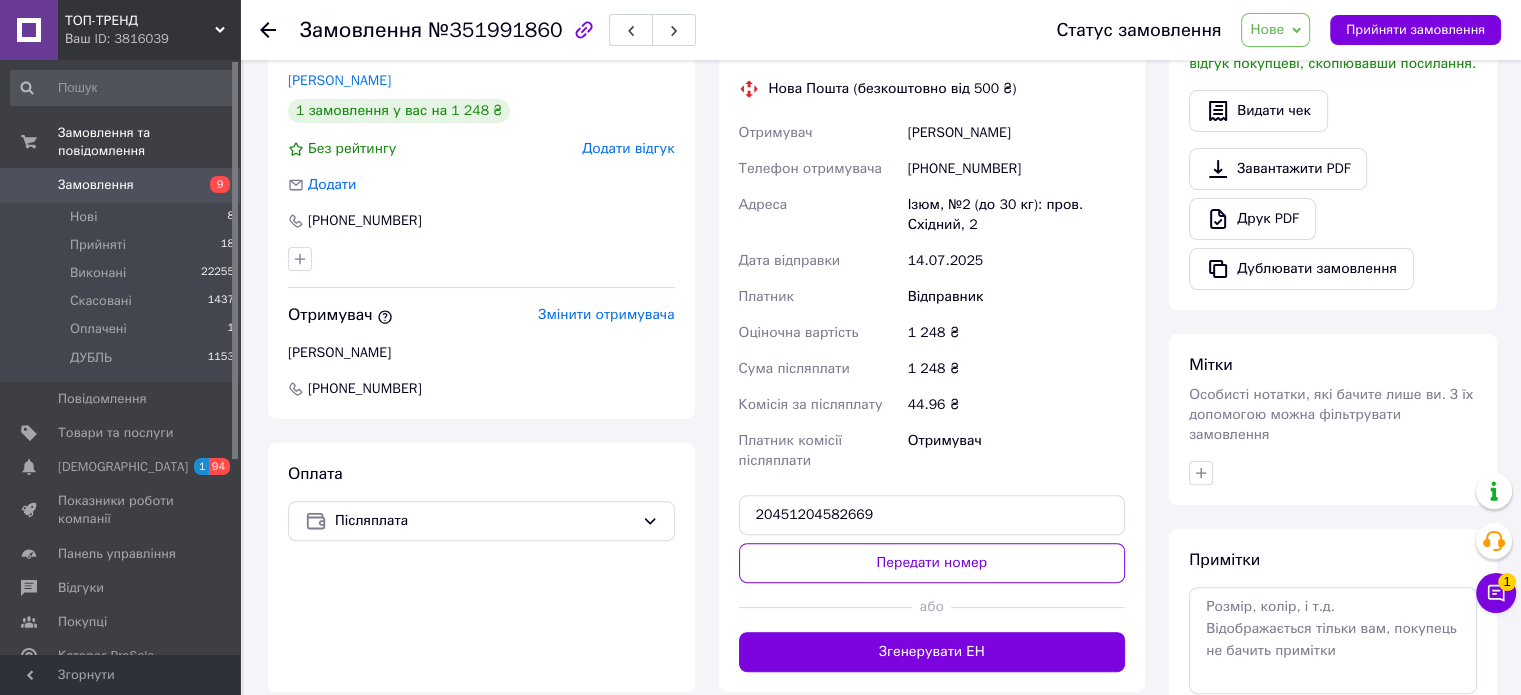 drag, startPoint x: 884, startPoint y: 643, endPoint x: 980, endPoint y: 603, distance: 104 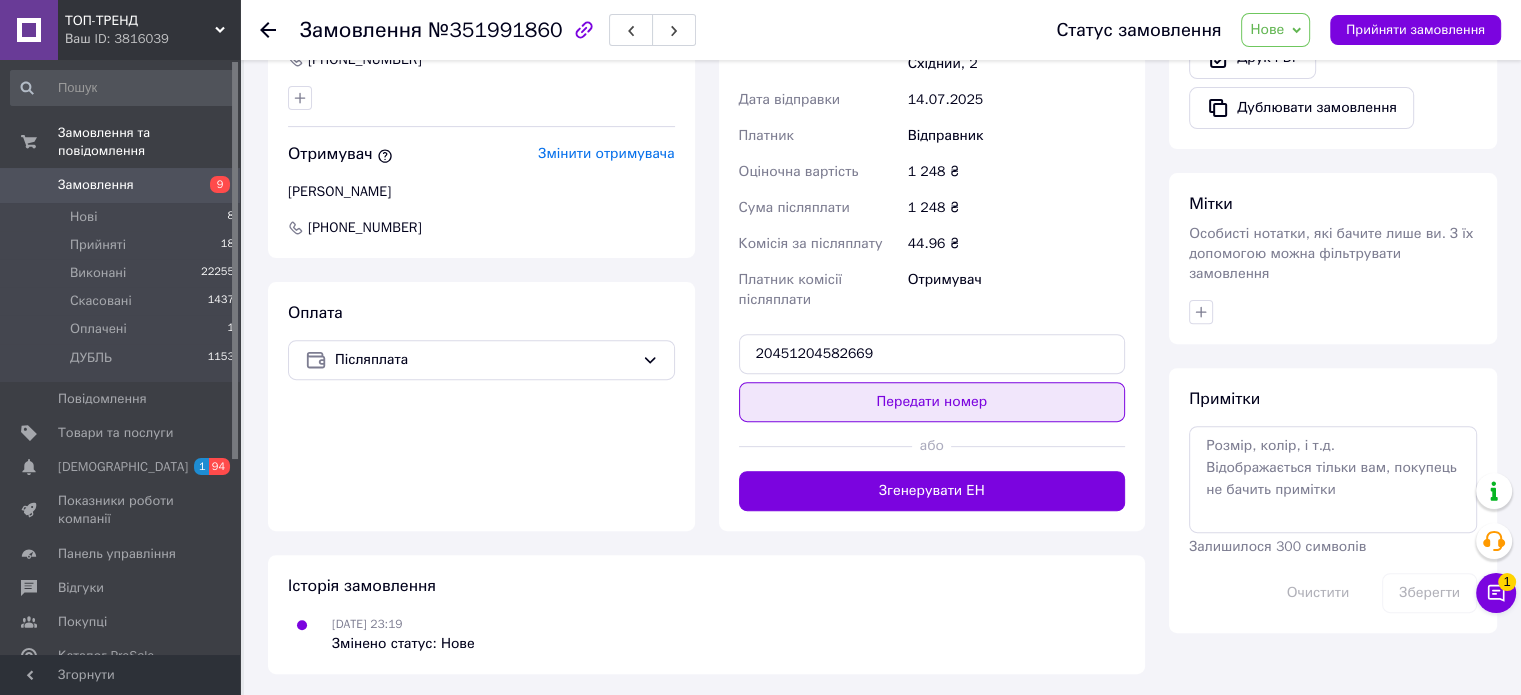 scroll, scrollTop: 645, scrollLeft: 0, axis: vertical 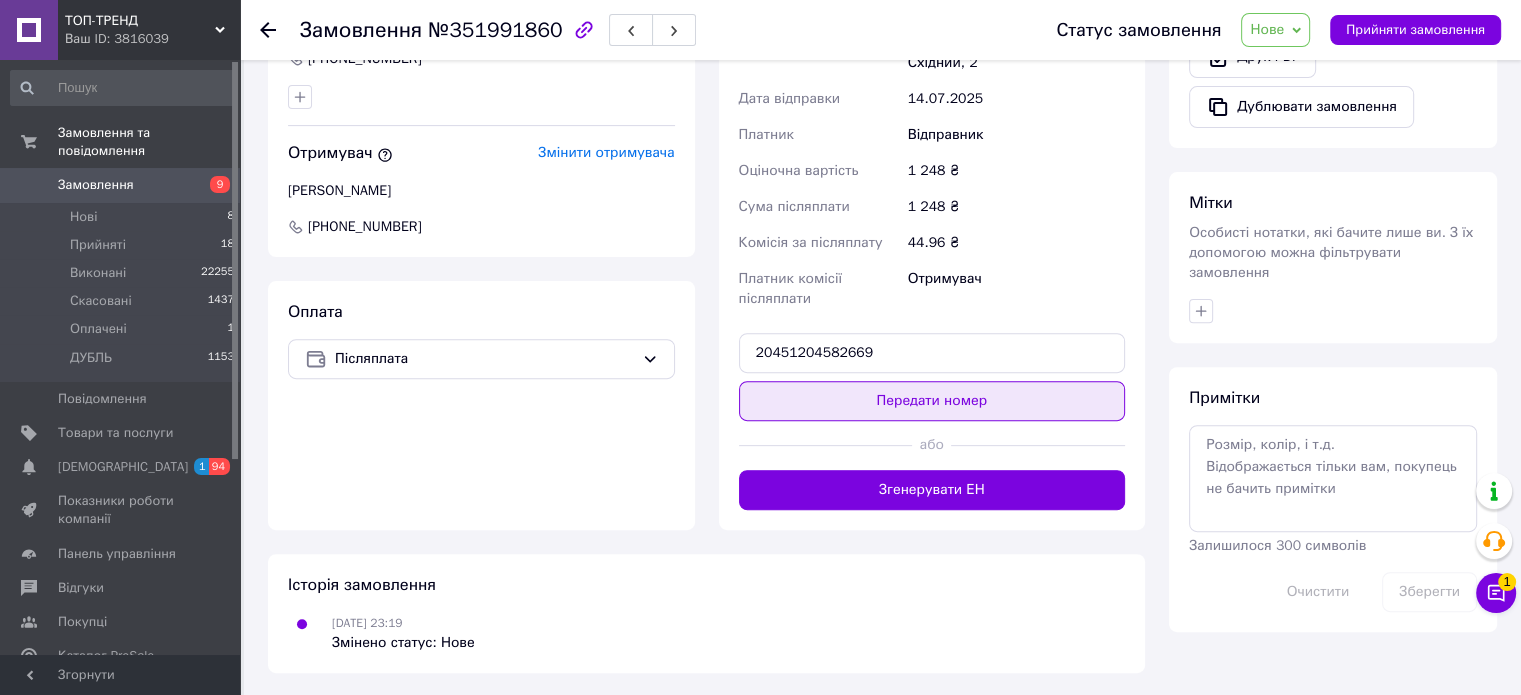 click on "Передати номер" at bounding box center (932, 401) 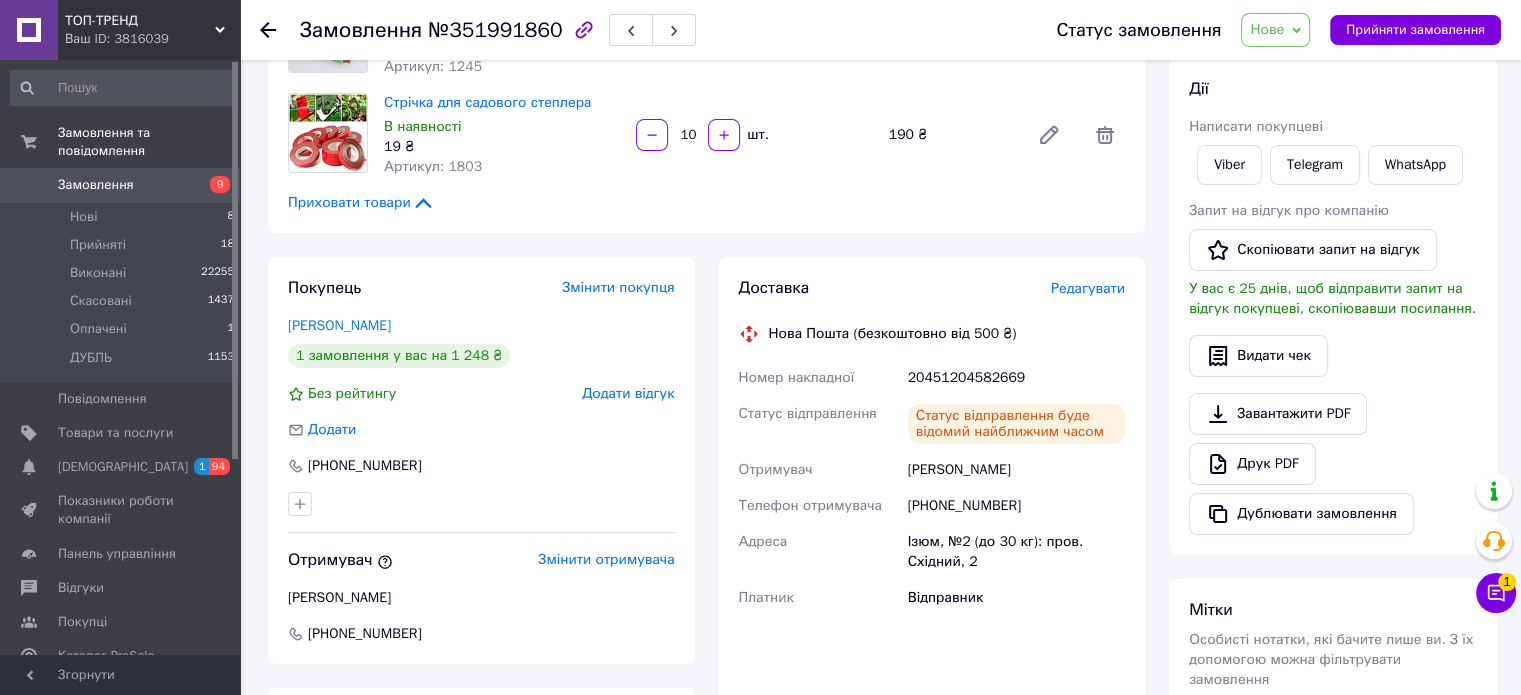 scroll, scrollTop: 183, scrollLeft: 0, axis: vertical 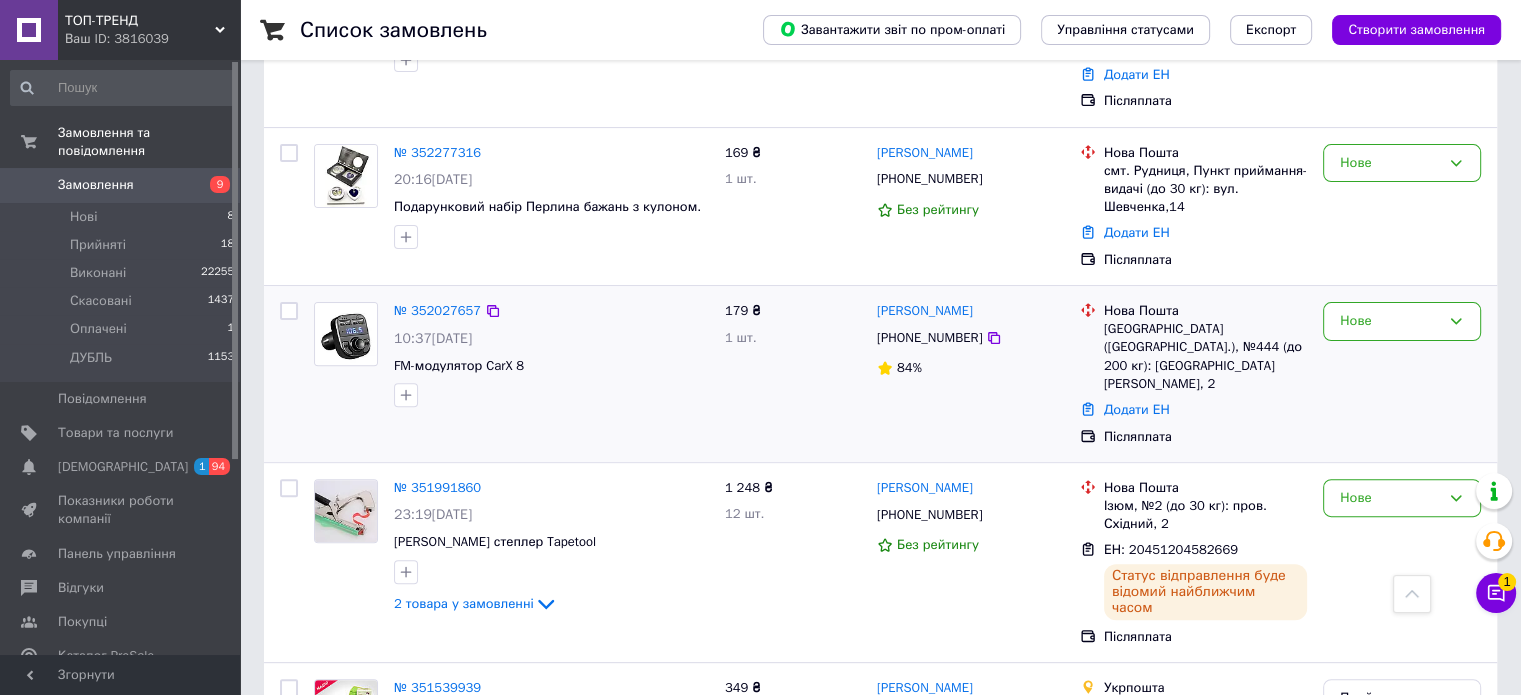 click on "[PERSON_NAME]" at bounding box center [925, 311] 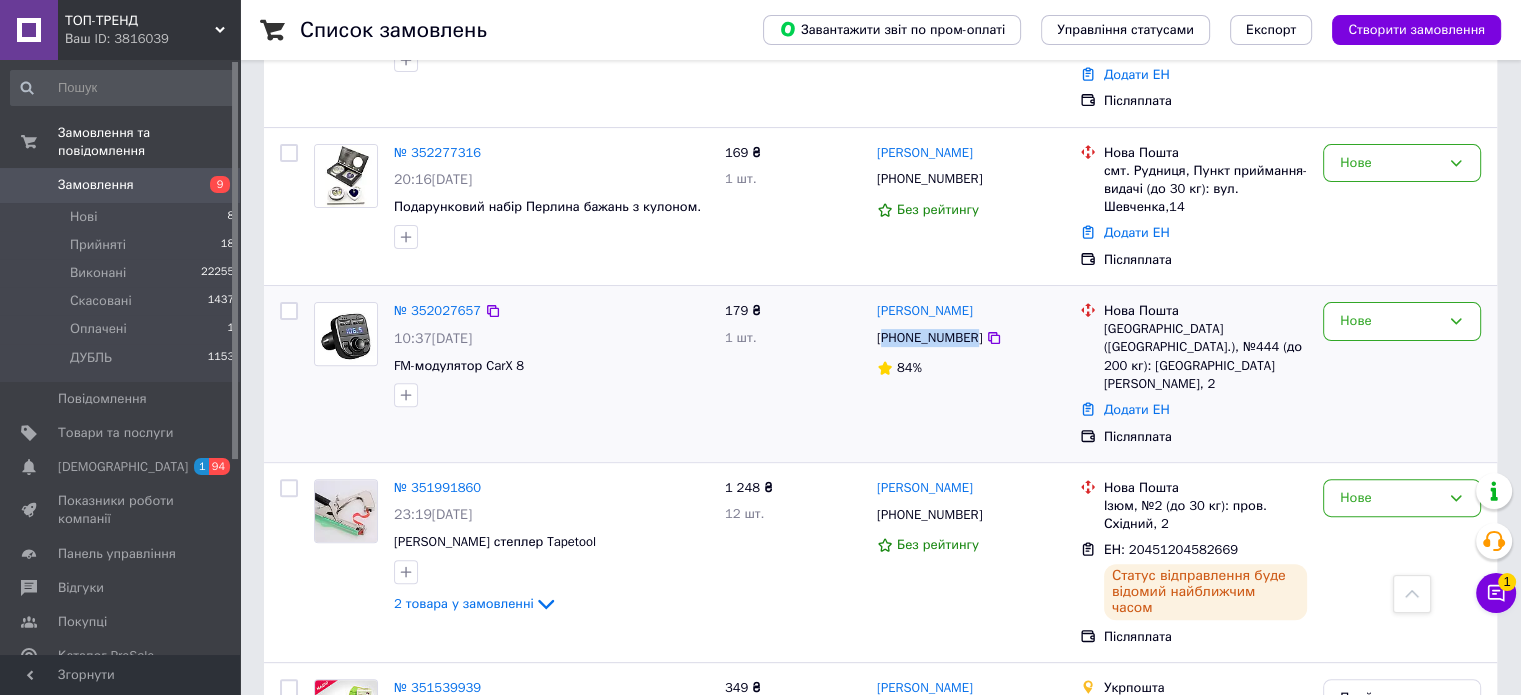 click on "[PHONE_NUMBER]" at bounding box center (929, 338) 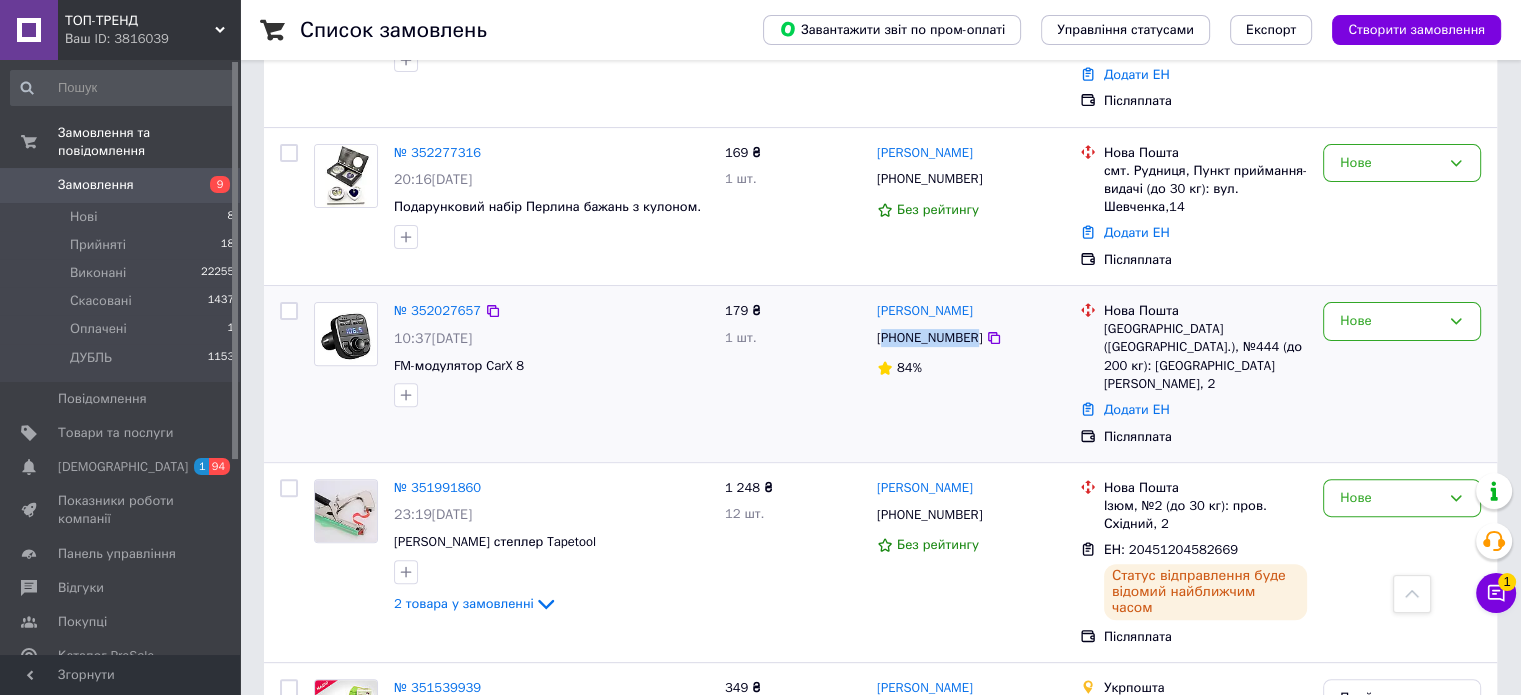 copy on "380987452326" 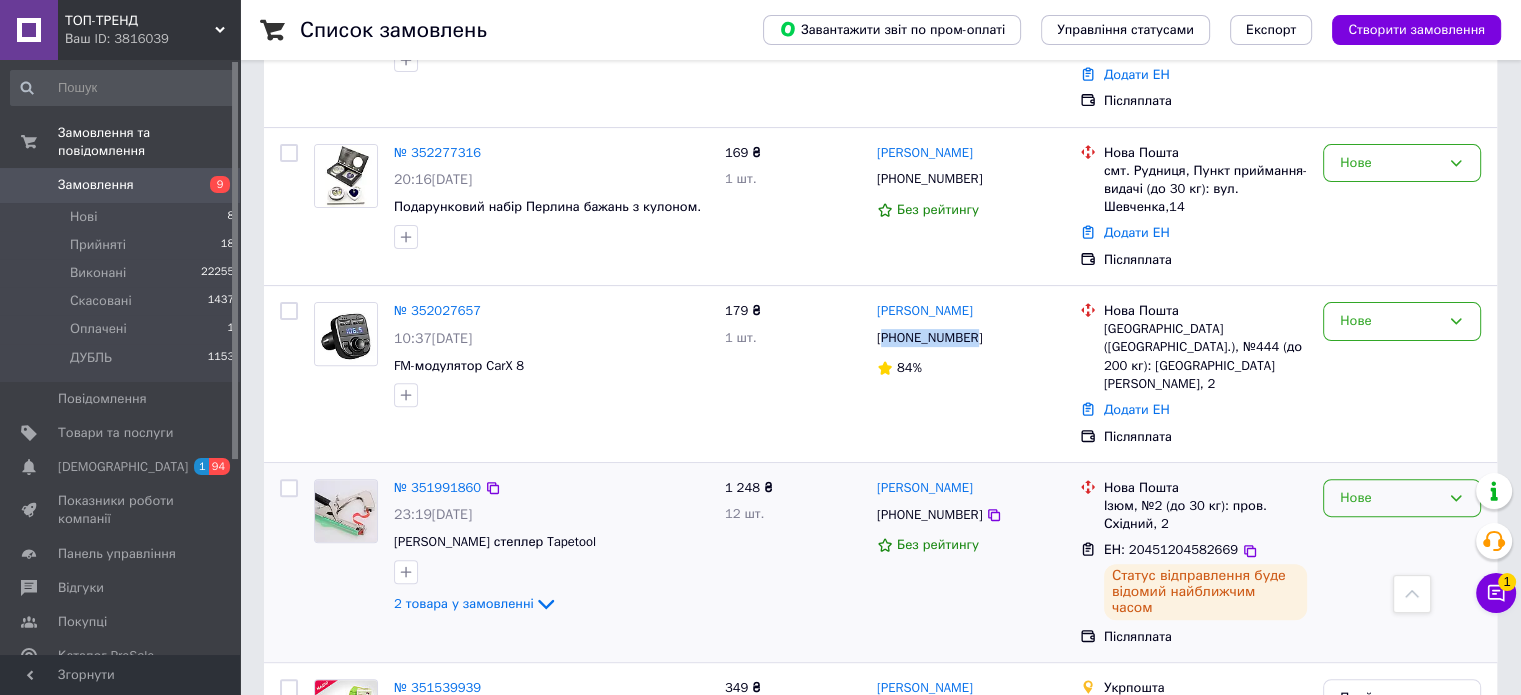 click on "Нове" at bounding box center (1390, 498) 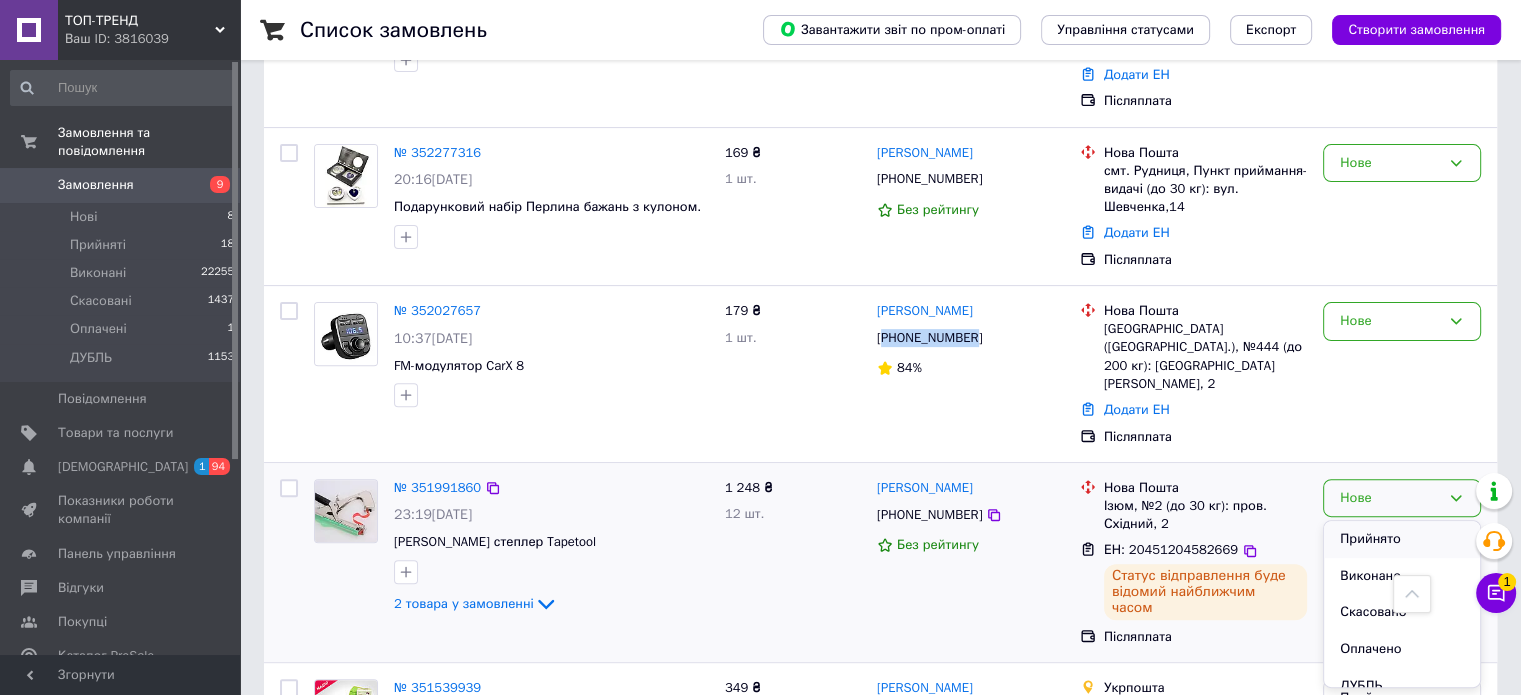 click on "Прийнято" at bounding box center [1402, 539] 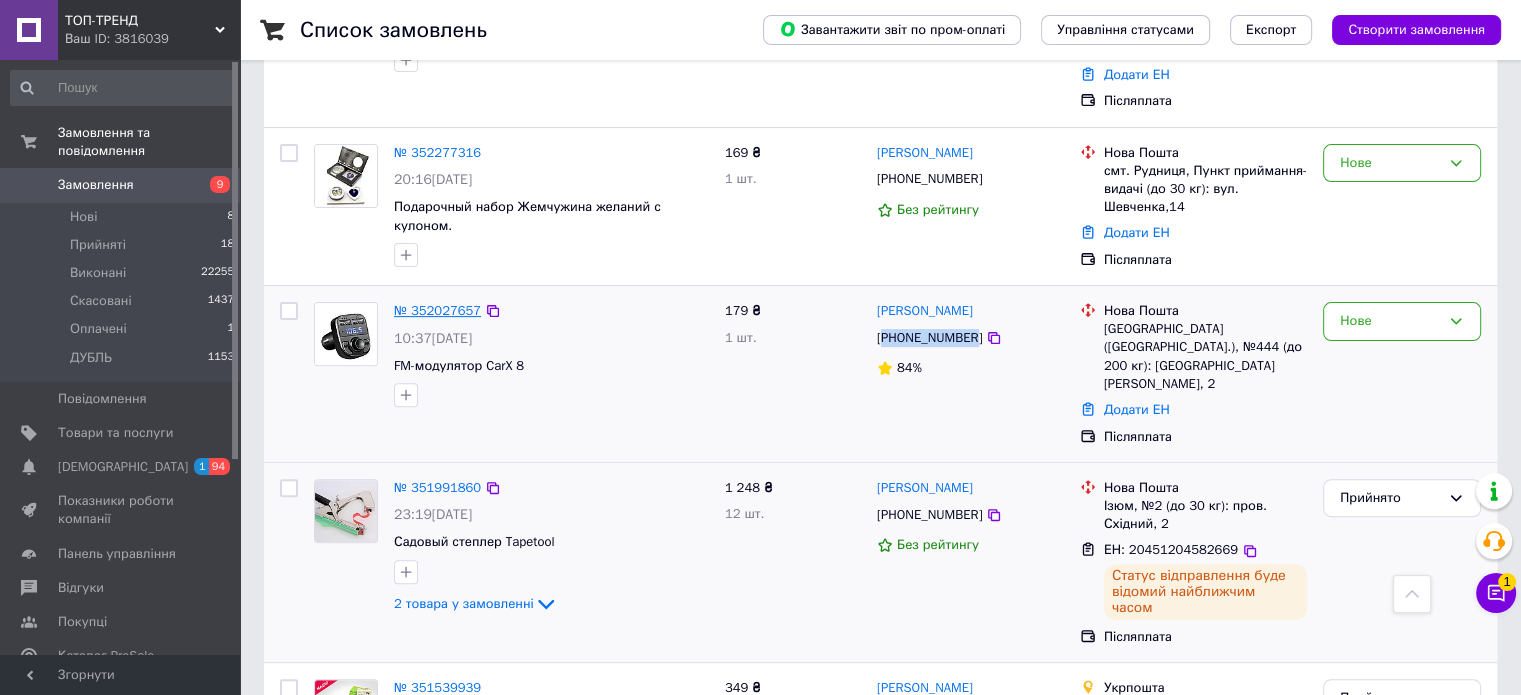 click on "№ 352027657" at bounding box center [437, 310] 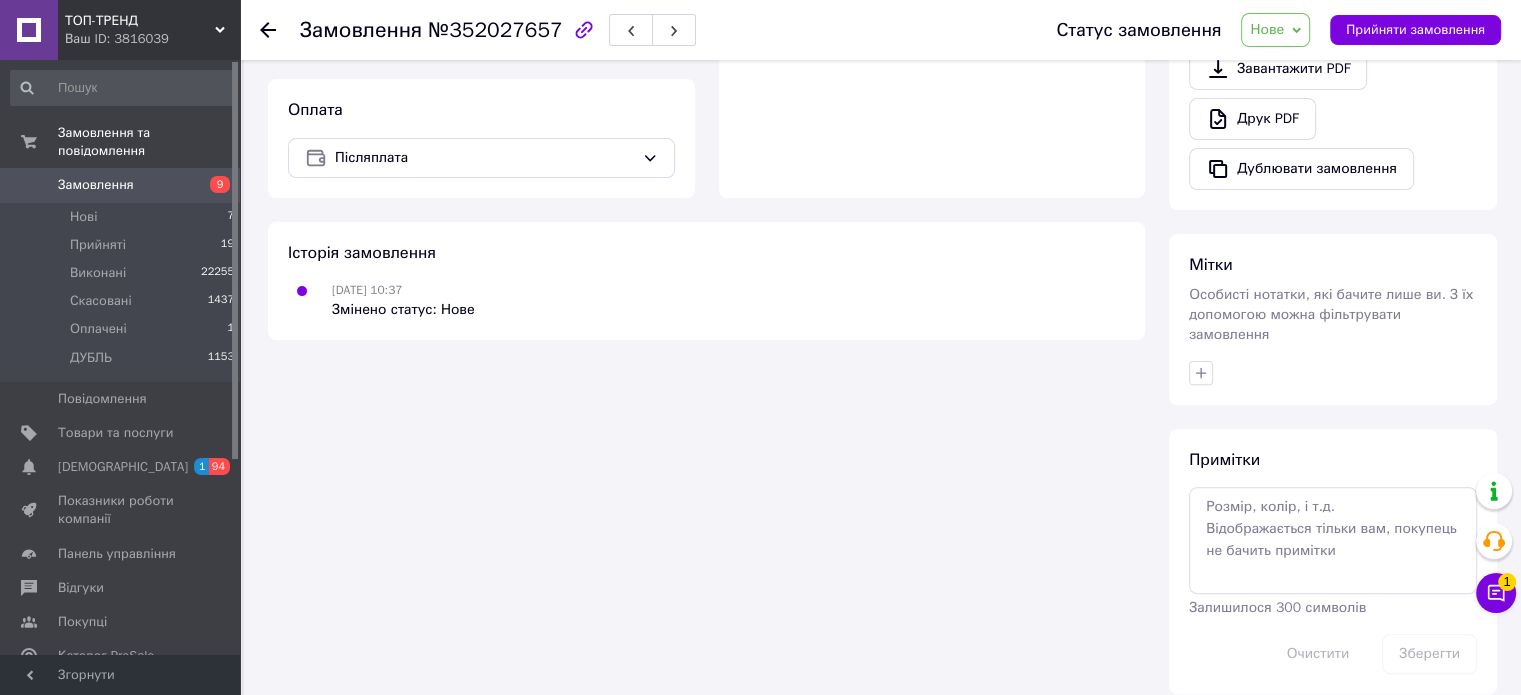 scroll, scrollTop: 600, scrollLeft: 0, axis: vertical 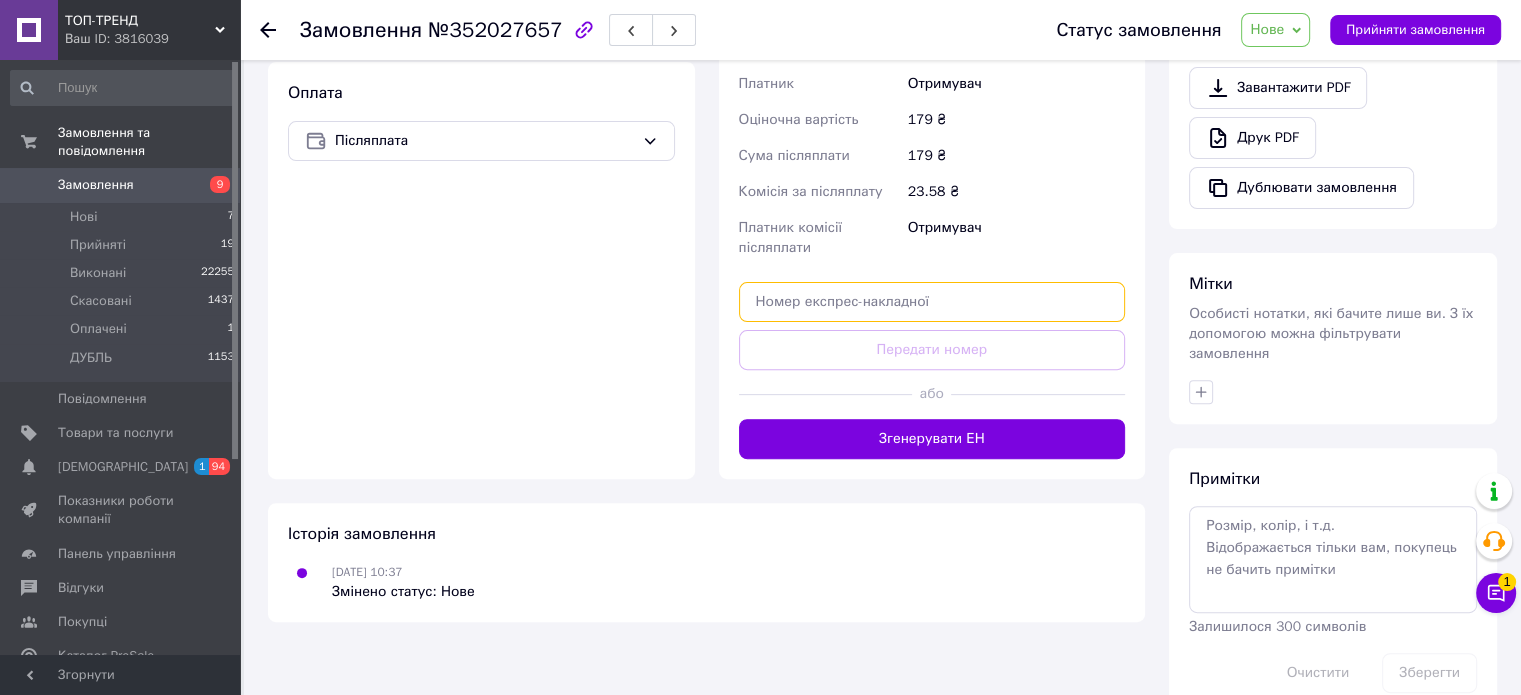 click at bounding box center (932, 302) 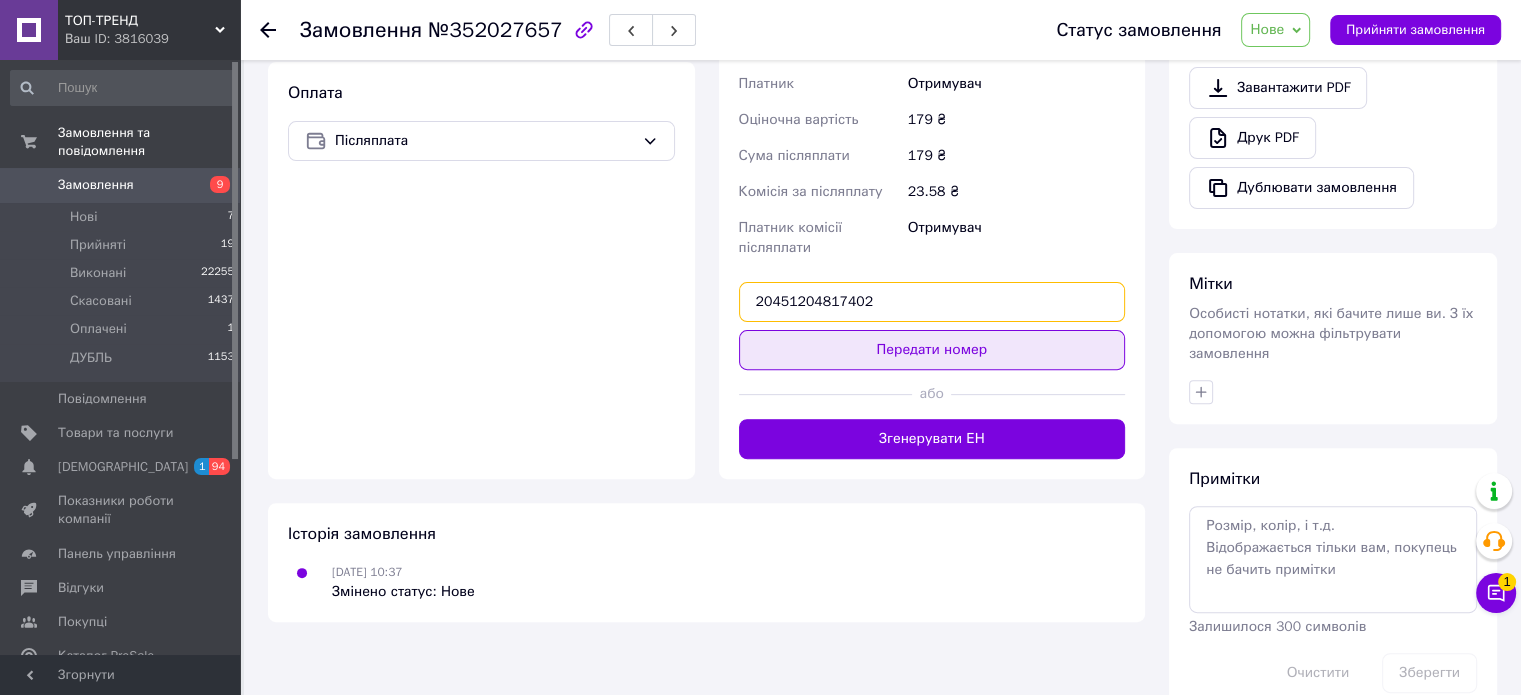 type on "20451204817402" 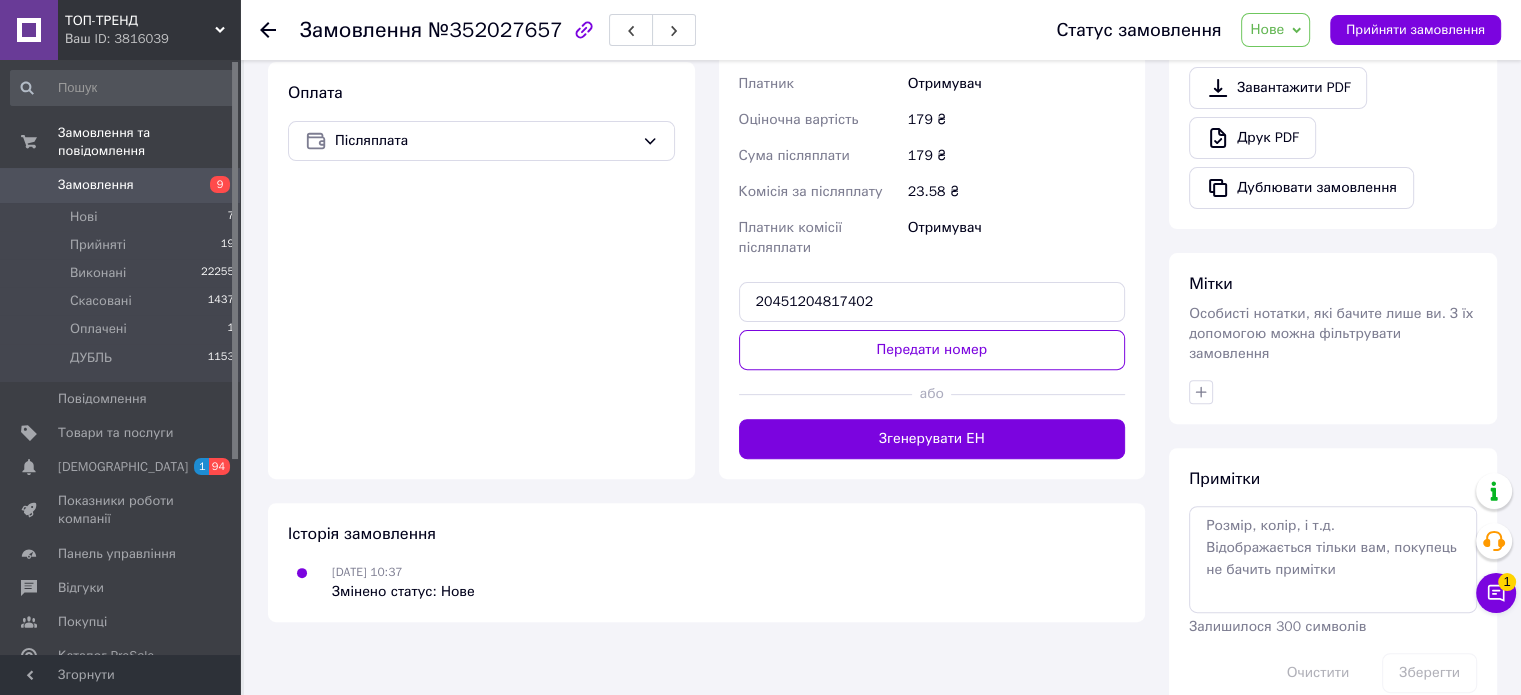 click on "Передати номер" at bounding box center (932, 350) 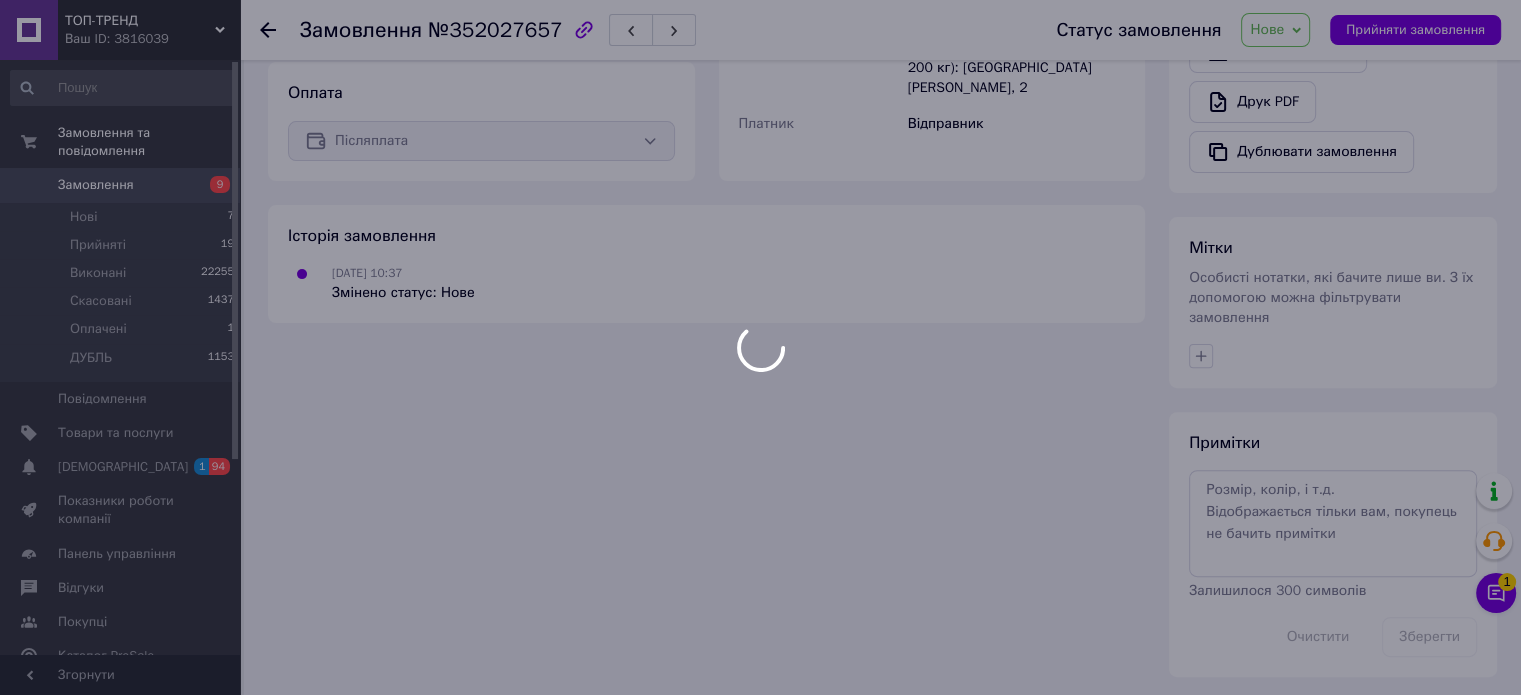 scroll, scrollTop: 583, scrollLeft: 0, axis: vertical 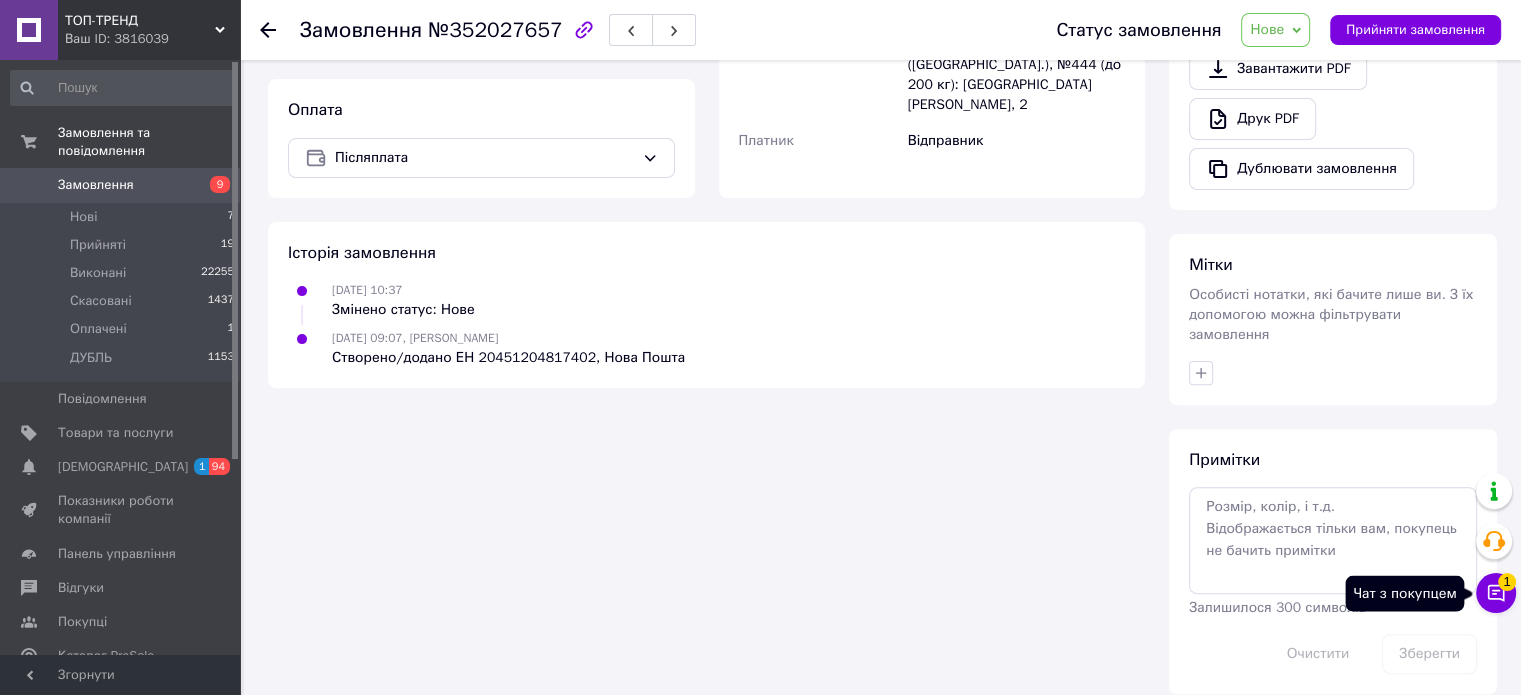 click on "Чат з покупцем 1" at bounding box center (1496, 593) 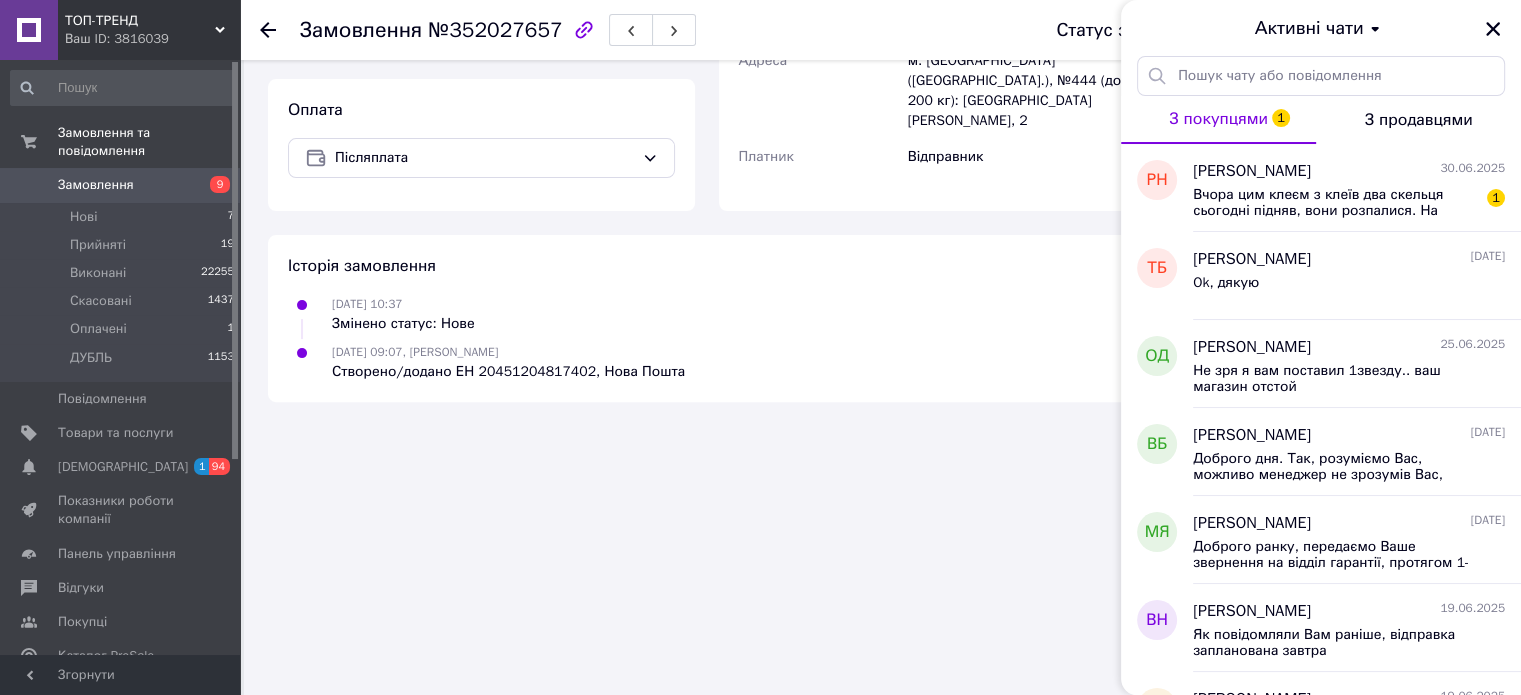 click on "Історія замовлення [DATE] 10:37 Змінено статус: Нове [DATE] 09:07, [PERSON_NAME] Створено/додано ЕН 20451204817402, Нова Пошта" at bounding box center [706, 318] 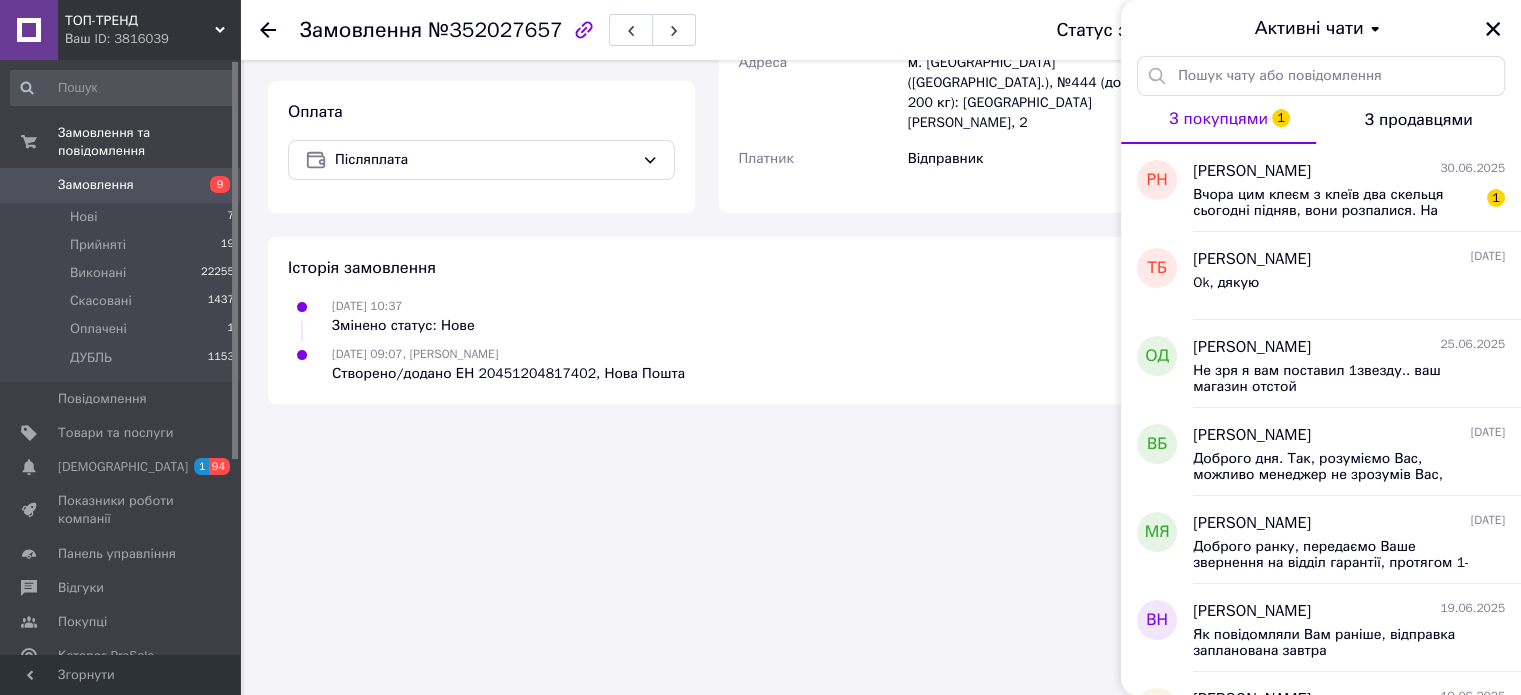 scroll, scrollTop: 483, scrollLeft: 0, axis: vertical 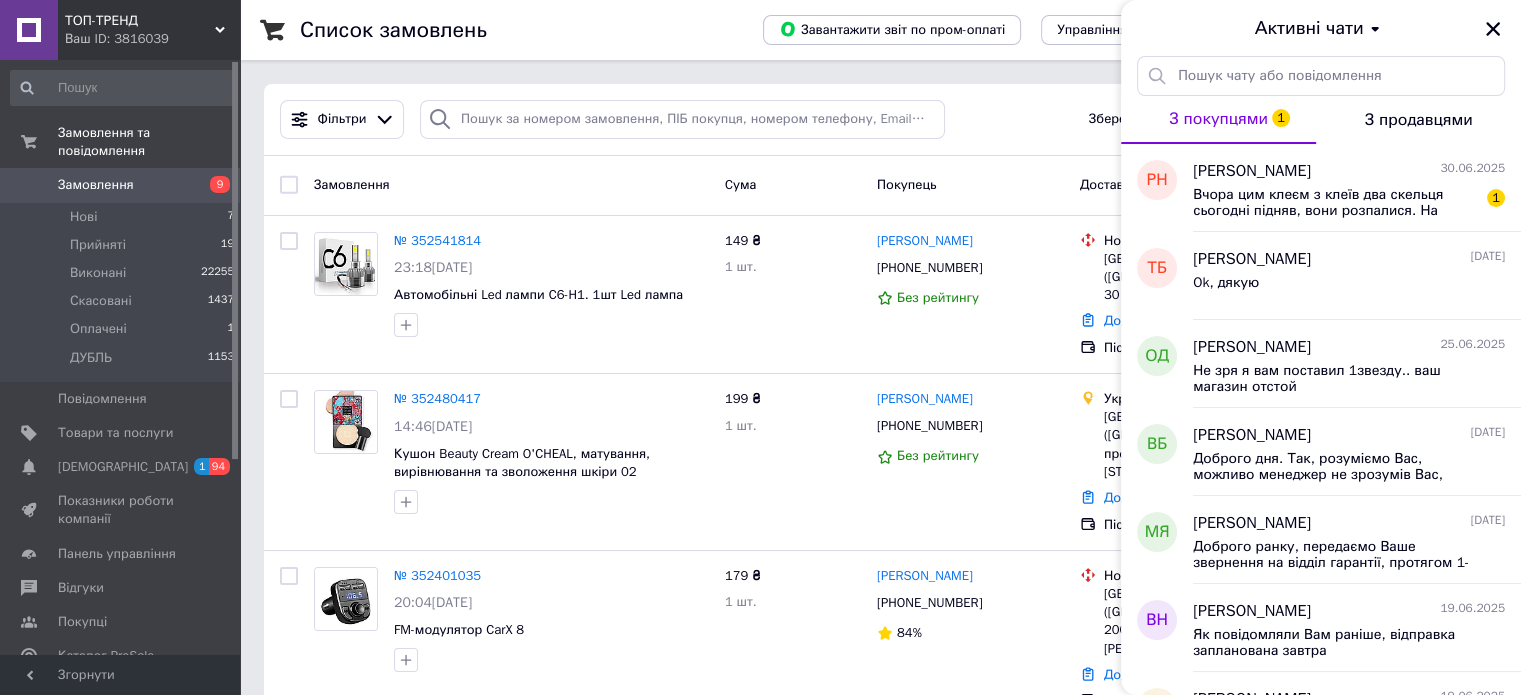 click on "Активні чати" at bounding box center [1321, 28] 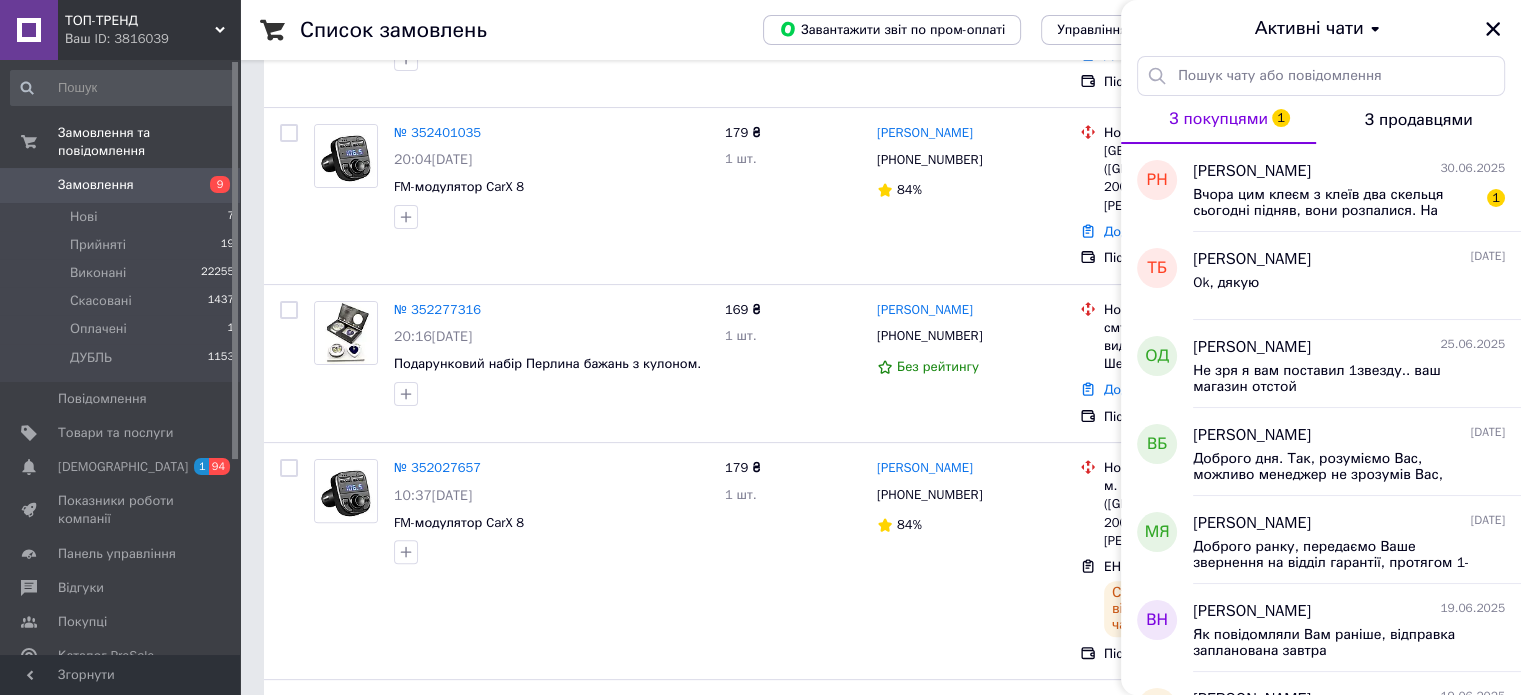 scroll, scrollTop: 600, scrollLeft: 0, axis: vertical 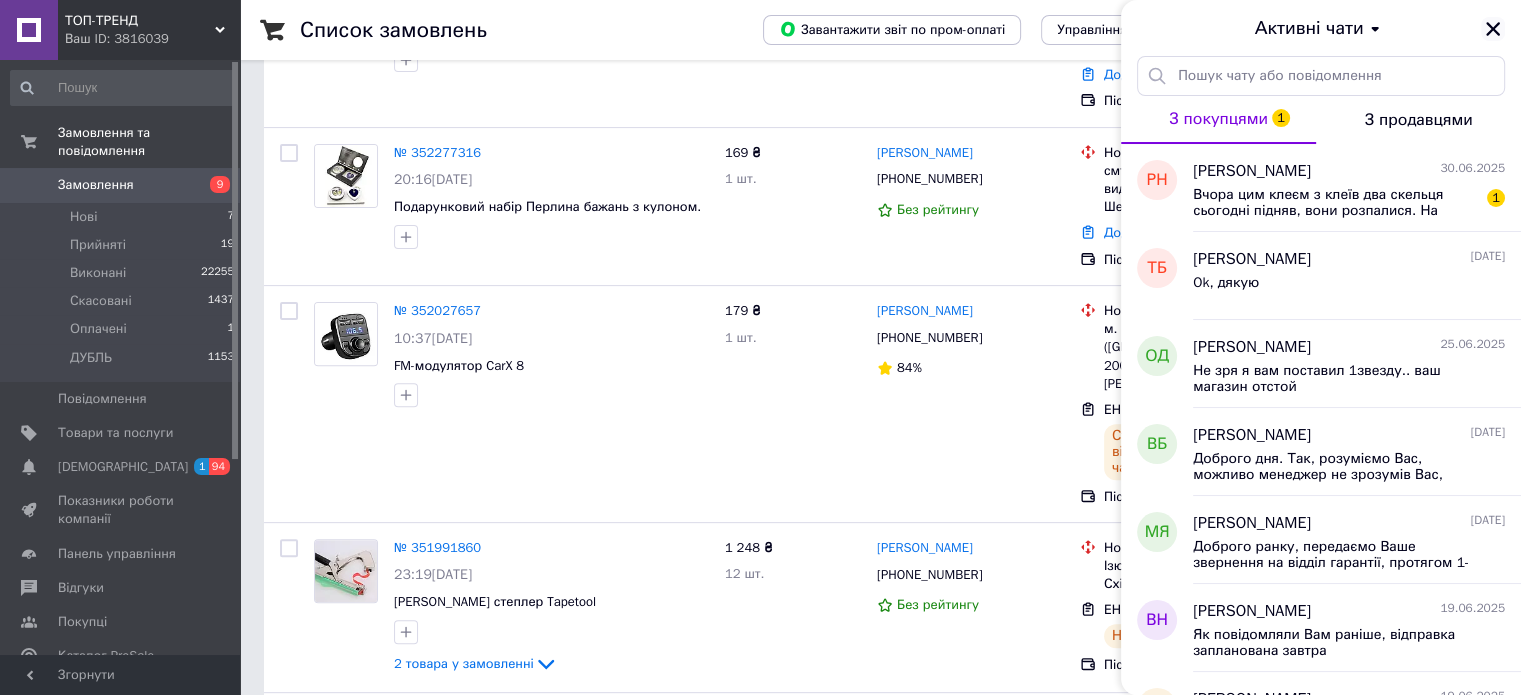 click 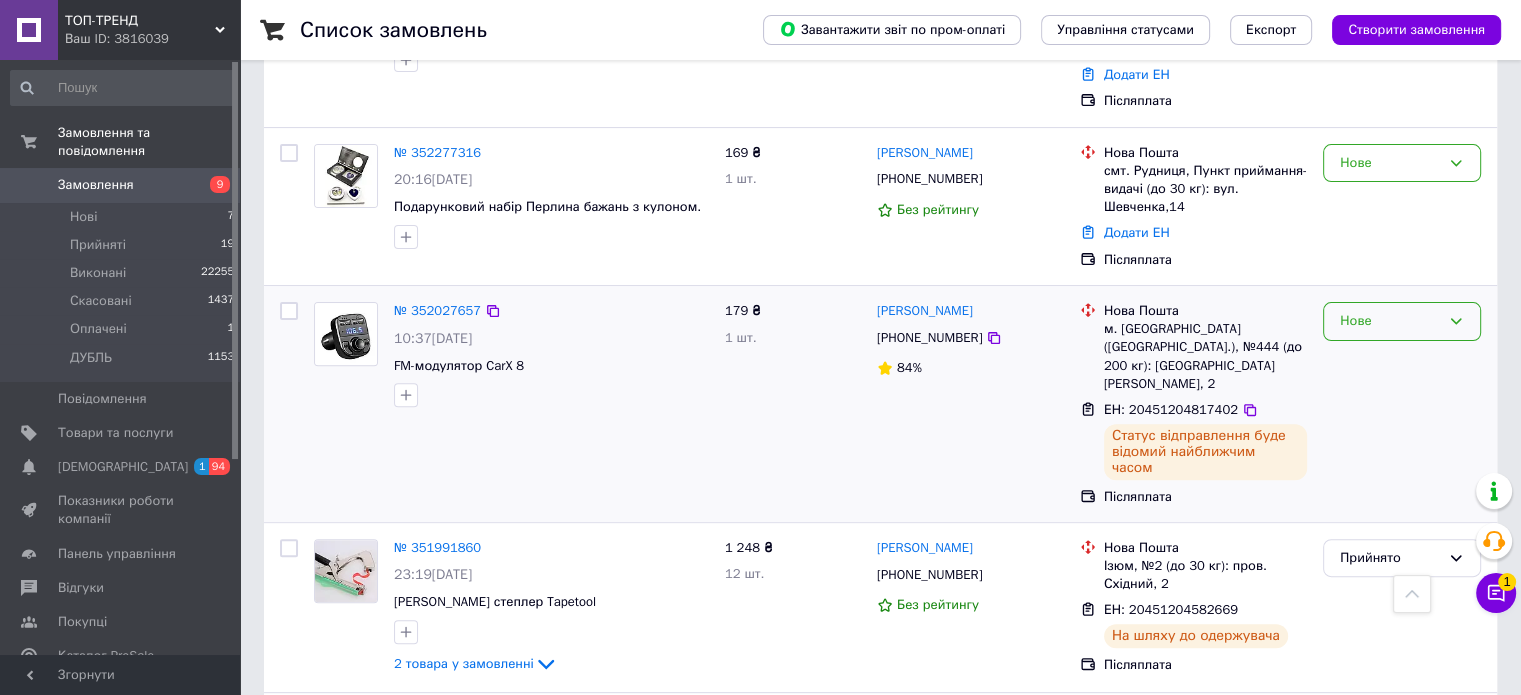 click on "Нове" at bounding box center (1390, 321) 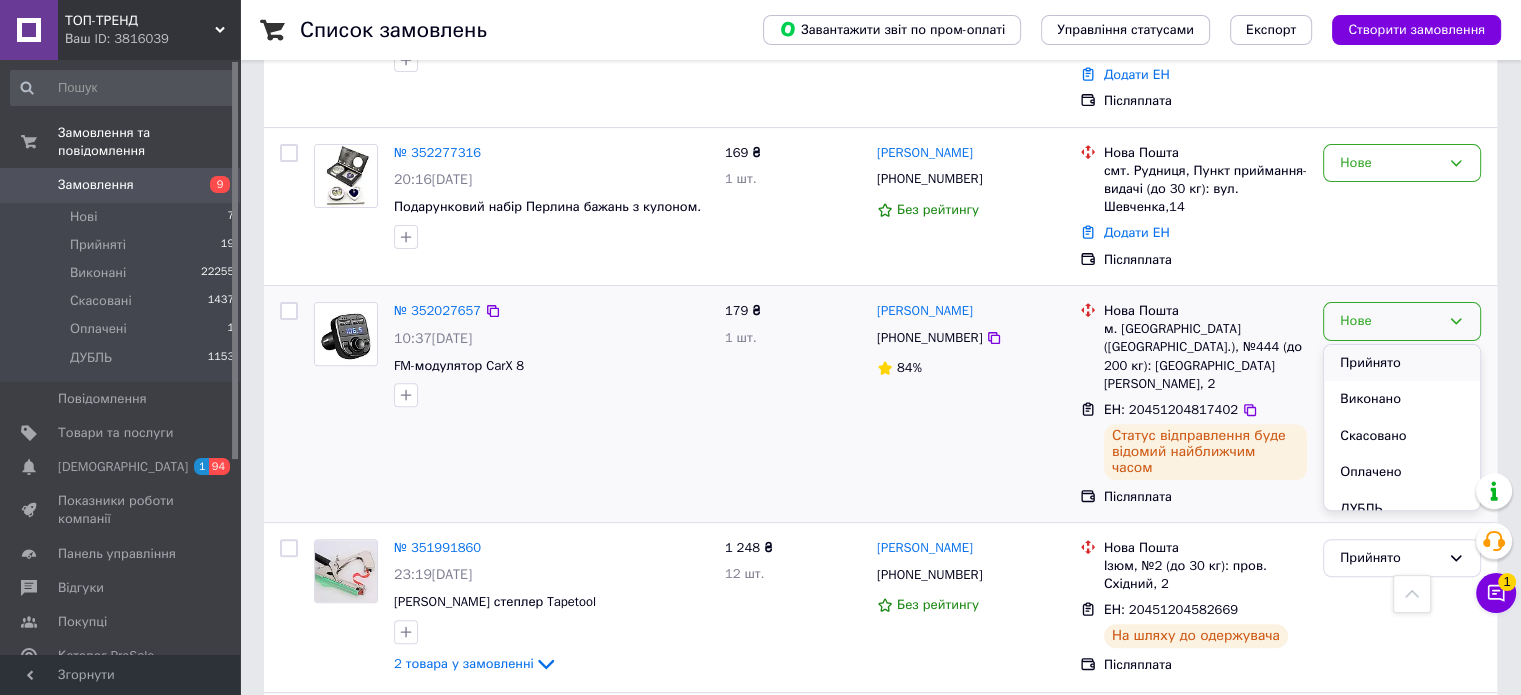 drag, startPoint x: 1377, startPoint y: 309, endPoint x: 1372, endPoint y: 295, distance: 14.866069 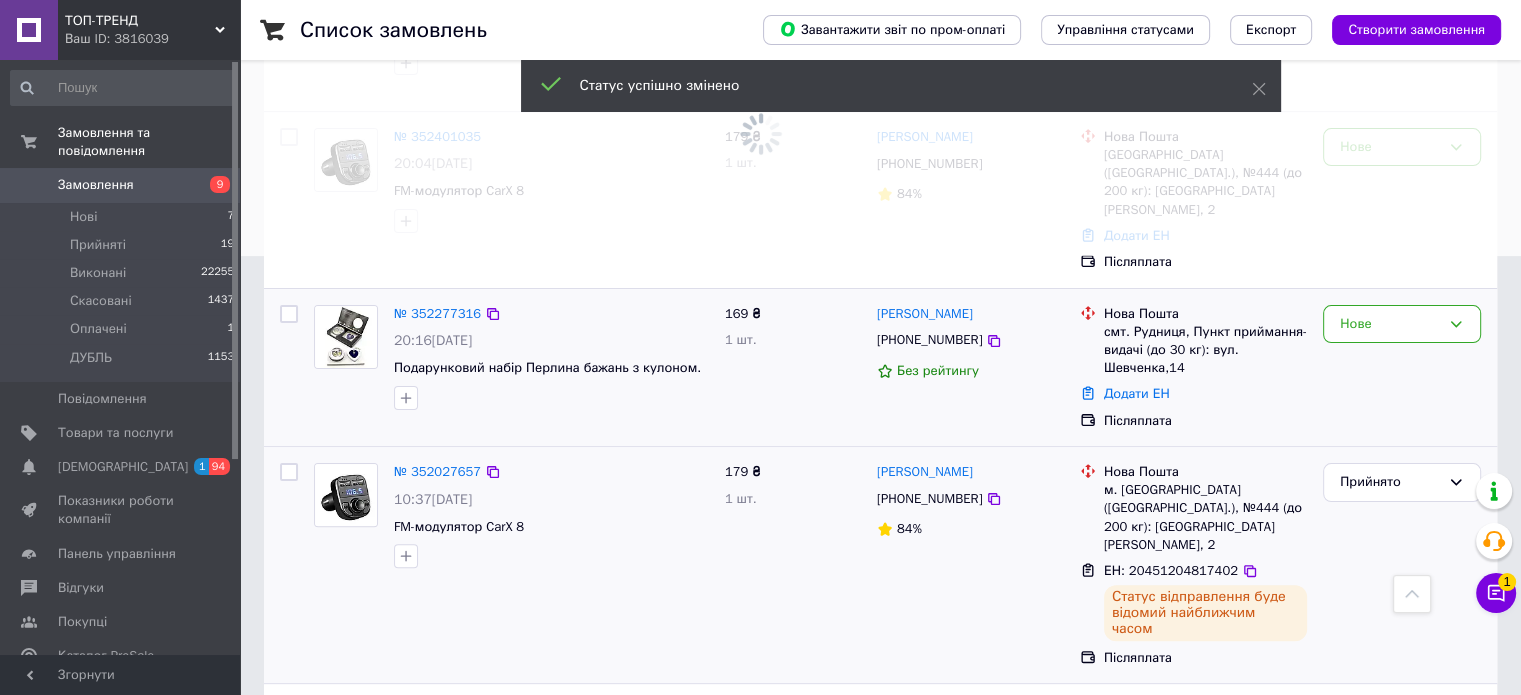 scroll, scrollTop: 400, scrollLeft: 0, axis: vertical 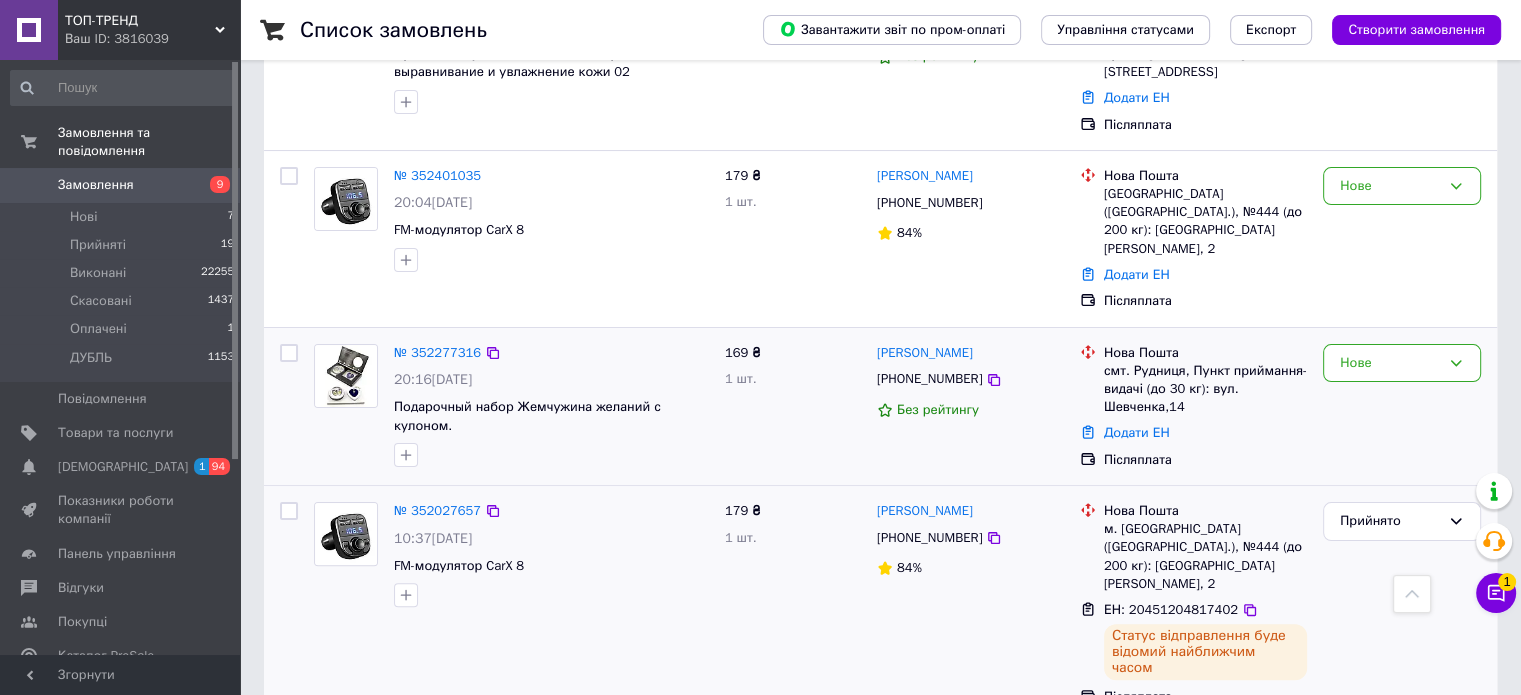 click on "[PHONE_NUMBER]" at bounding box center (929, 379) 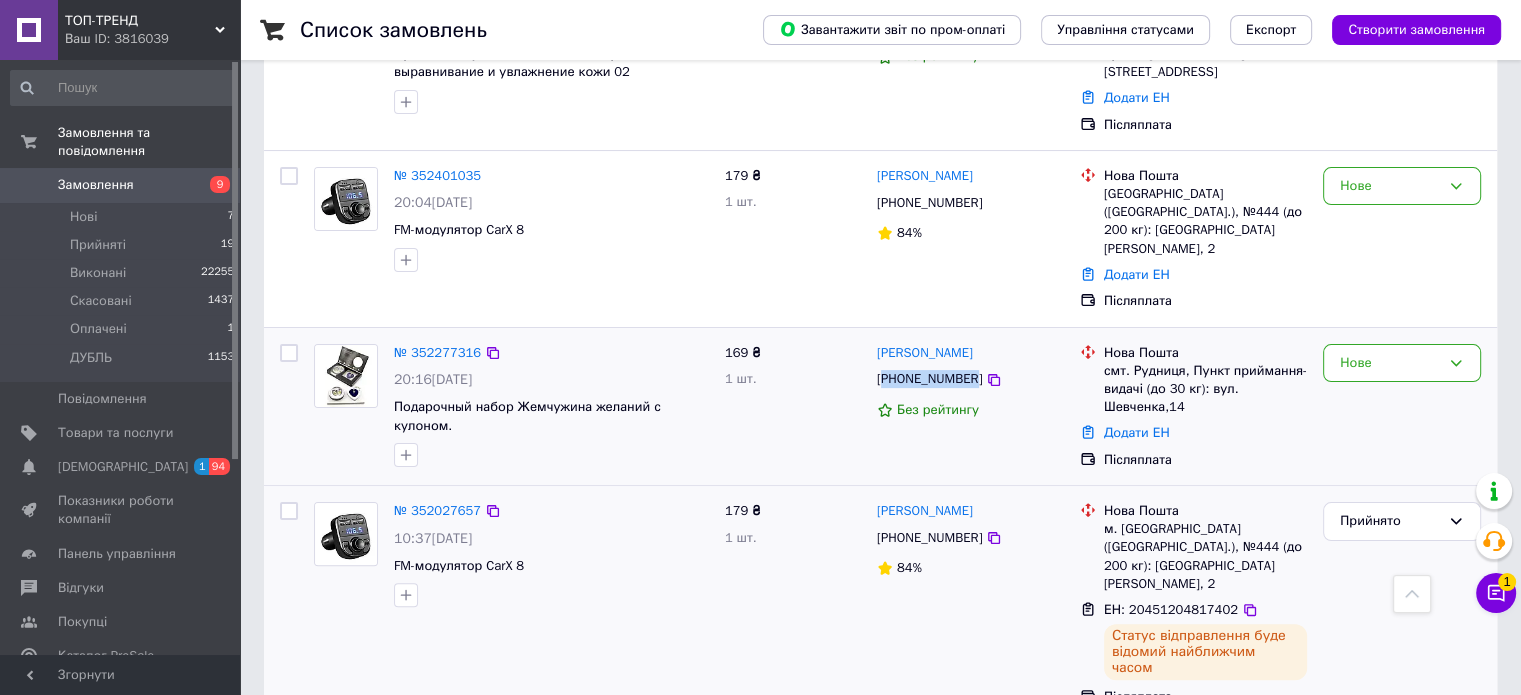 click on "[PHONE_NUMBER]" at bounding box center [929, 379] 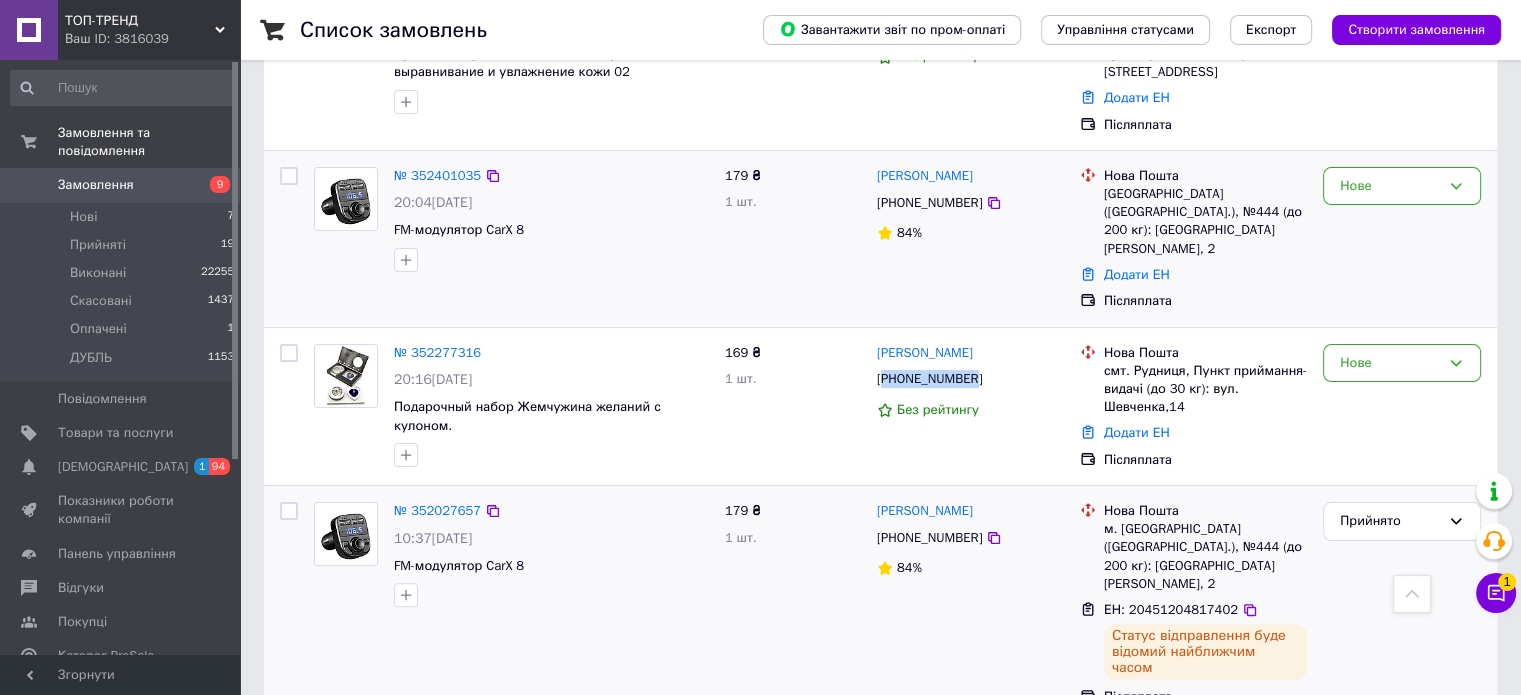 scroll, scrollTop: 300, scrollLeft: 0, axis: vertical 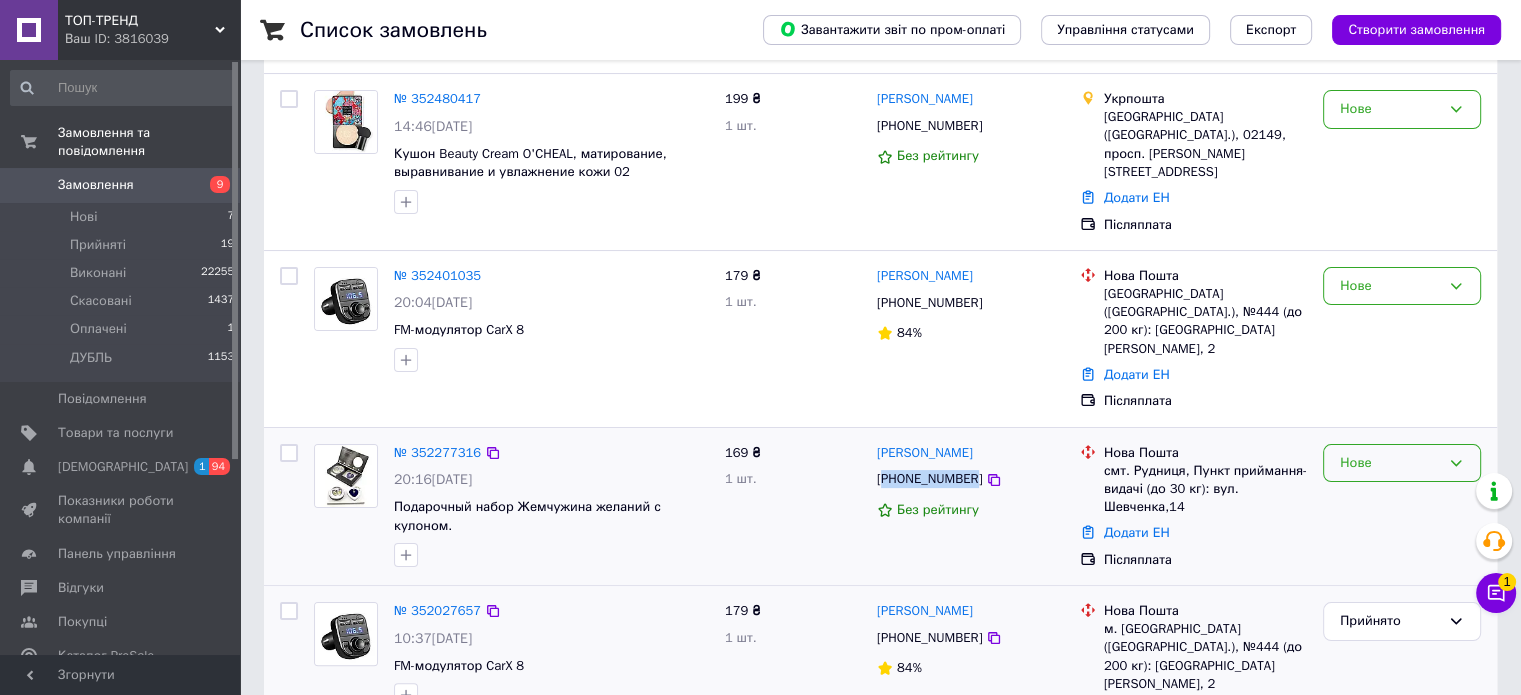 click on "Нове" at bounding box center [1390, 463] 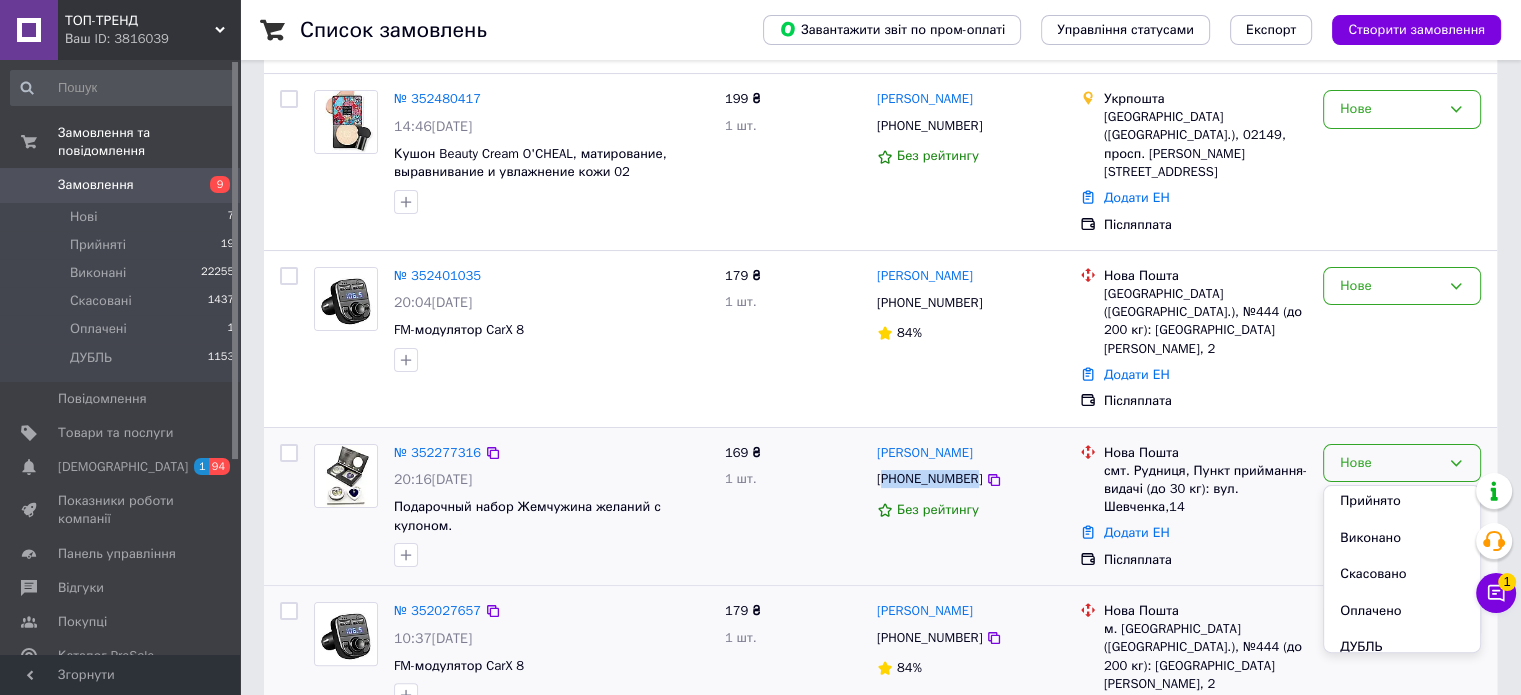 scroll, scrollTop: 0, scrollLeft: 0, axis: both 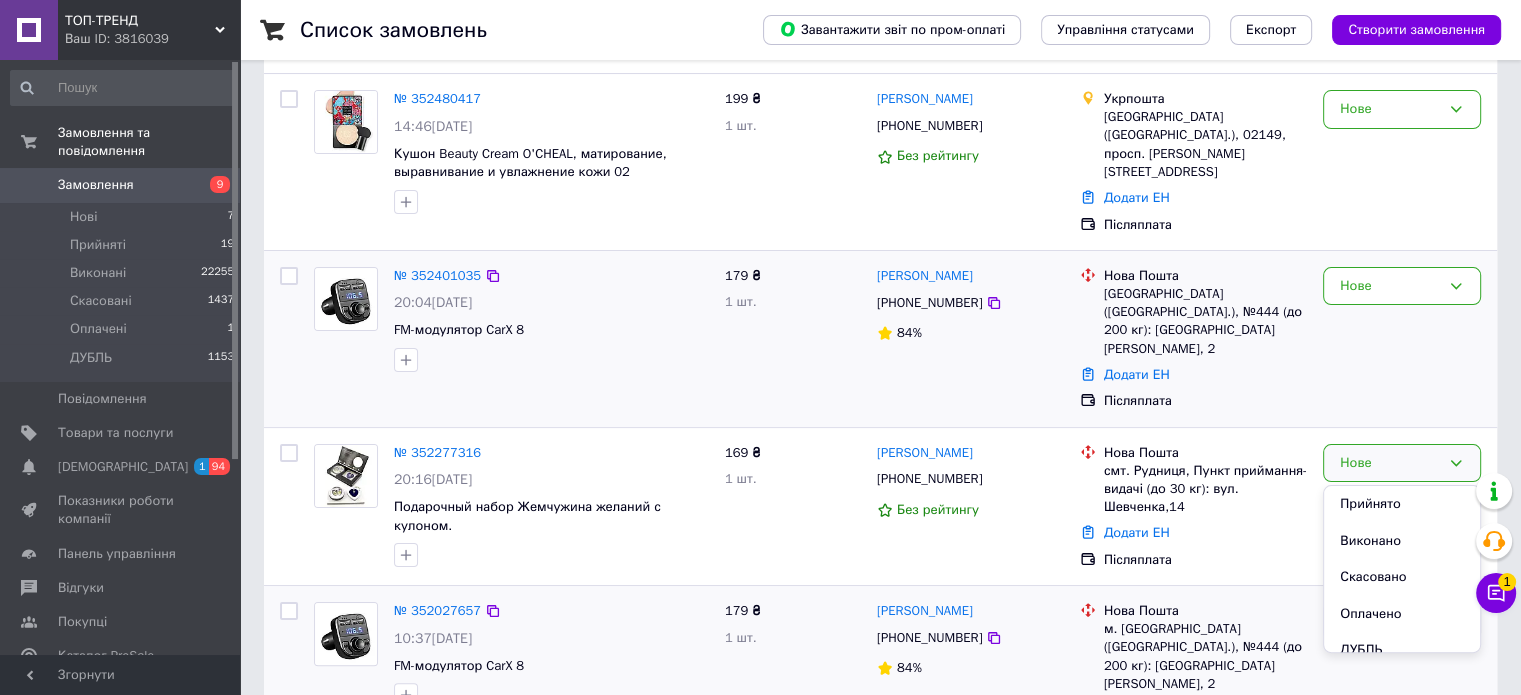 click on "[PHONE_NUMBER]" at bounding box center [929, 303] 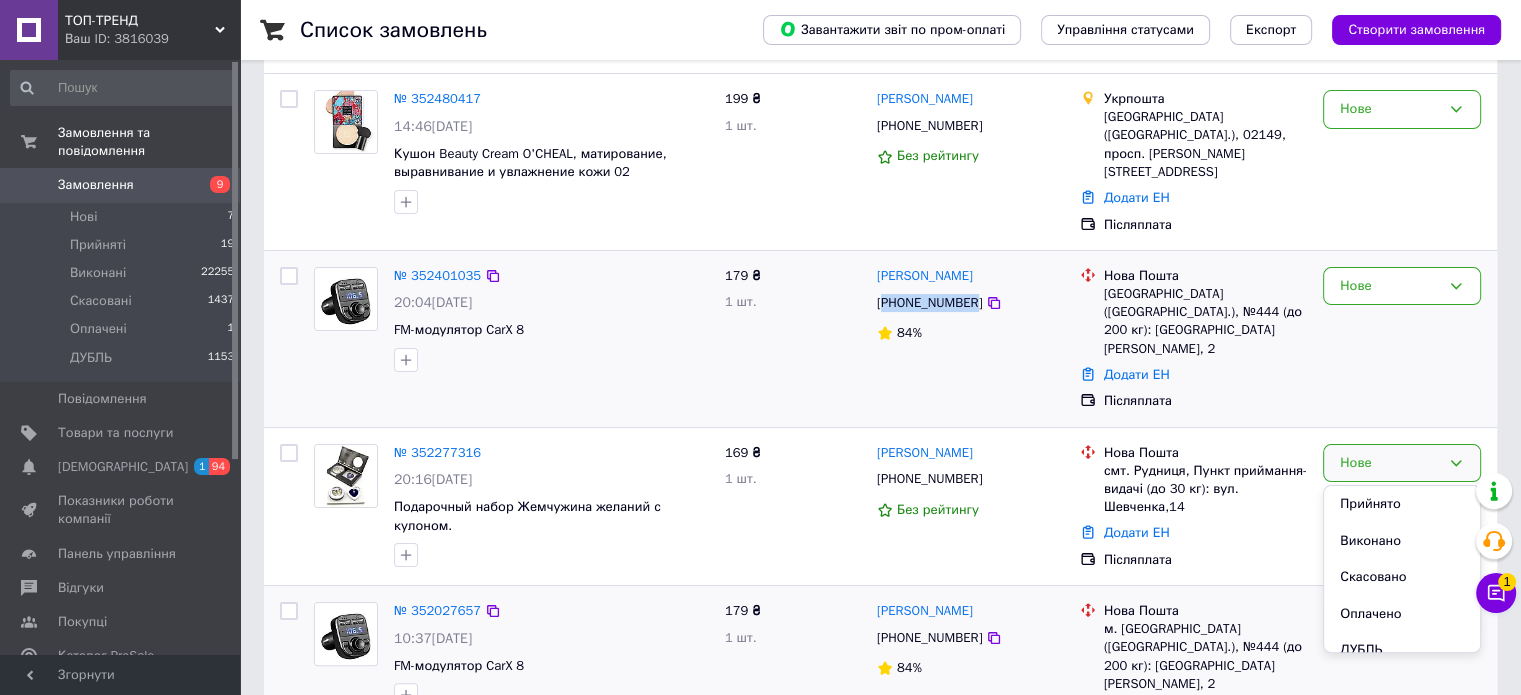 click on "[PHONE_NUMBER]" at bounding box center (929, 303) 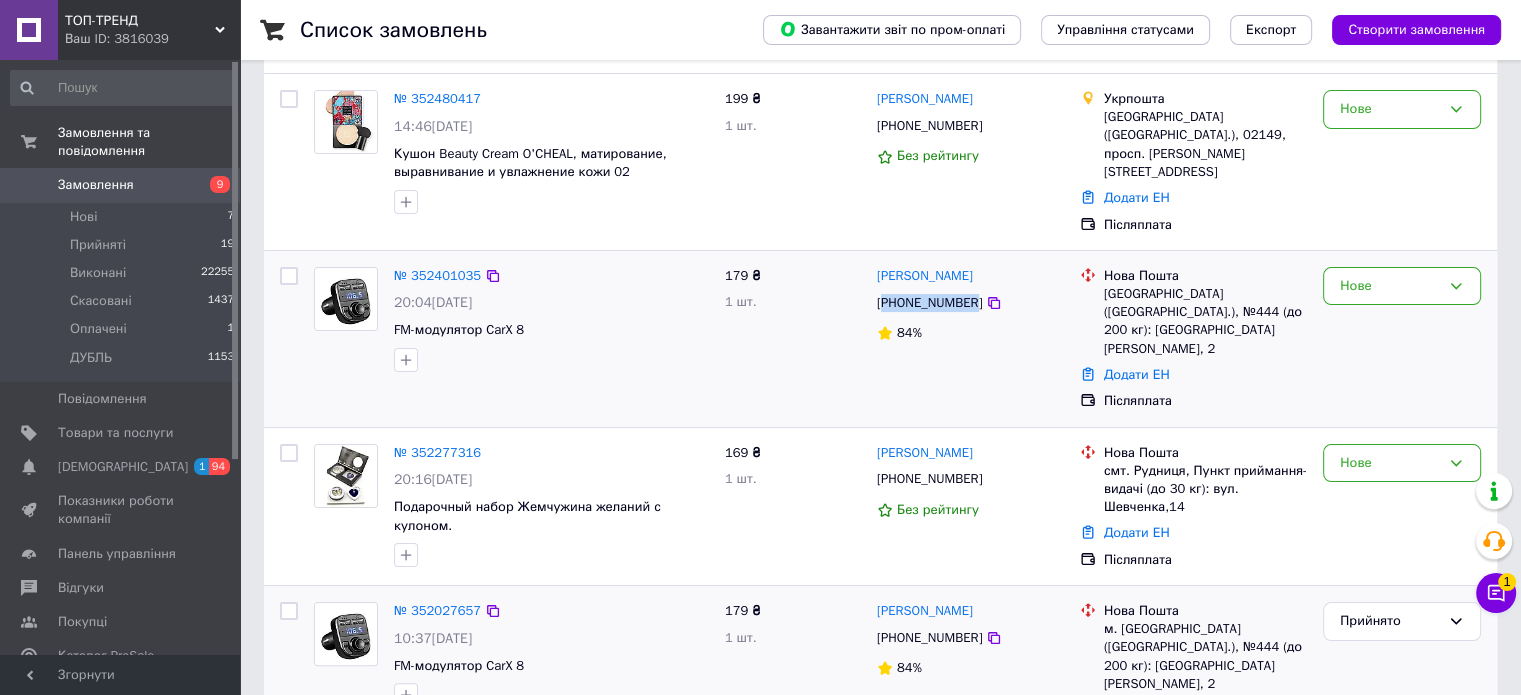 copy on "380987452326" 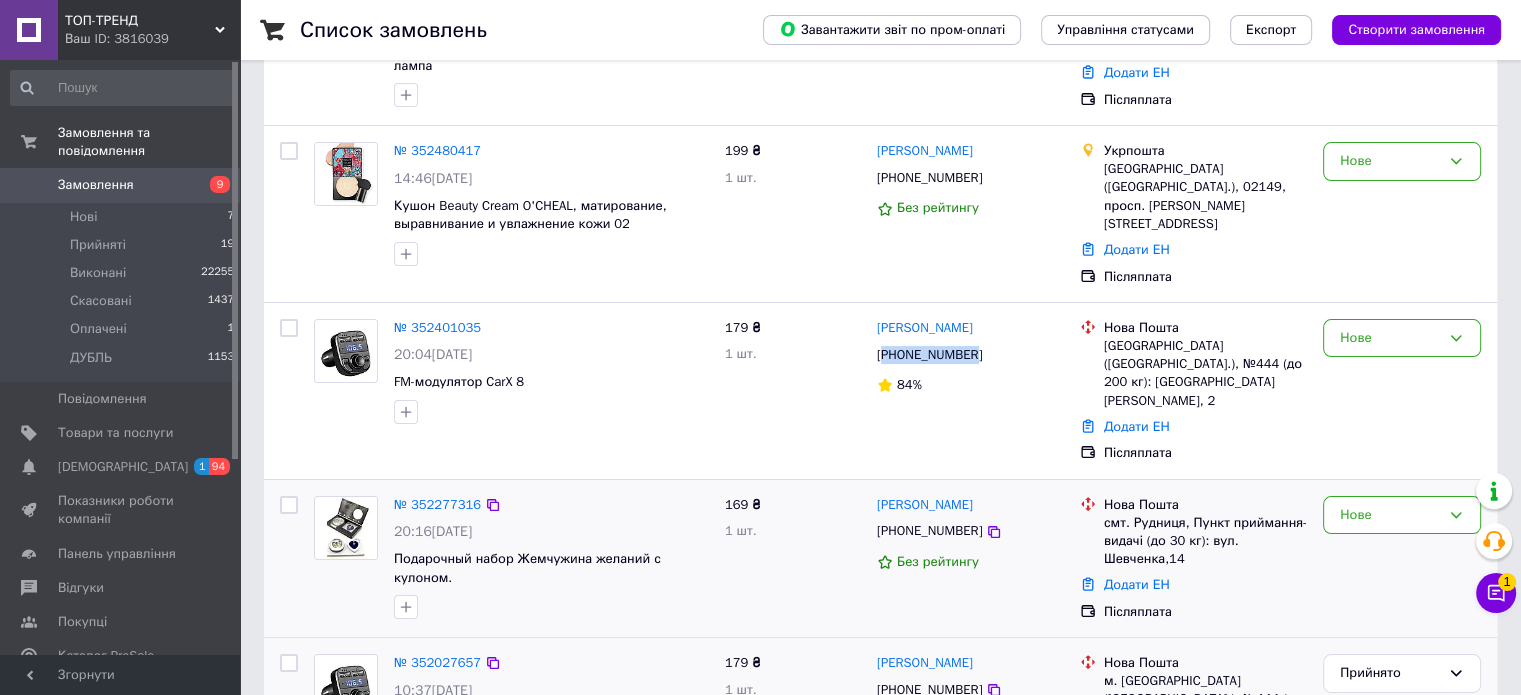 scroll, scrollTop: 248, scrollLeft: 0, axis: vertical 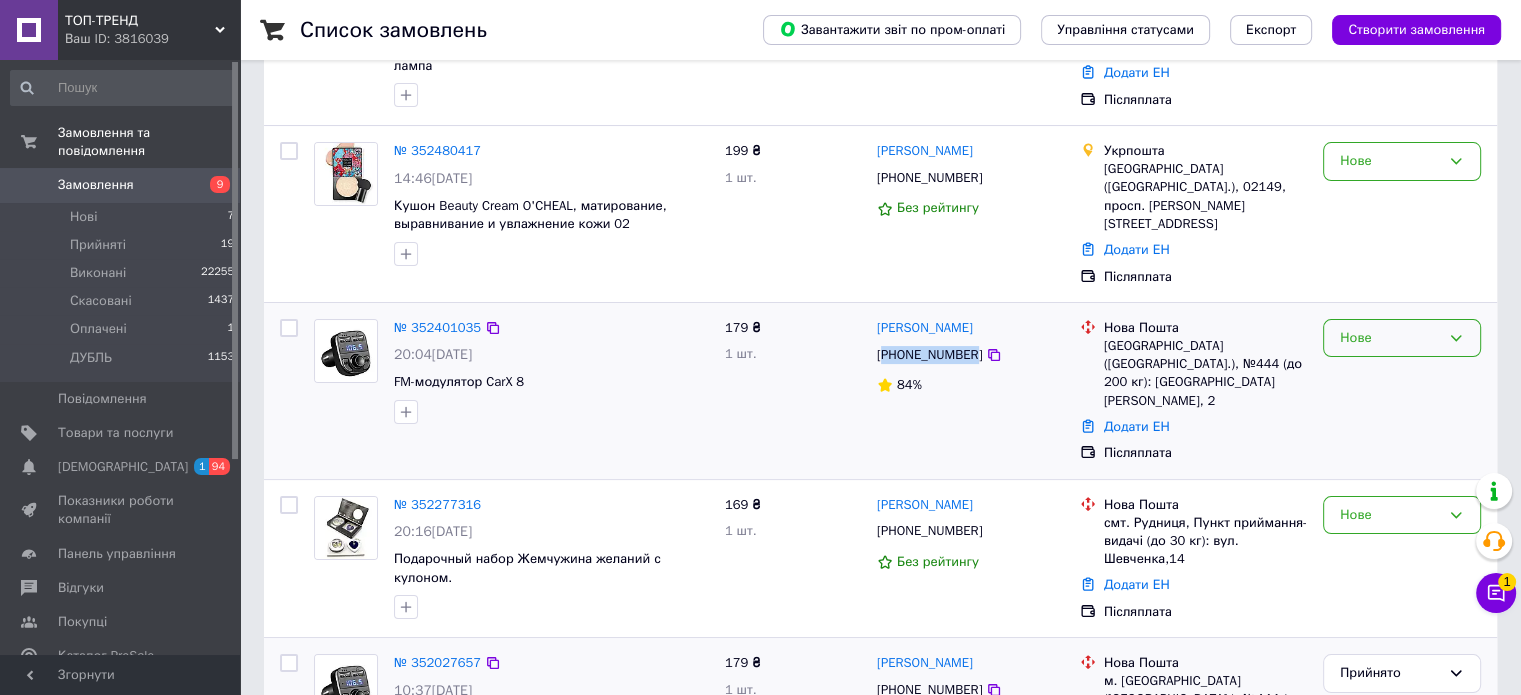 click on "Нове" at bounding box center (1390, 338) 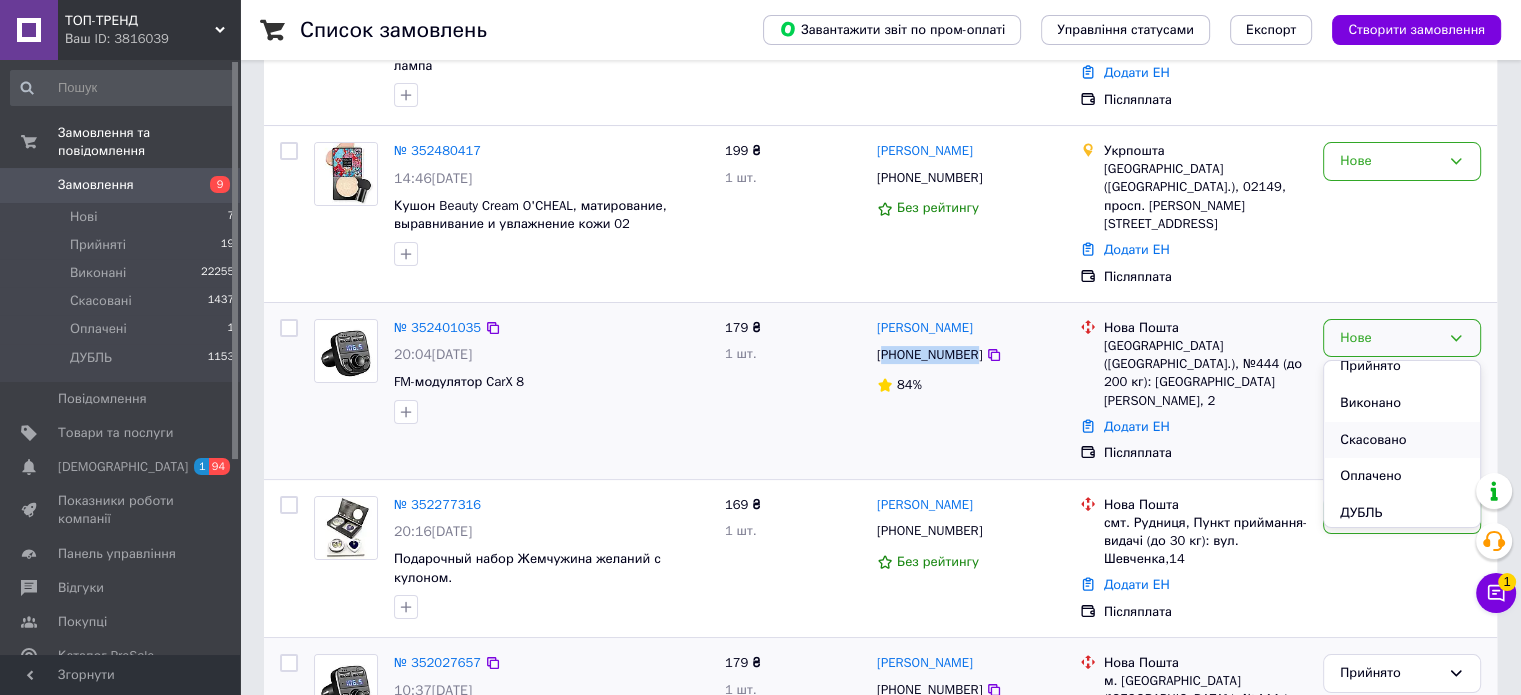 scroll, scrollTop: 17, scrollLeft: 0, axis: vertical 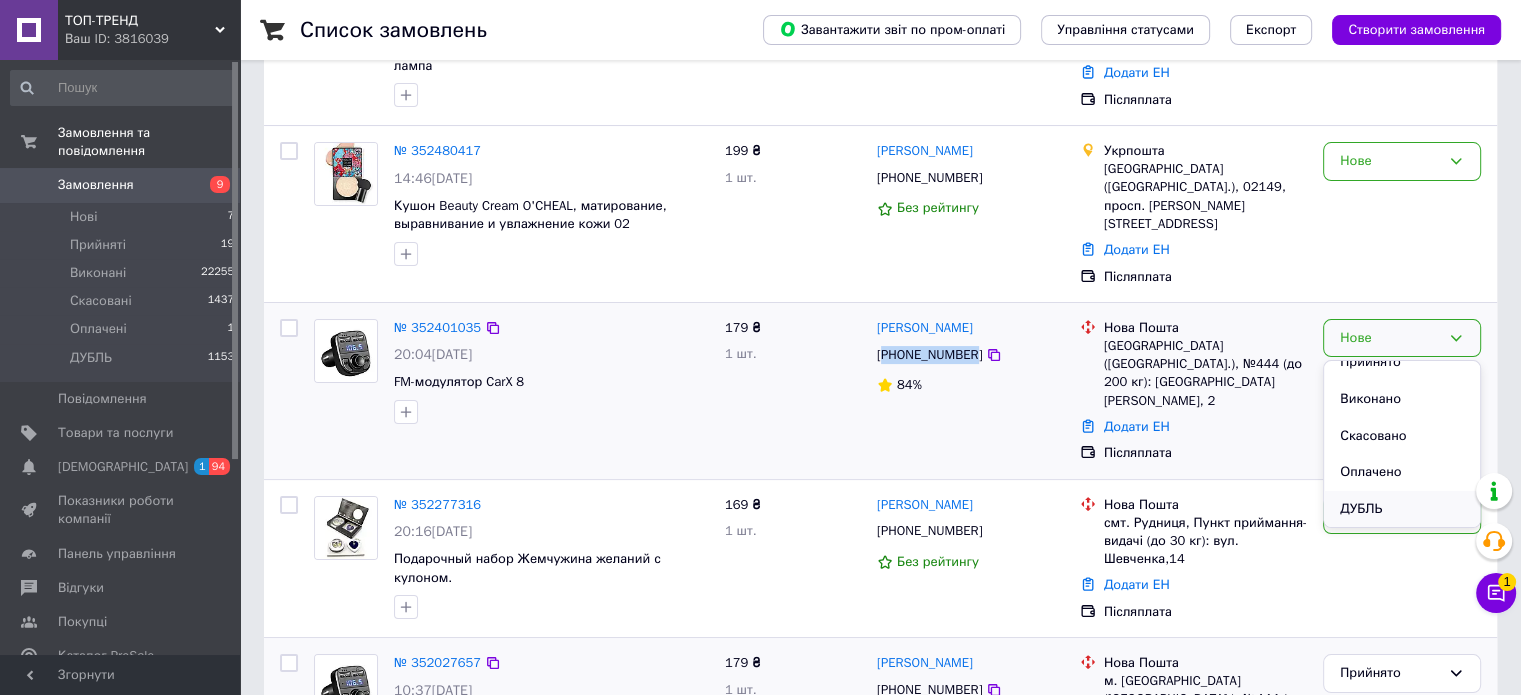 click on "ДУБЛЬ" at bounding box center (1402, 509) 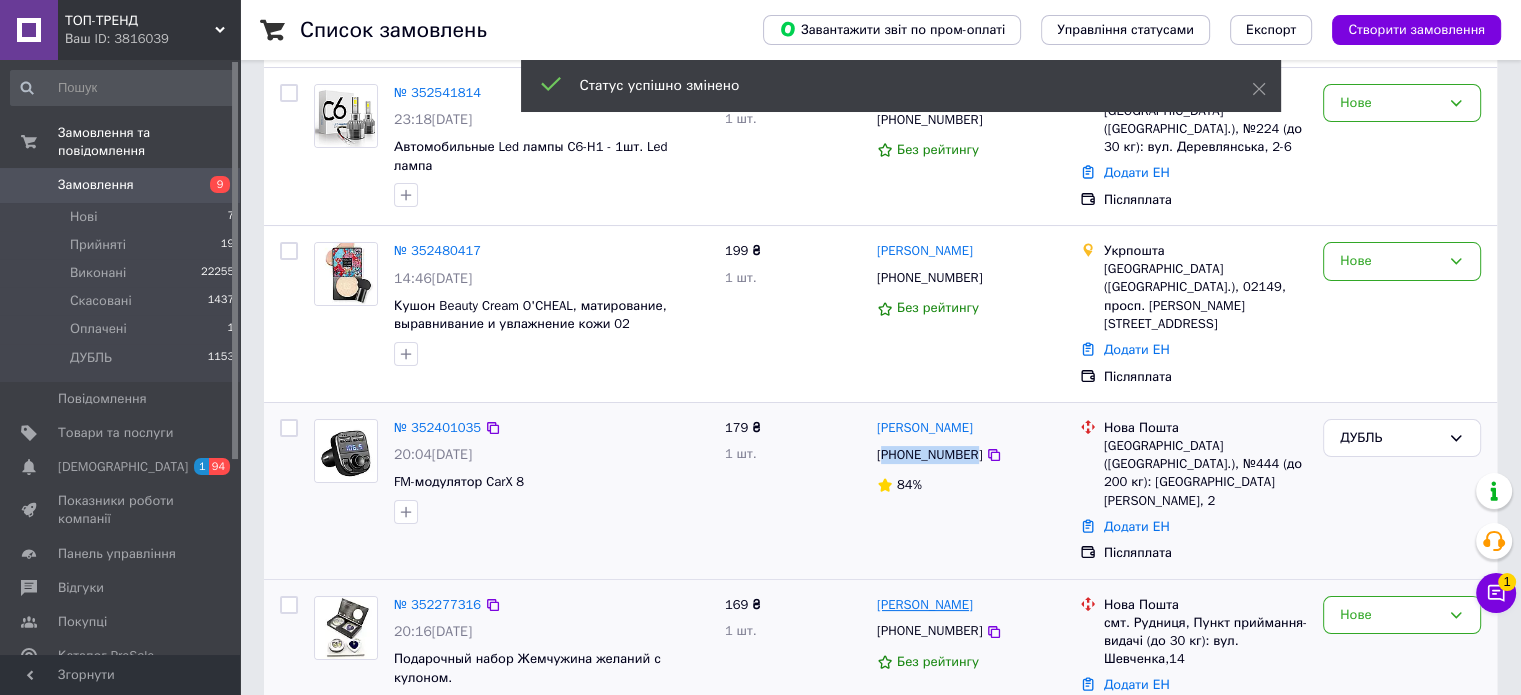 scroll, scrollTop: 48, scrollLeft: 0, axis: vertical 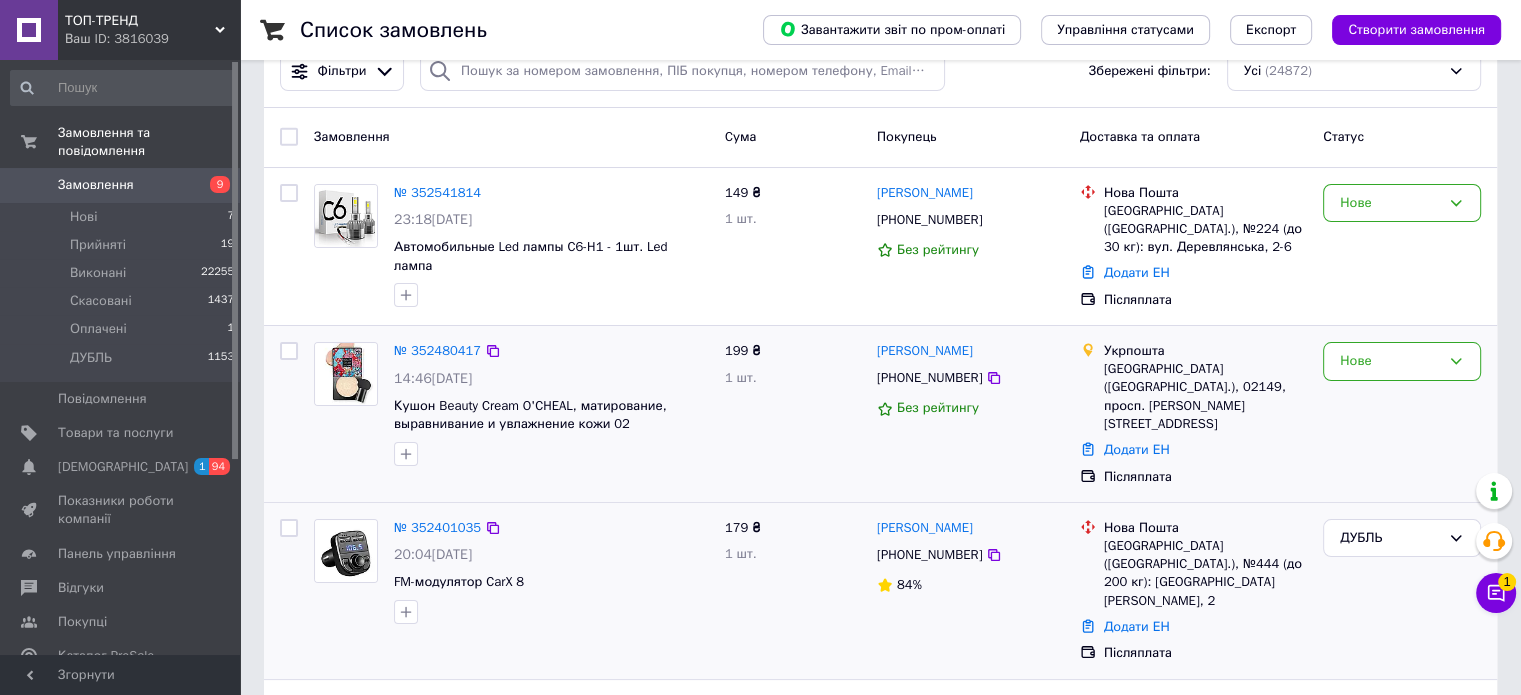 click on "[PHONE_NUMBER]" at bounding box center (929, 378) 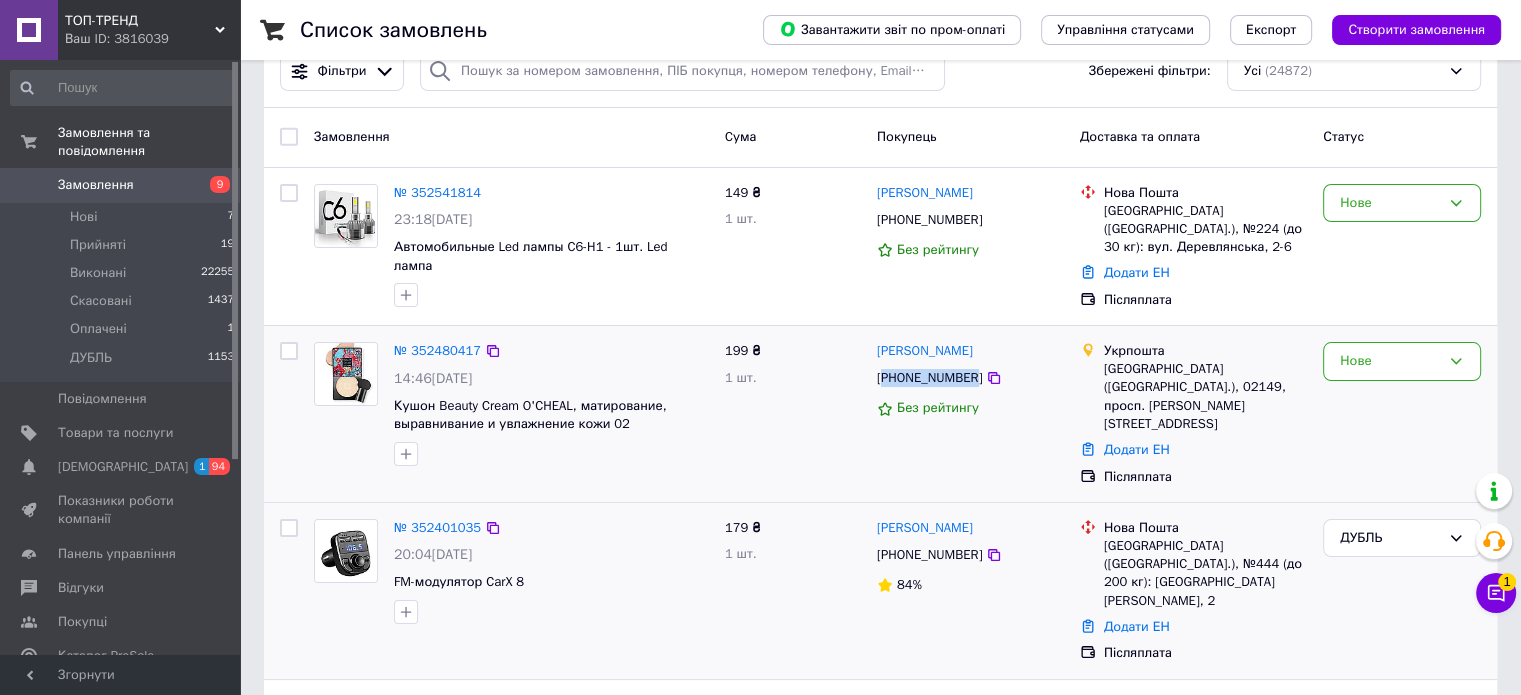 click on "[PHONE_NUMBER]" at bounding box center (929, 378) 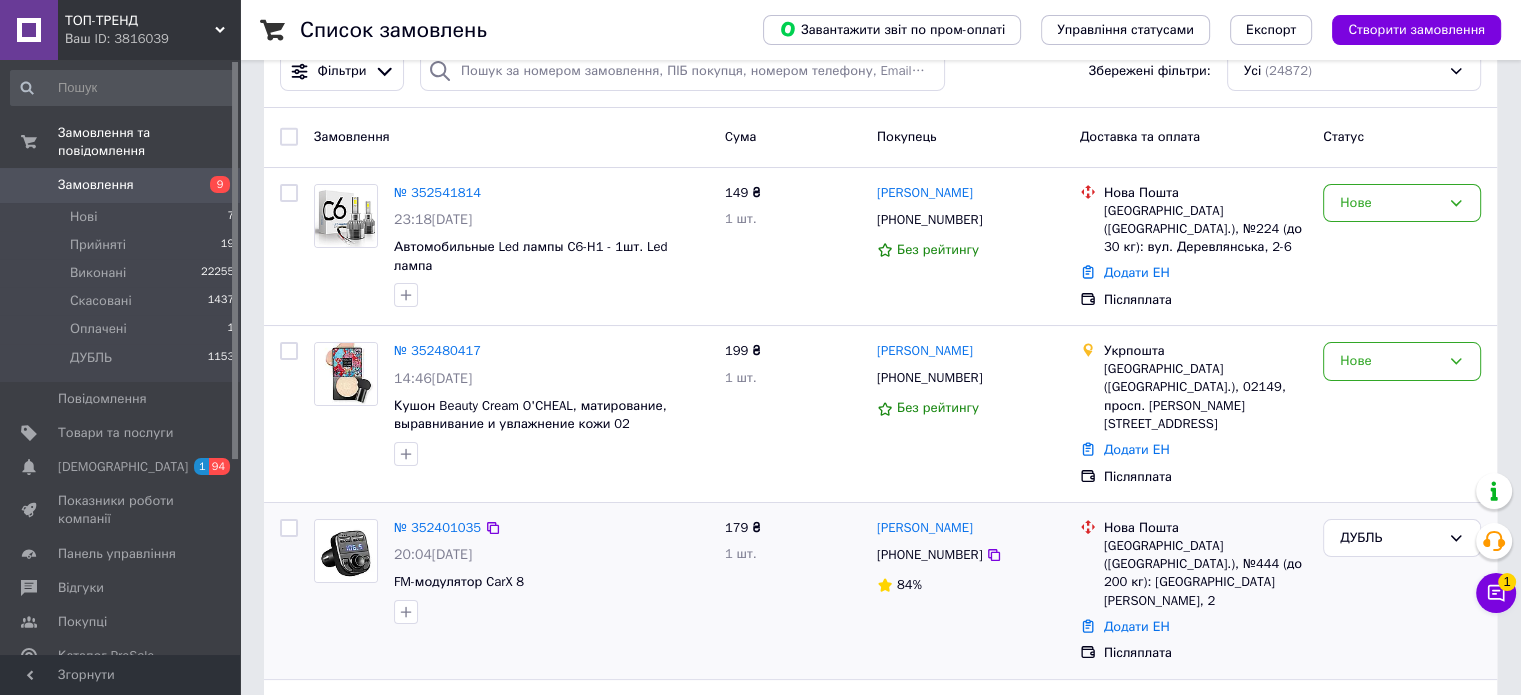 click on "ТОП-ТРЕНД" at bounding box center [140, 21] 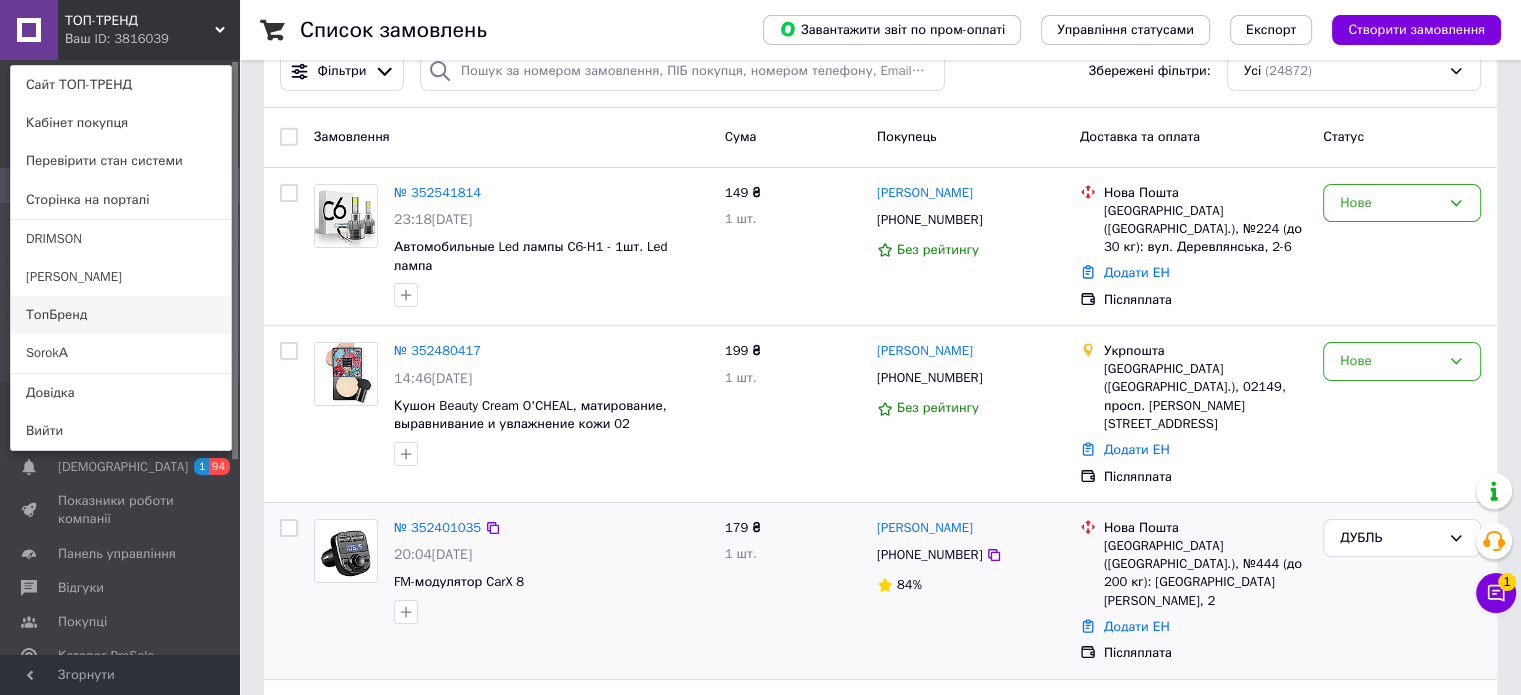 click on "ТопБренд" at bounding box center [121, 315] 